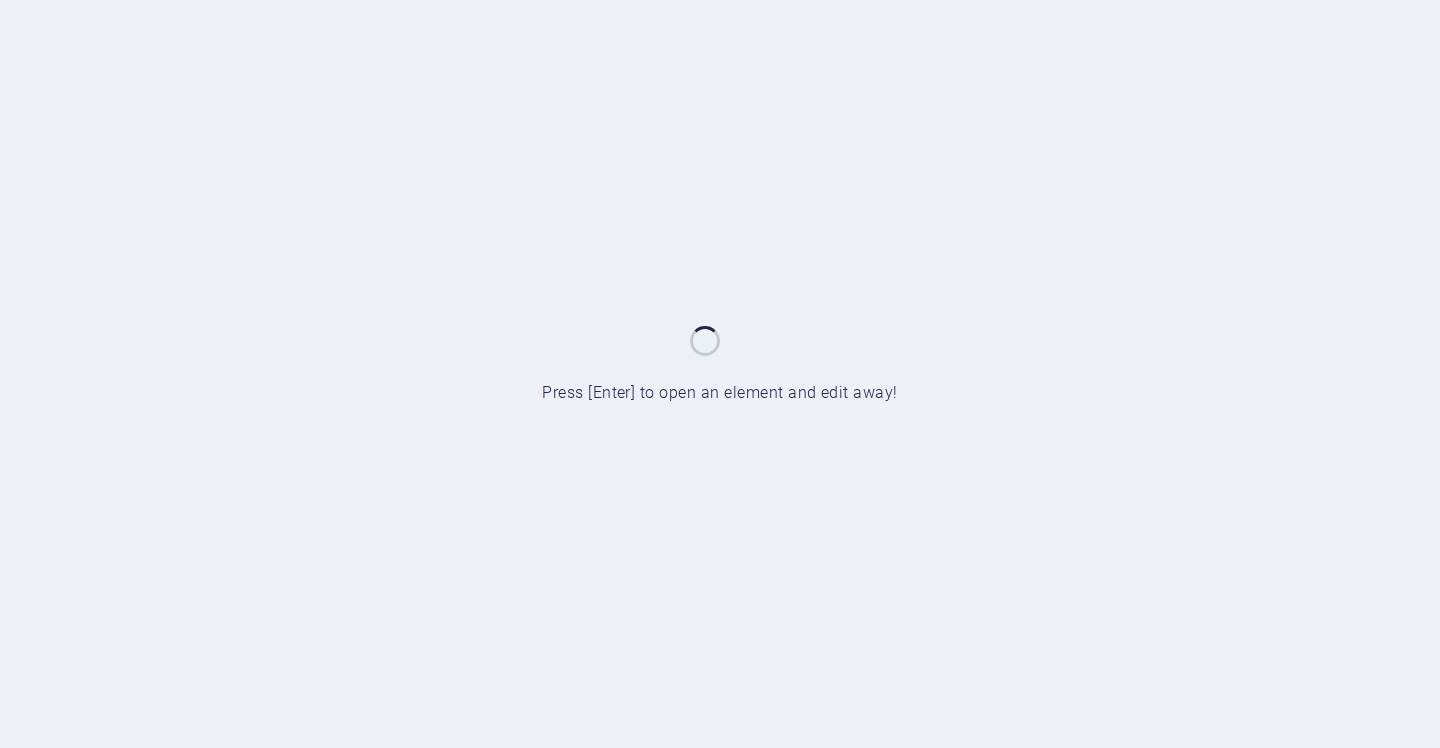 scroll, scrollTop: 0, scrollLeft: 0, axis: both 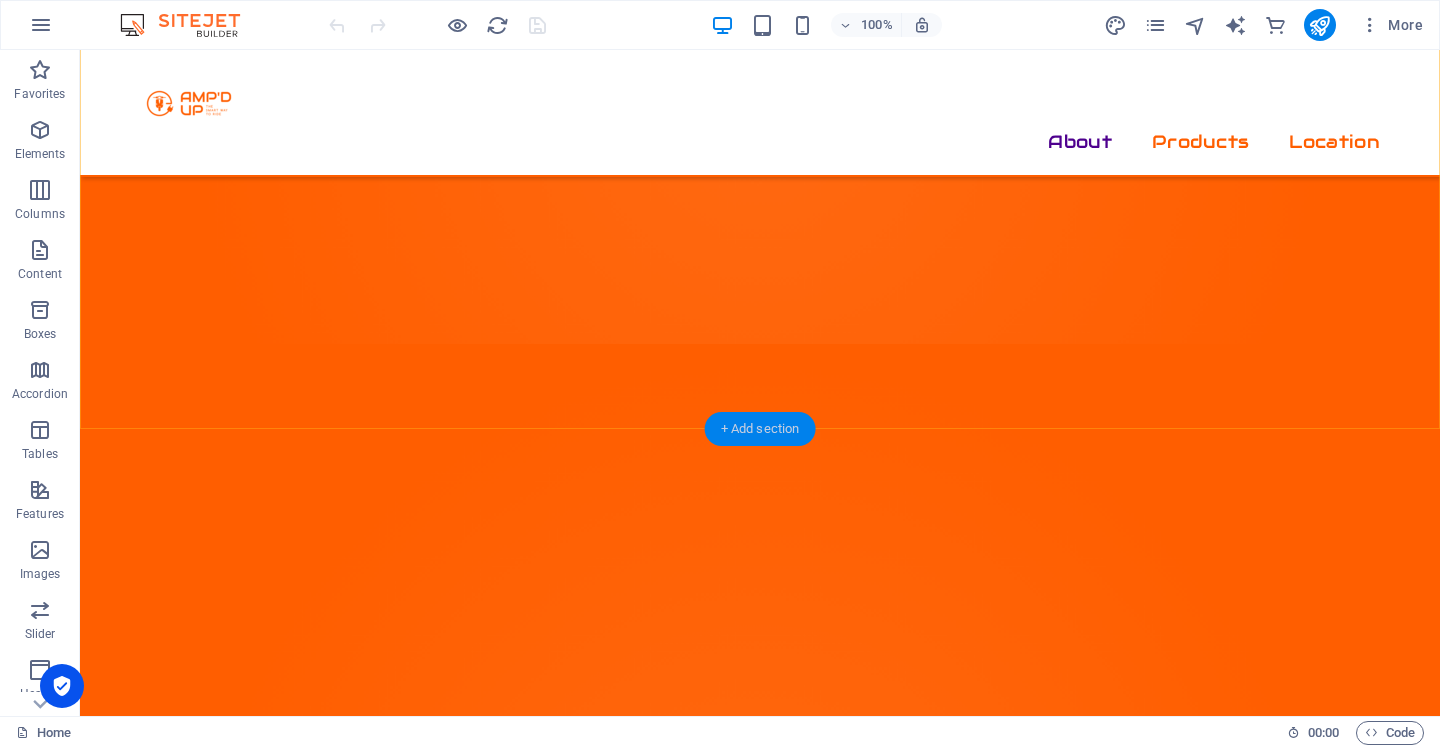 click on "+ Add section" at bounding box center [760, 429] 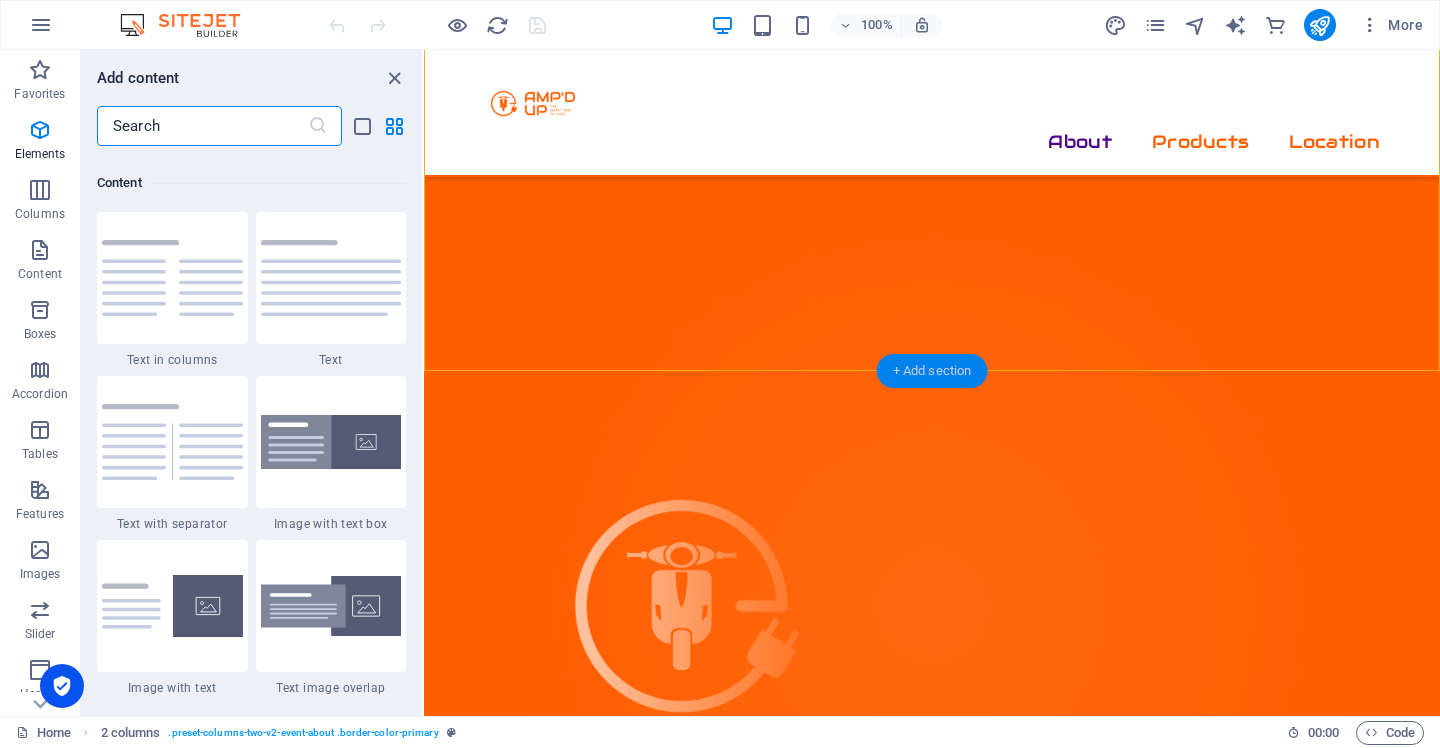 scroll, scrollTop: 3499, scrollLeft: 0, axis: vertical 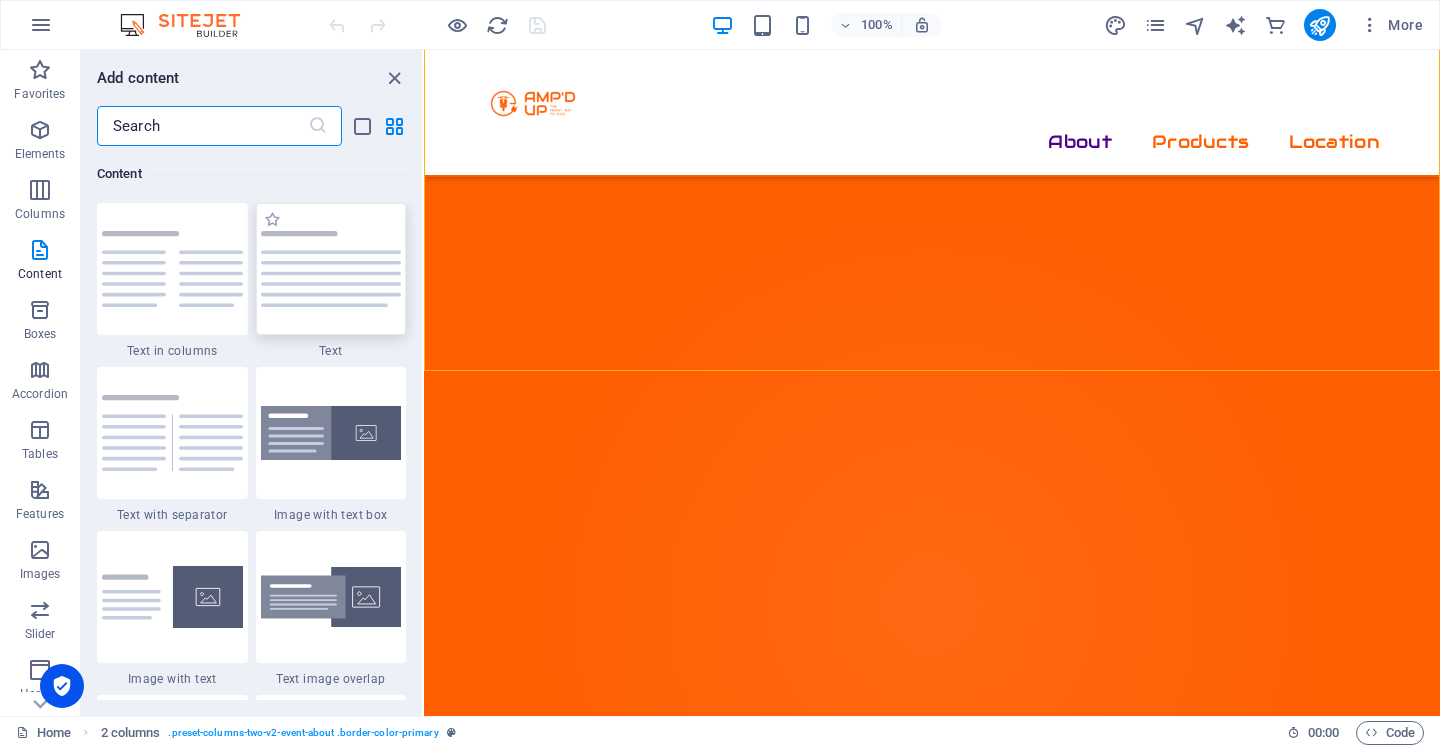 click at bounding box center [331, 268] 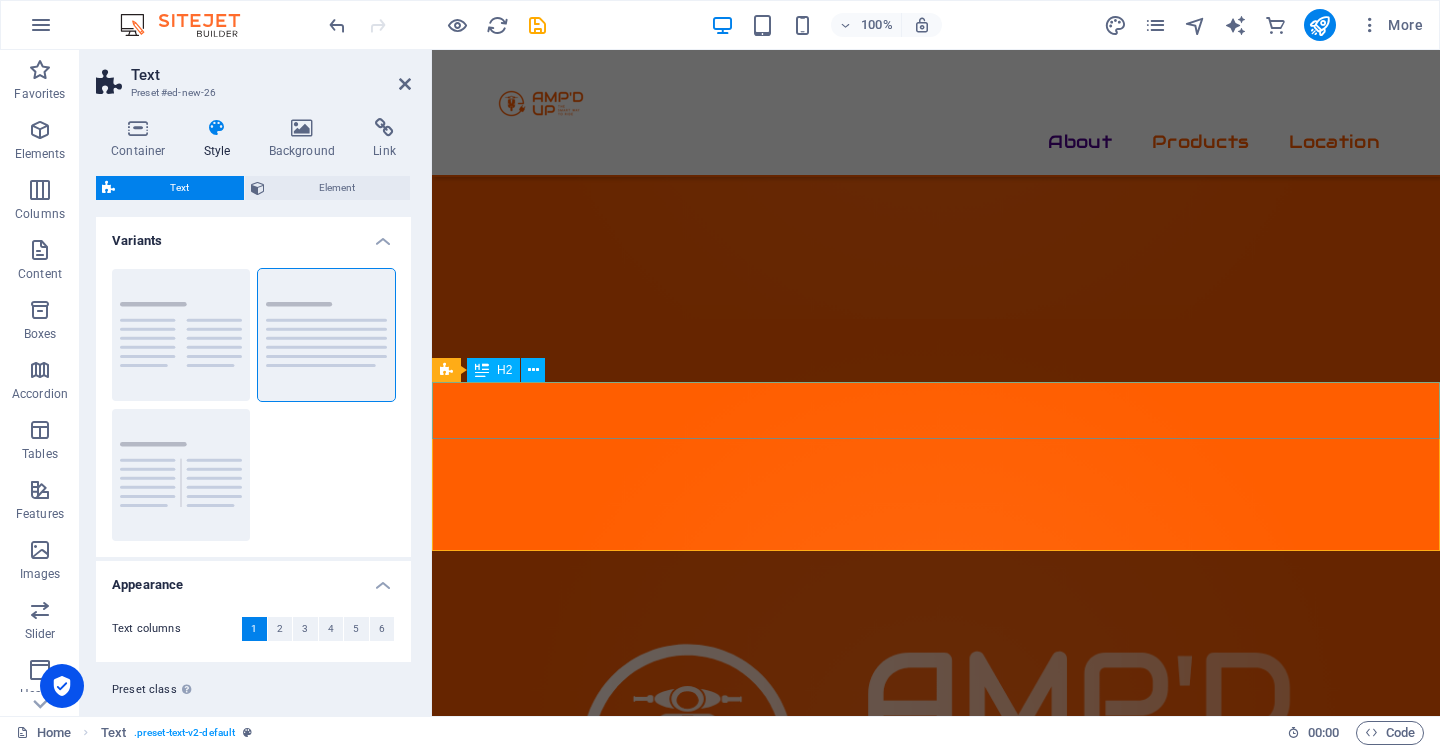 click on "Headline" at bounding box center [936, 1575] 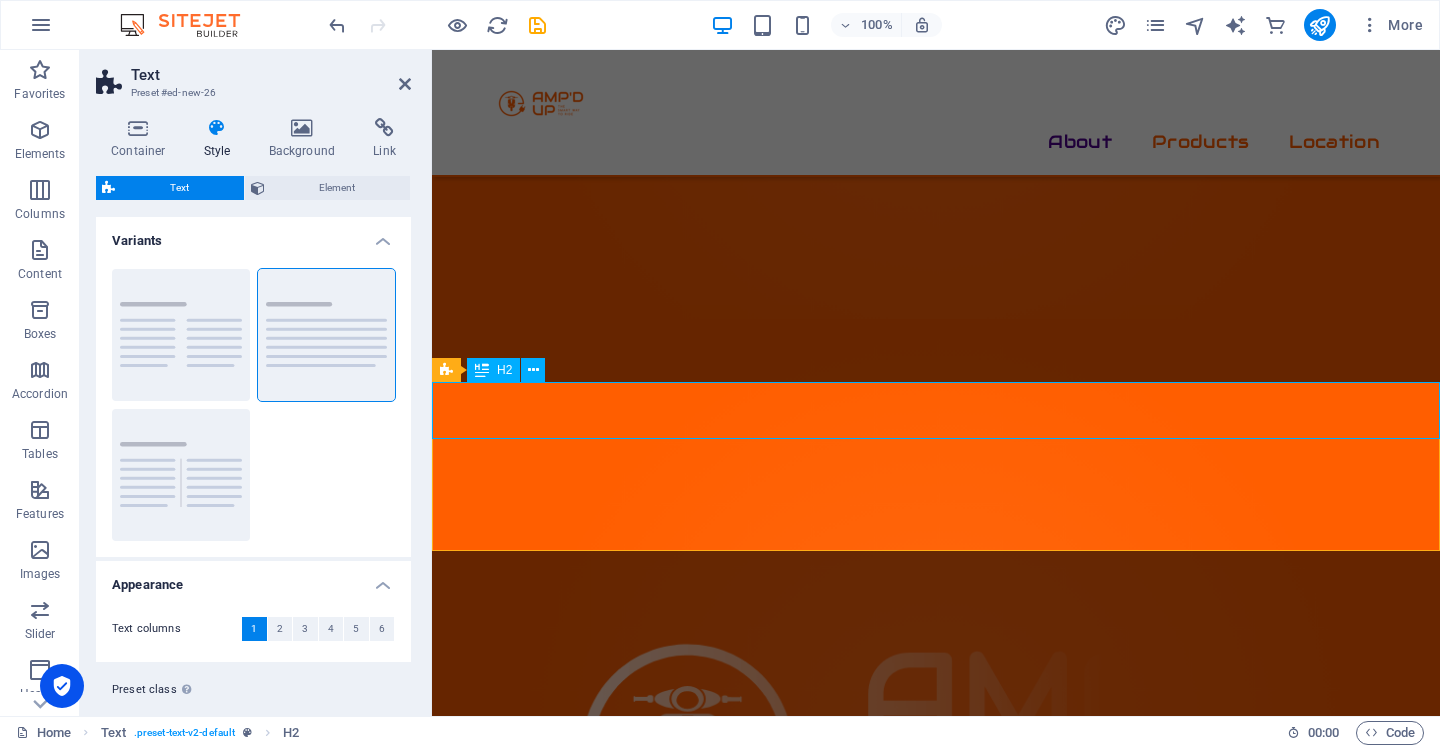 click on "Headline" at bounding box center [936, 1575] 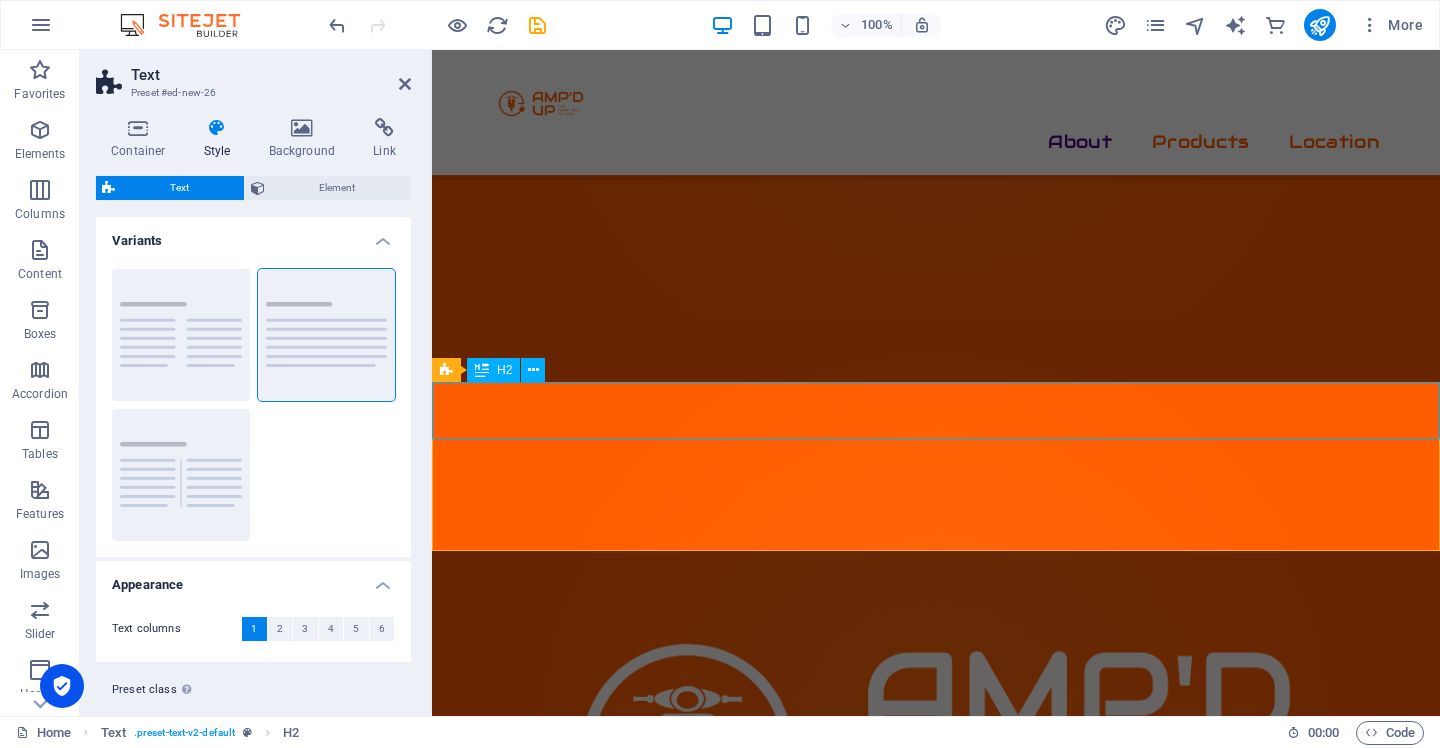 click on "Headline" at bounding box center (936, 1575) 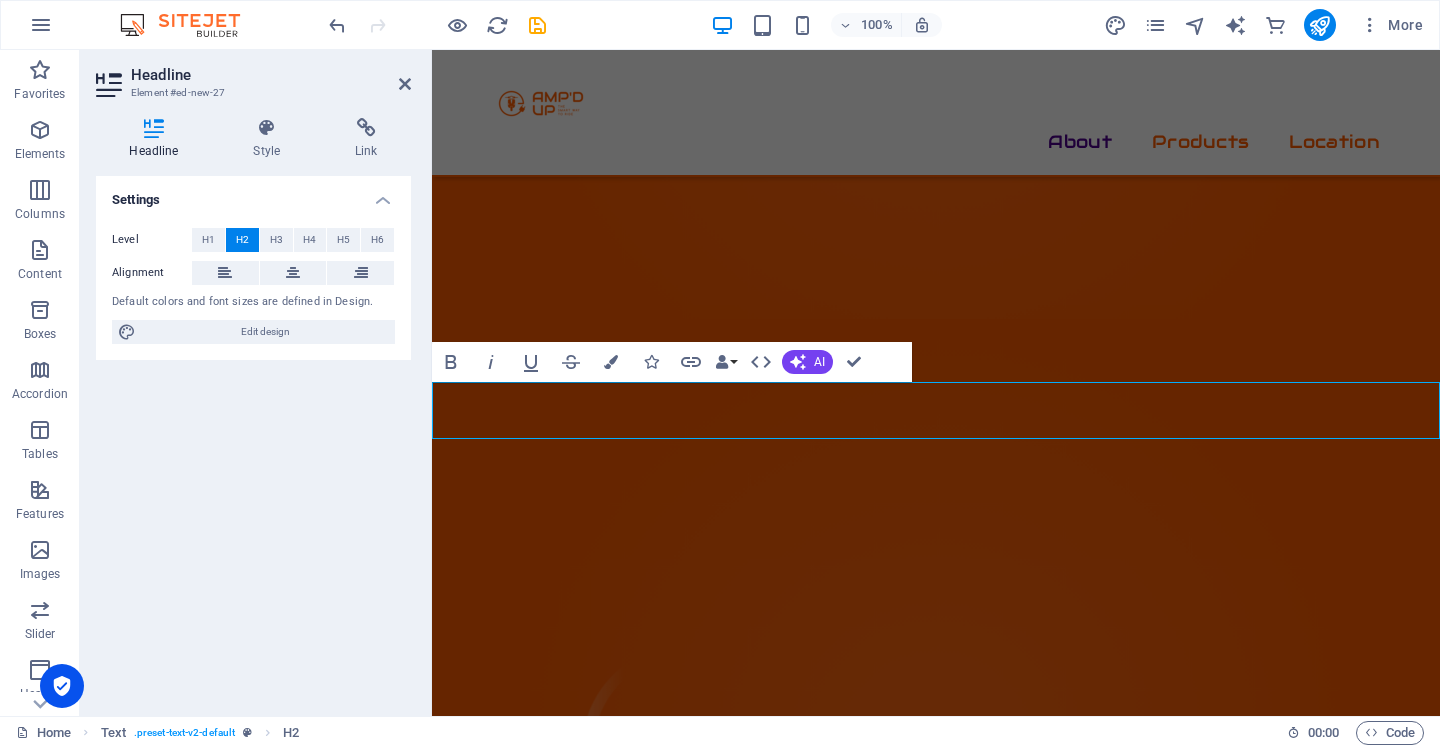 click on "Headline" at bounding box center [936, 1575] 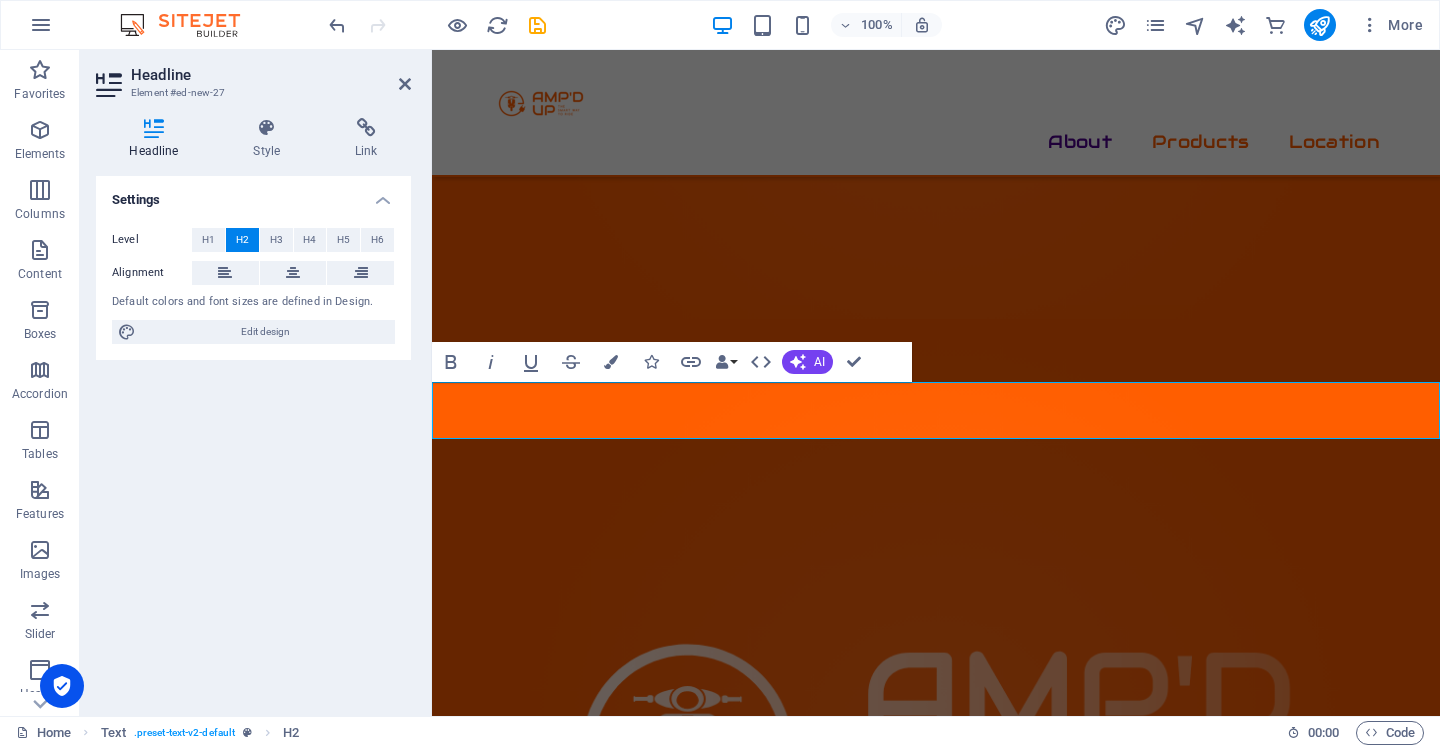 type 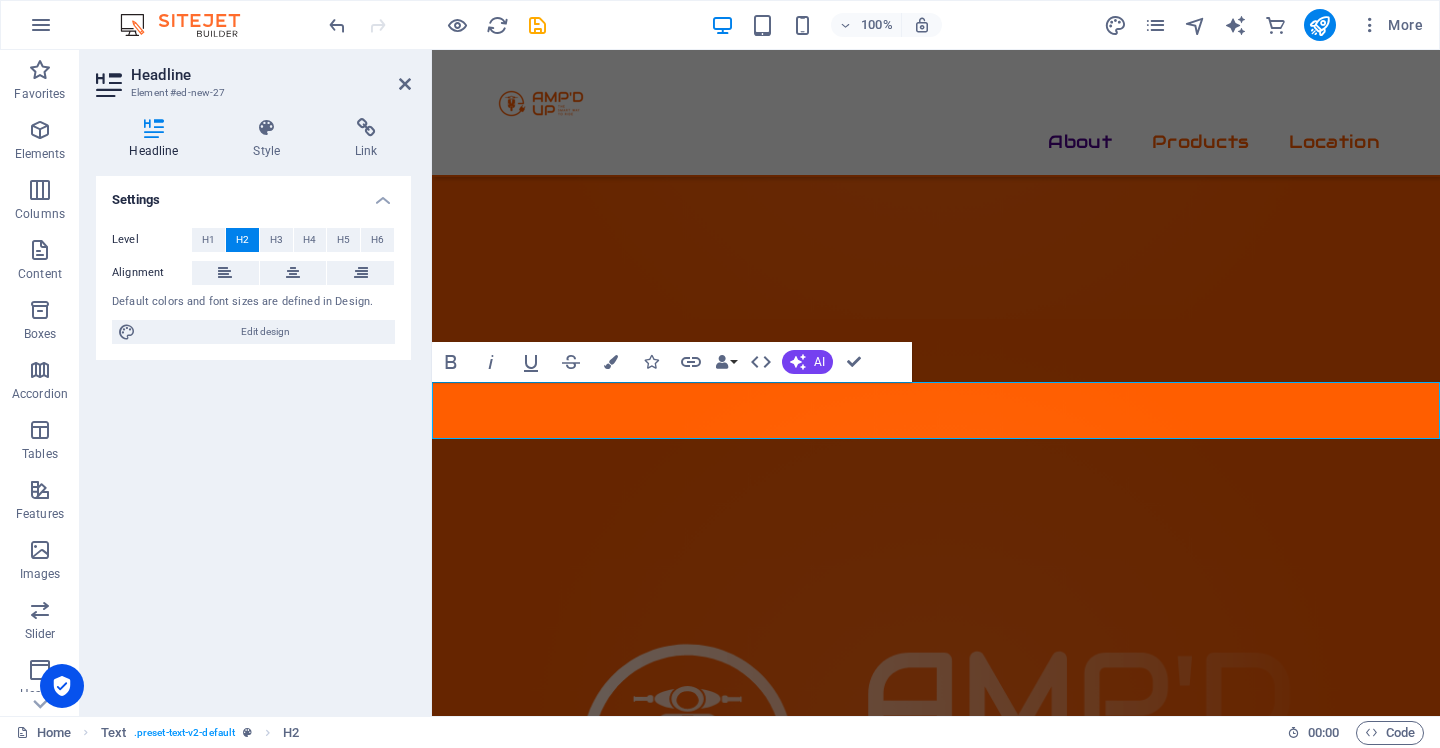 click on "Lorem ipsum dolor sitope amet, consectetur adipisicing elitip. Massumenda, dolore, cum vel modi asperiores consequatur suscipit quidem ducimus eveniet iure expedita consecteture odiogil voluptatum similique fugit voluptates atem accusamus quae quas dolorem tenetur facere tempora maiores adipisci reiciendis accusantium voluptatibus id voluptate tempore dolor harum nisi amet! Nobis, eaque. Aenean commodo ligula eget dolor. Lorem ipsum dolor sit amet, consectetuer adipiscing elit leget odiogil voluptatum similique fugit voluptates dolor. Libero assumenda, dolore, cum vel modi asperiores consequatur." at bounding box center [936, 1667] 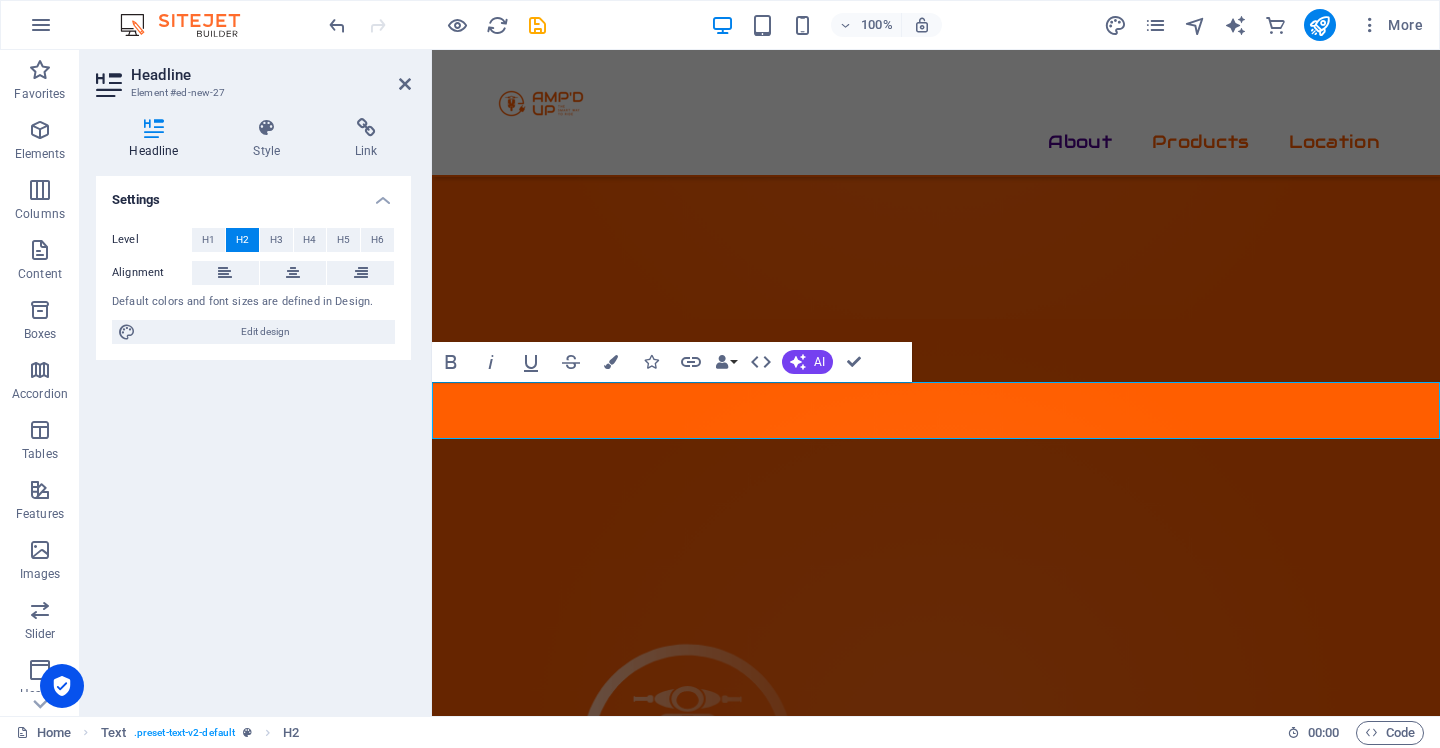 click on "Lorem ipsum dolor sitope amet, consectetur adipisicing elitip. Massumenda, dolore, cum vel modi asperiores consequatur suscipit quidem ducimus eveniet iure expedita consecteture odiogil voluptatum similique fugit voluptates atem accusamus quae quas dolorem tenetur facere tempora maiores adipisci reiciendis accusantium voluptatibus id voluptate tempore dolor harum nisi amet! Nobis, eaque. Aenean commodo ligula eget dolor. Lorem ipsum dolor sit amet, consectetuer adipiscing elit leget odiogil voluptatum similique fugit voluptates dolor. Libero assumenda, dolore, cum vel modi asperiores consequatur." at bounding box center [936, 1667] 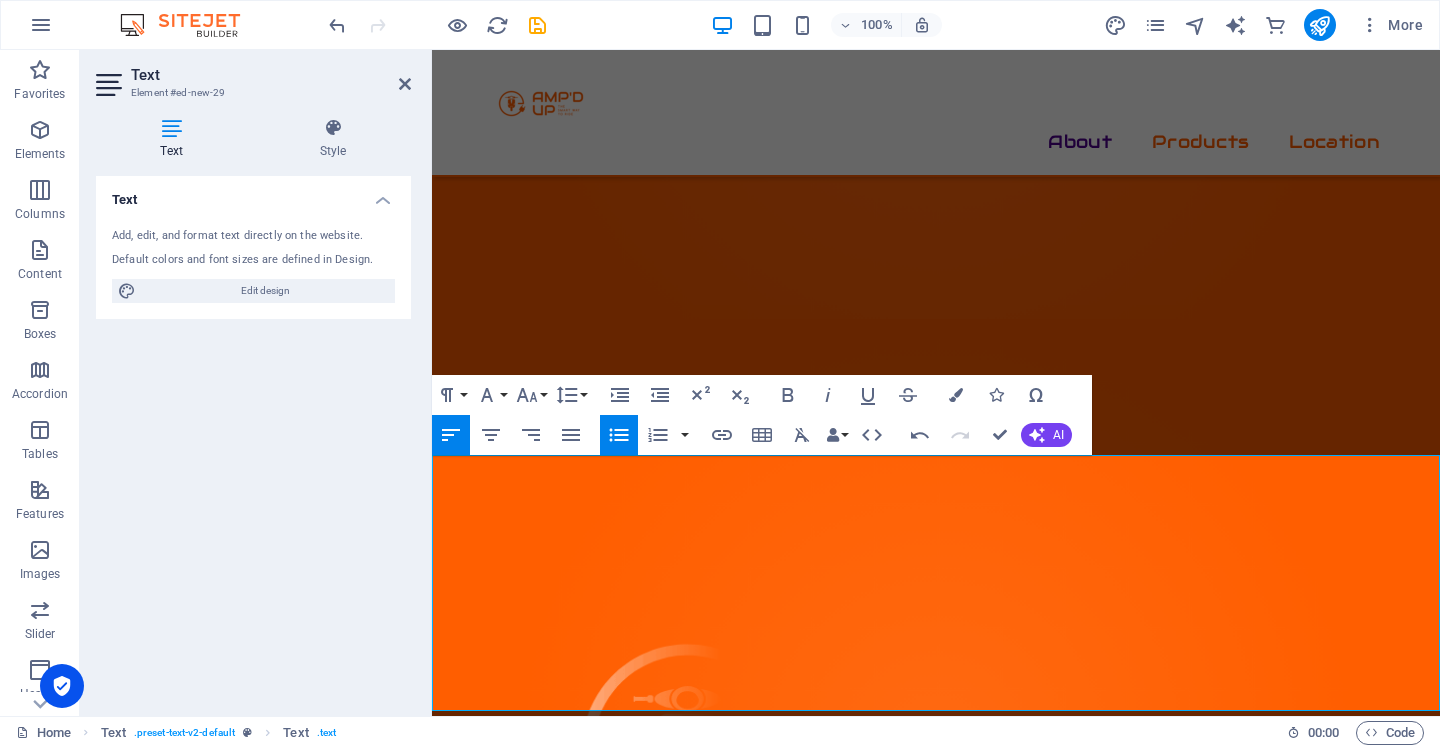 drag, startPoint x: 728, startPoint y: 471, endPoint x: 412, endPoint y: 472, distance: 316.0016 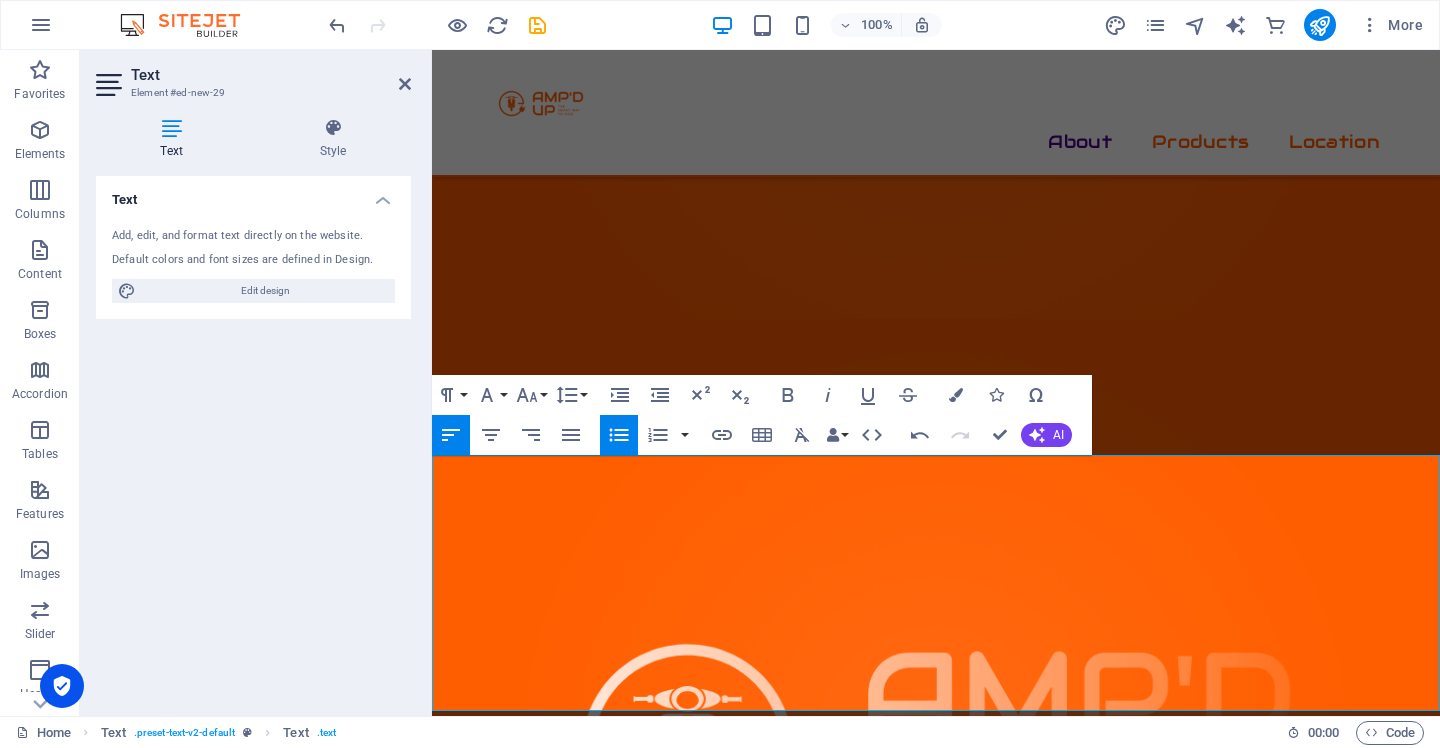 click on "Skip to main content
About Products Location SAVING THE PLANT ONE KILOMETER AT A T IME About  AMP'D UP Amp’d Up  was founded on a simple but powerful idea:  Our legacy depends on what we do [DATE], and at  Amp’d Up , that means building cleaner, smarter solutions that move people and the planet forward. Because a cleaner environment isn’t just good business — it’s the foundation of a better [DATE]   We’re not just another e-bike brand. We’re a team of engineers, riders, and real-world problem solvers, creating a comprehensive ecosystem that spans our fully electric motorcycles to our game-changing battery swap stations. Designed for any road,  Amp’d Up  bikes are fast, tough, and ready to go the distance. We work closely with delivery drivers, logistics companies, and fleet operators to ensure every ride is seamless, cost-effective, and backed by real-time support. O ur mission is to electrify last-mile delivery across [GEOGRAPHIC_DATA] one swap, one rider, and one smart decision at a time." at bounding box center (936, 3510) 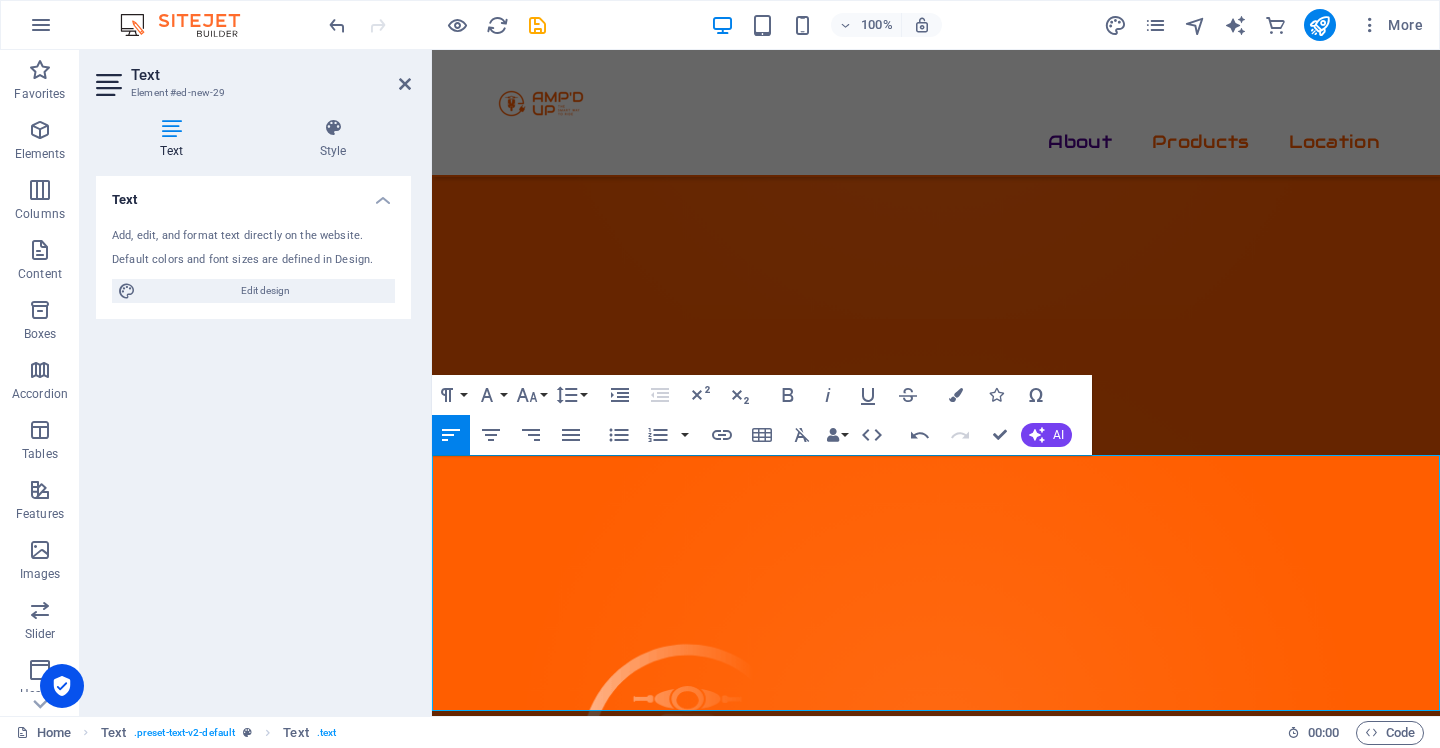 drag, startPoint x: 949, startPoint y: 701, endPoint x: 857, endPoint y: 671, distance: 96.76776 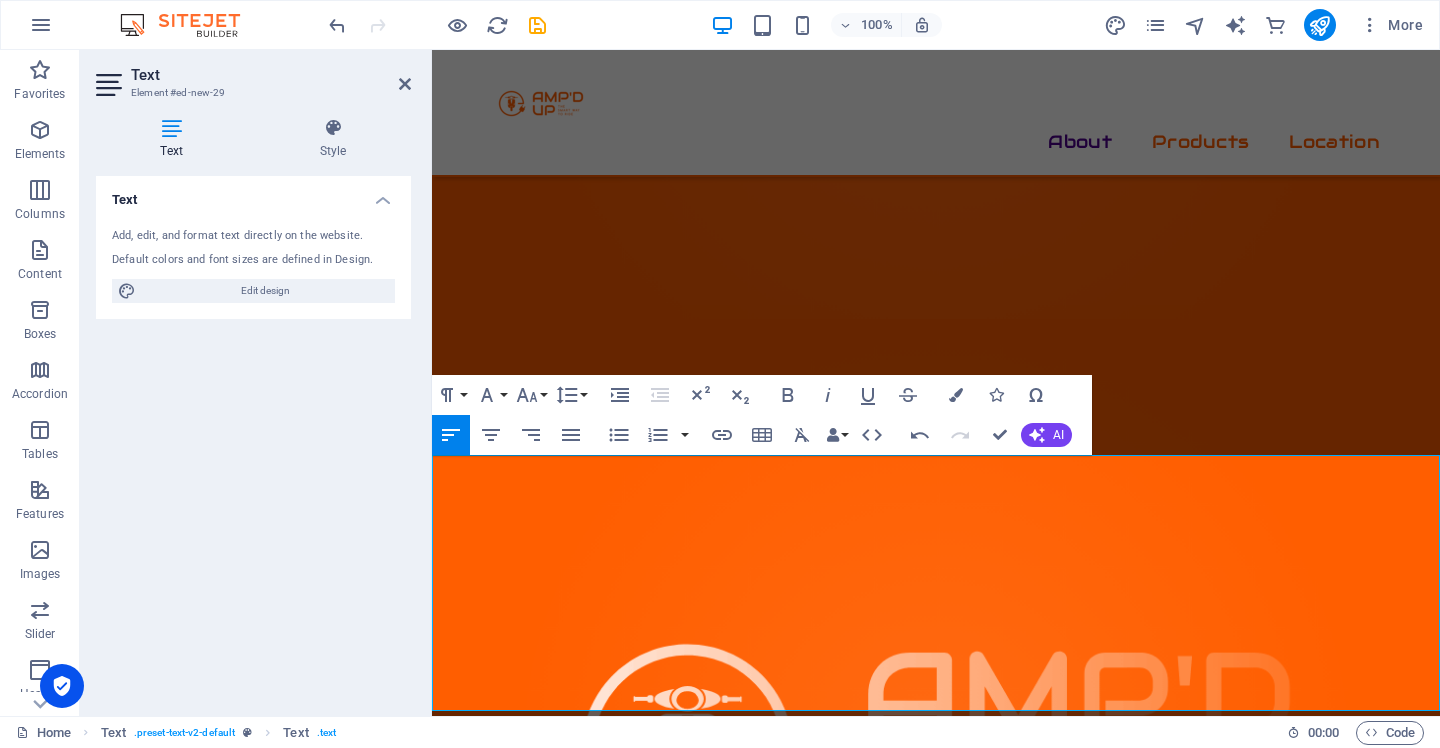 click on "Skip to main content
About Products Location SAVING THE PLANT ONE KILOMETER AT A T IME About  AMP'D UP Amp’d Up  was founded on a simple but powerful idea:  Our legacy depends on what we do [DATE], and at  Amp’d Up , that means building cleaner, smarter solutions that move people and the planet forward. Because a cleaner environment isn’t just good business — it’s the foundation of a better [DATE]   We’re not just another e-bike brand. We’re a team of engineers, riders, and real-world problem solvers, creating a comprehensive ecosystem that spans our fully electric motorcycles to our game-changing battery swap stations. Designed for any road,  Amp’d Up  bikes are fast, tough, and ready to go the distance. We work closely with delivery drivers, logistics companies, and fleet operators to ensure every ride is seamless, cost-effective, and backed by real-time support. O ur mission is to electrify last-mile delivery across [GEOGRAPHIC_DATA] one swap, one rider, and one smart decision at a time." at bounding box center [936, 3510] 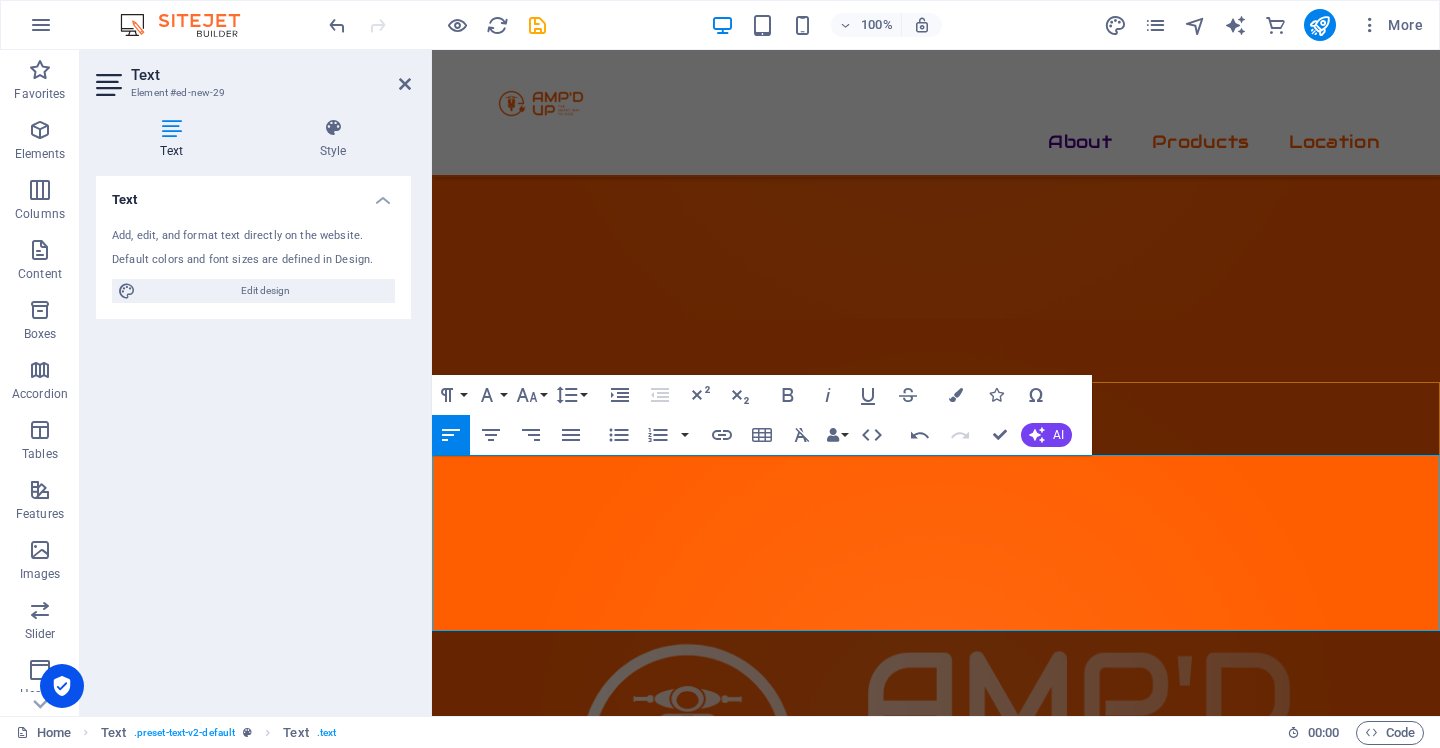 click at bounding box center (936, 1633) 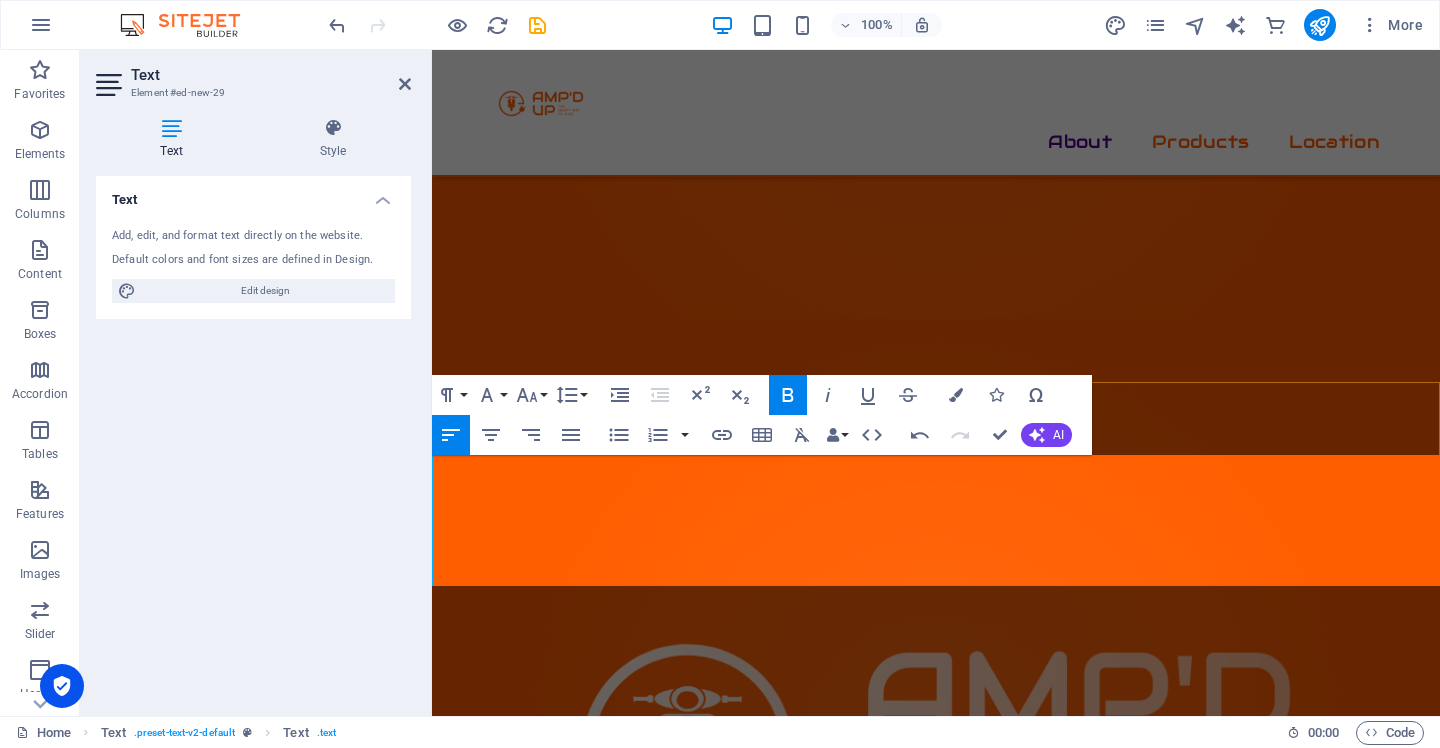click on "Local support & spares" at bounding box center [535, 1658] 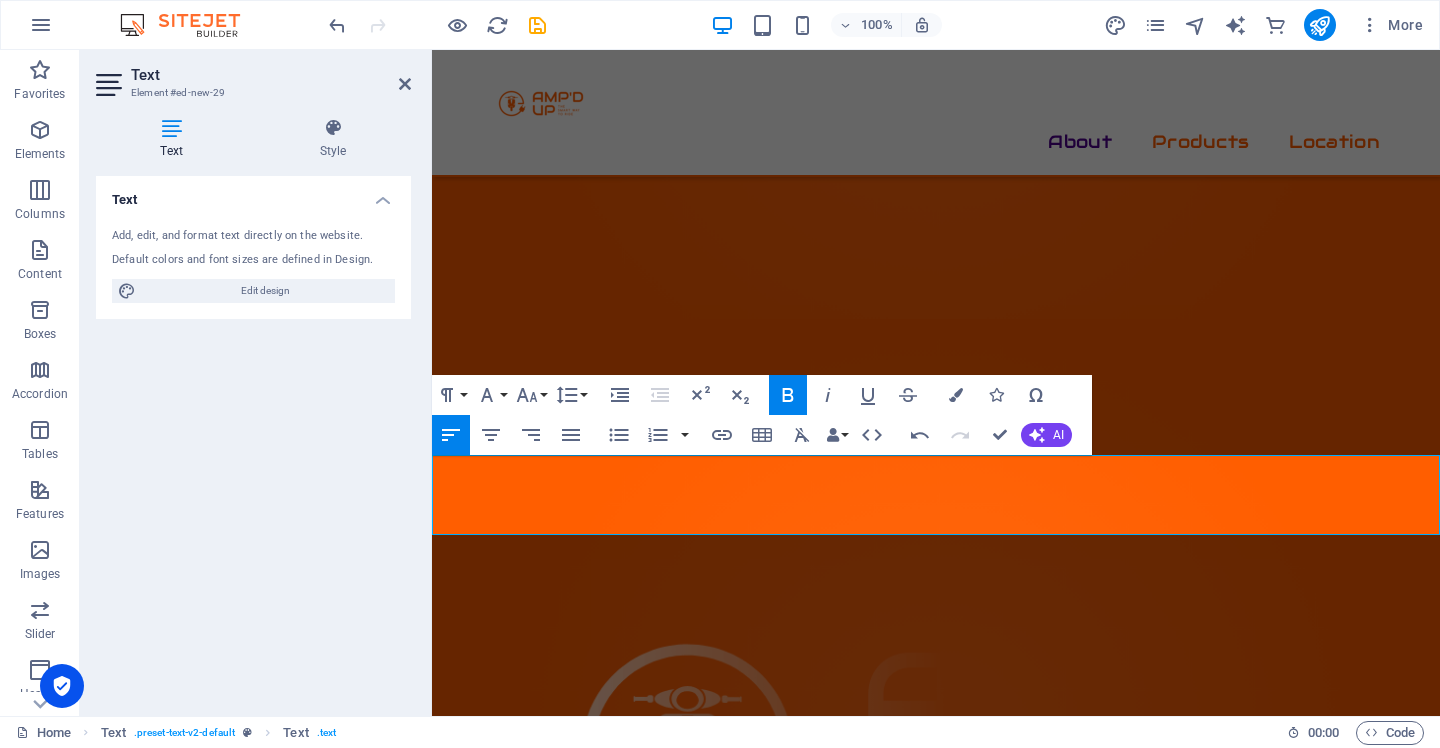drag, startPoint x: 977, startPoint y: 517, endPoint x: 420, endPoint y: 455, distance: 560.44 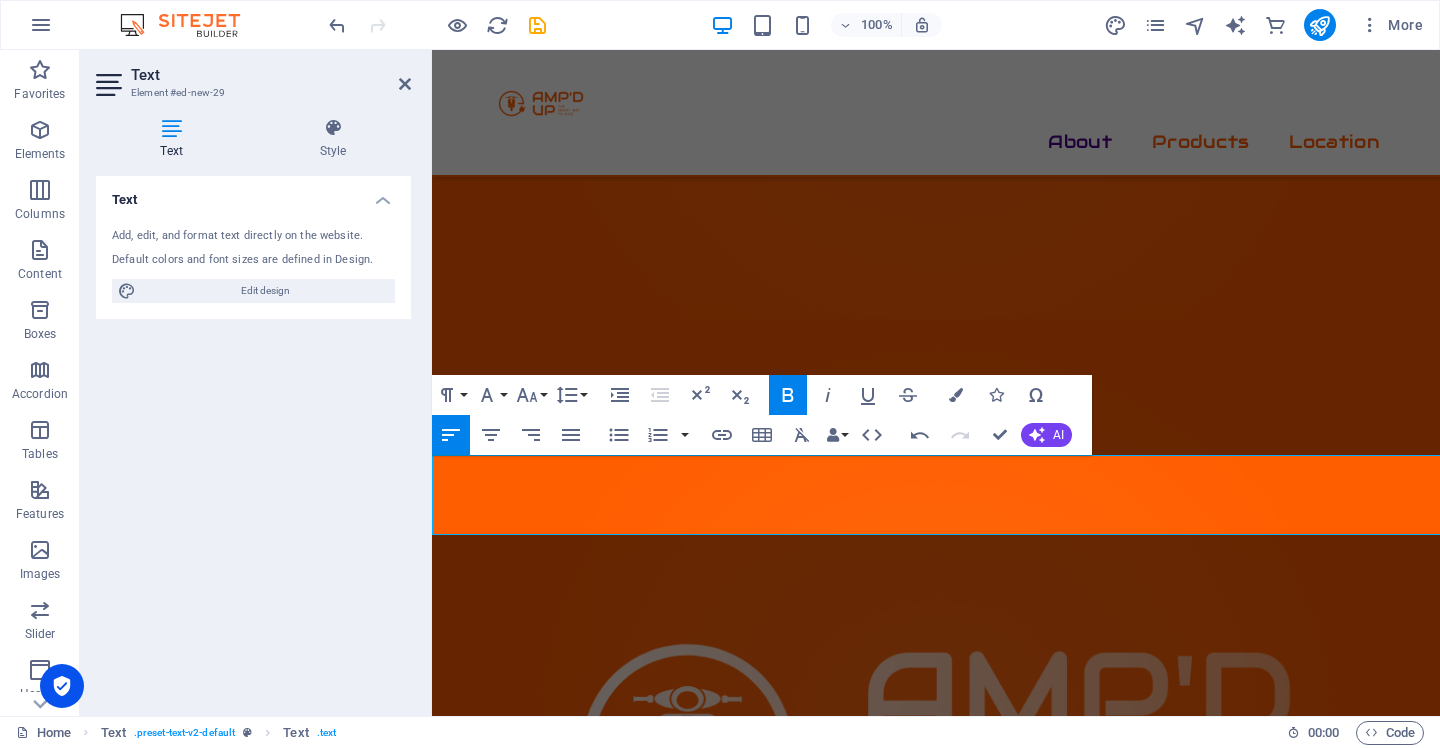 click on "Skip to main content
About Products Location SAVING THE PLANT ONE KILOMETER AT A T IME About  AMP'D UP Amp’d Up  was founded on a simple but powerful idea:  Our legacy depends on what we do [DATE], and at  Amp’d Up , that means building cleaner, smarter solutions that move people and the planet forward. Because a cleaner environment isn’t just good business — it’s the foundation of a better [DATE]   We’re not just another e-bike brand. We’re a team of engineers, riders, and real-world problem solvers, creating a comprehensive ecosystem that spans our fully electric motorcycles to our game-changing battery swap stations. Designed for any road,  Amp’d Up  bikes are fast, tough, and ready to go the distance. We work closely with delivery drivers, logistics companies, and fleet operators to ensure every ride is seamless, cost-effective, and backed by real-time support. O ur mission is to electrify last-mile delivery across [GEOGRAPHIC_DATA] one swap, one rider, and one smart decision at a time." at bounding box center (936, 3424) 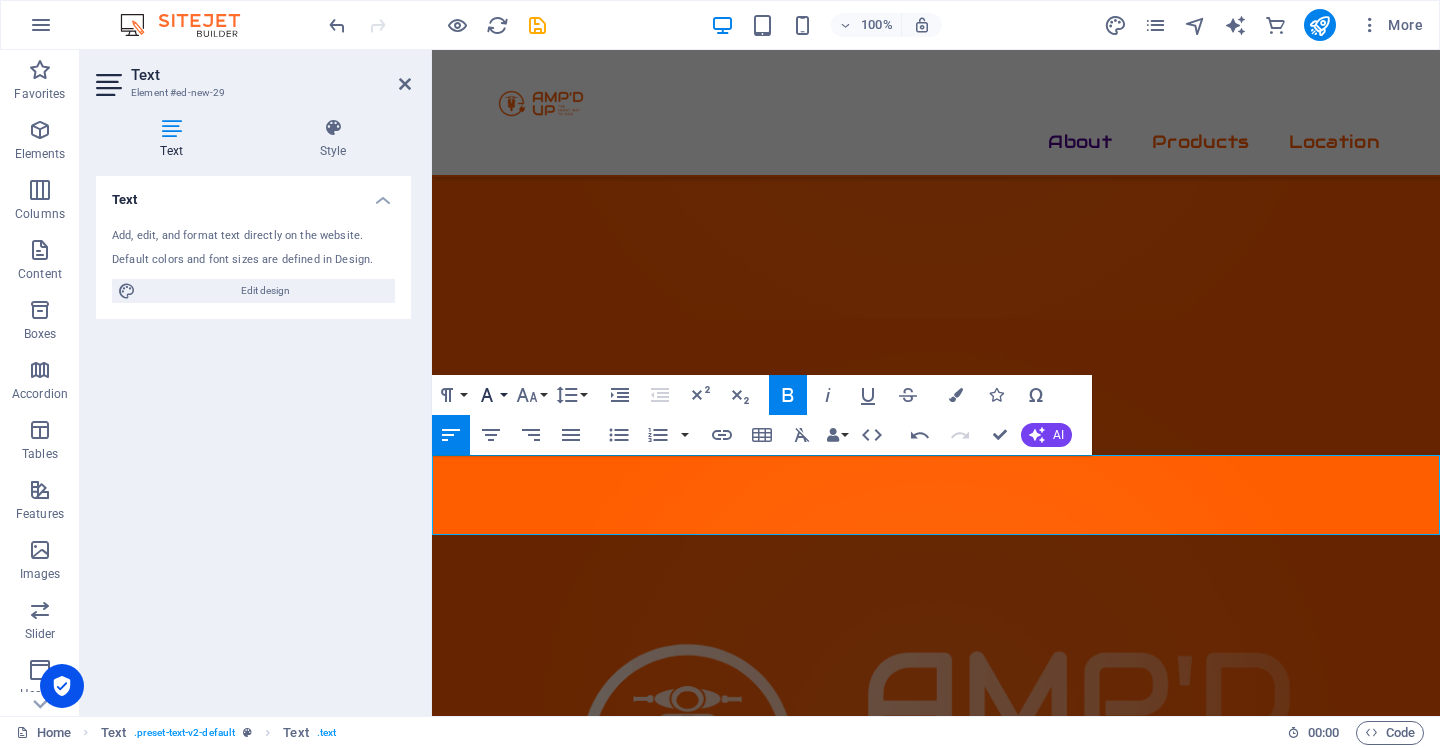 click on "Font Family" at bounding box center (491, 395) 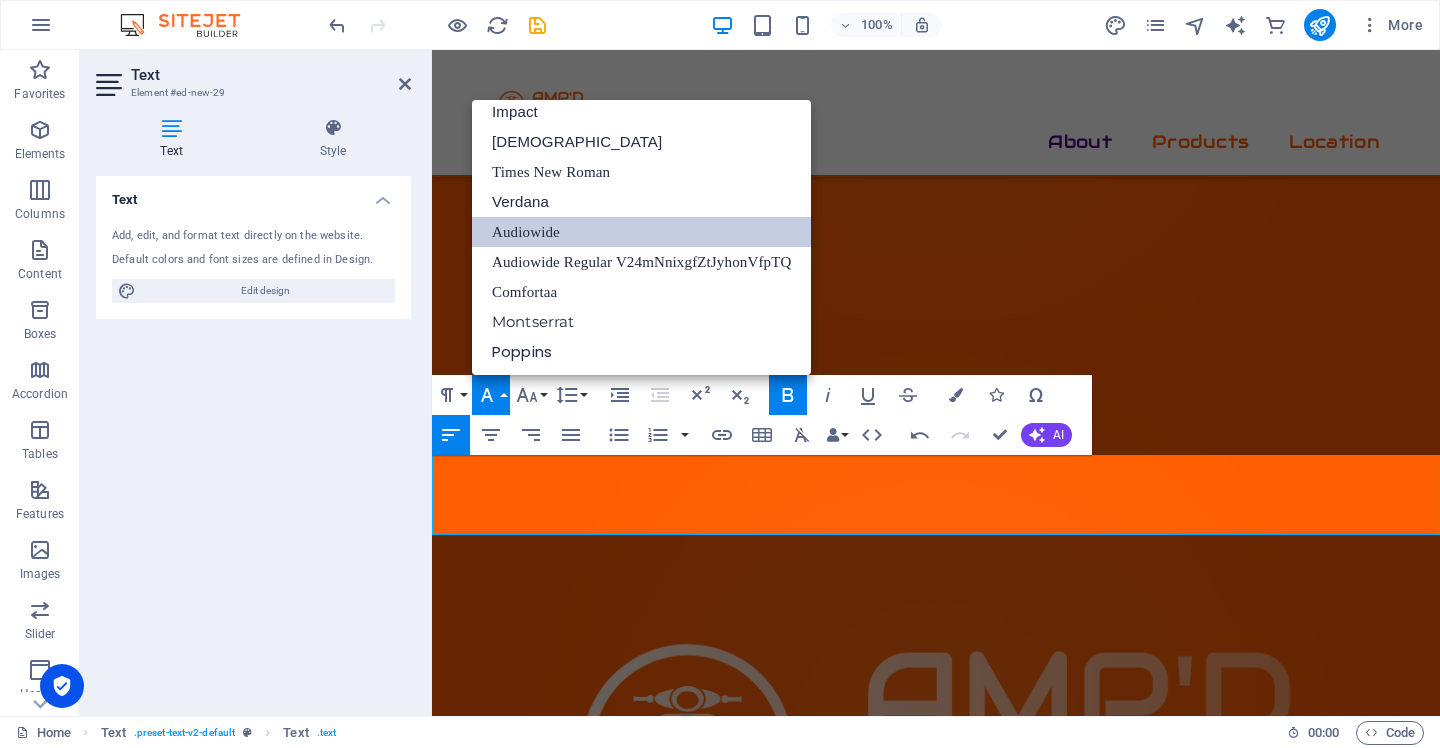 scroll, scrollTop: 71, scrollLeft: 0, axis: vertical 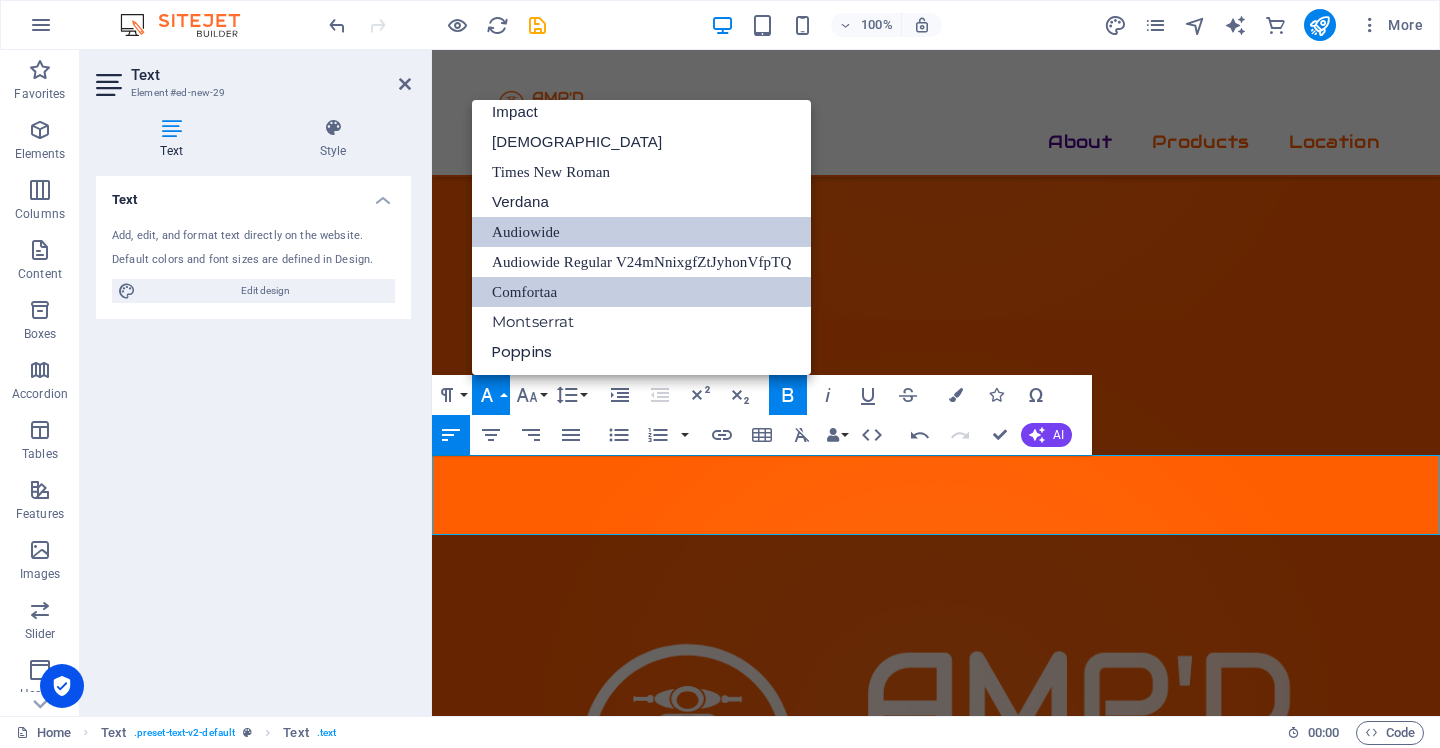 click on "Comfortaa" at bounding box center [641, 292] 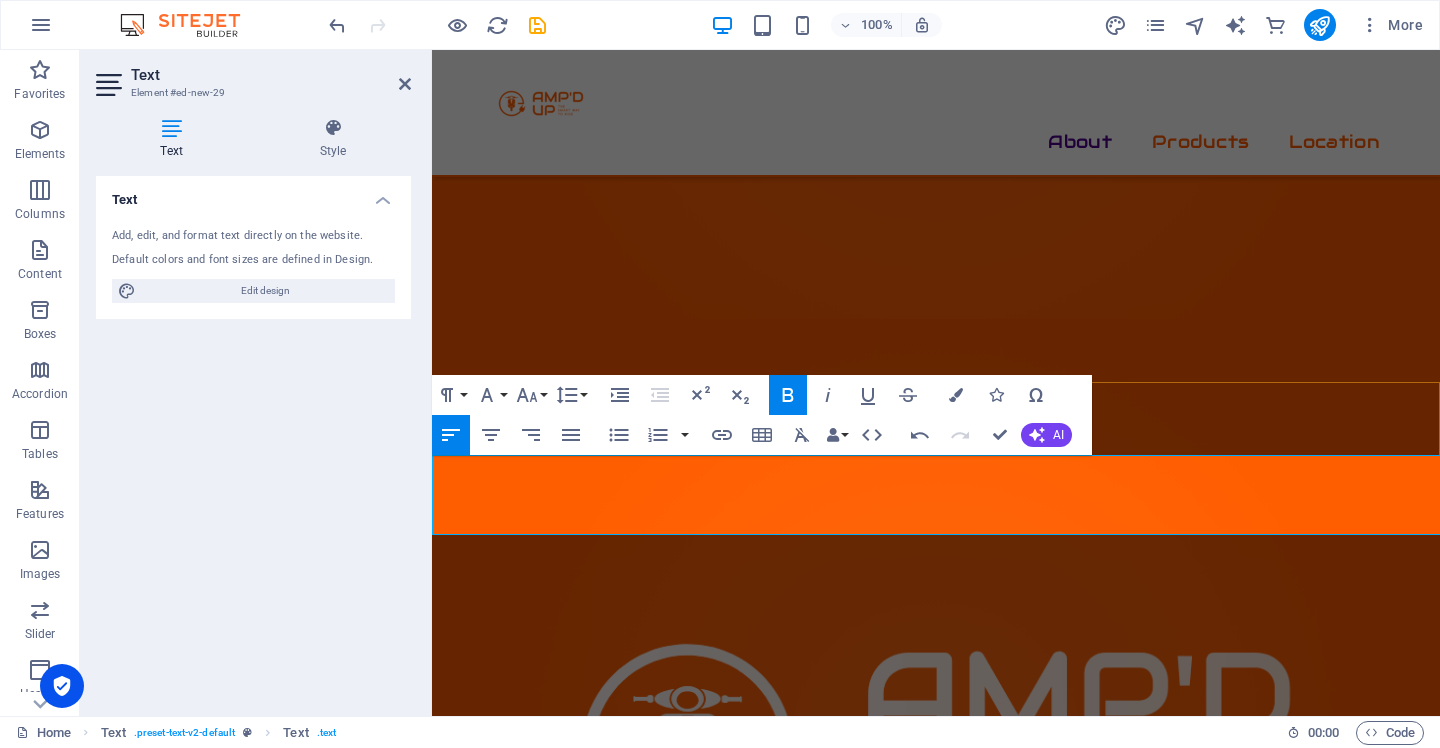 click on "Local support & spares" at bounding box center (531, 1643) 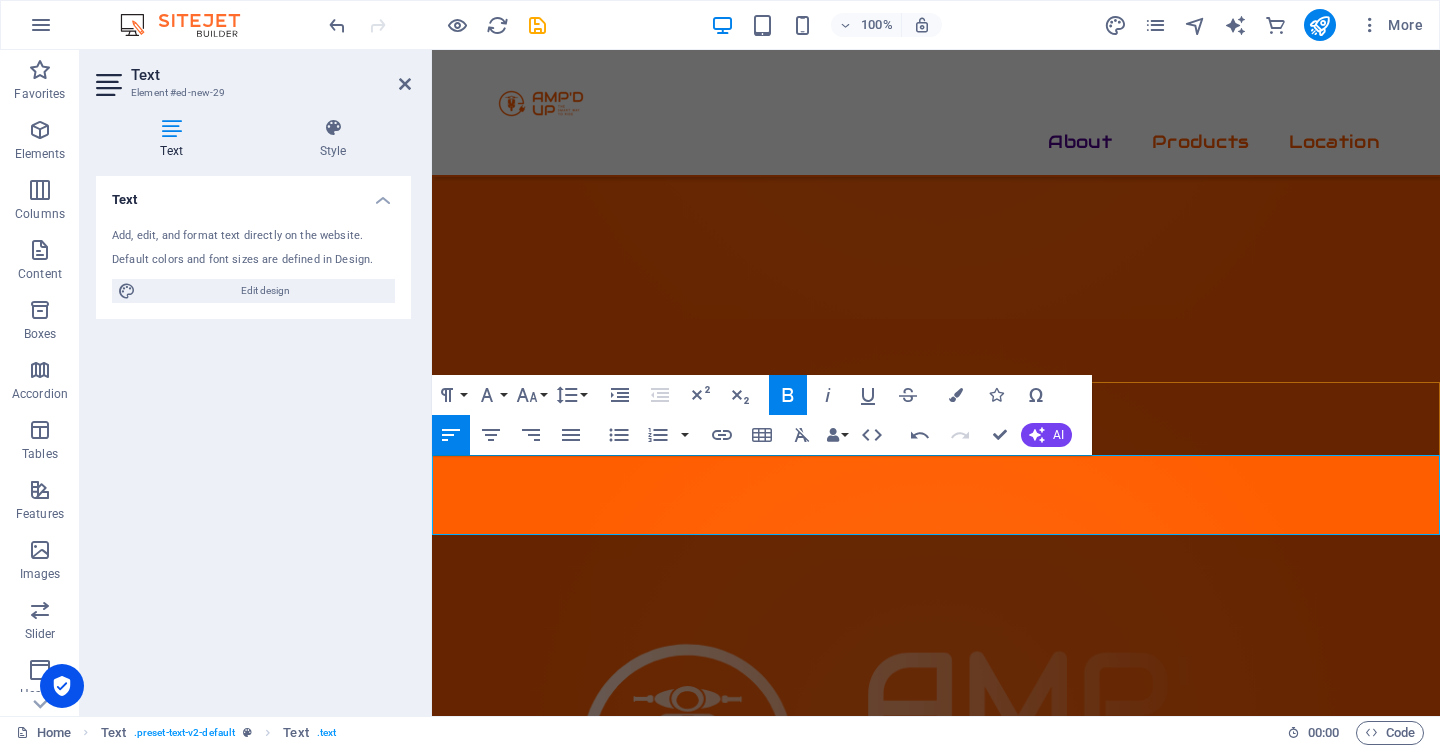 drag, startPoint x: 636, startPoint y: 466, endPoint x: 526, endPoint y: 463, distance: 110.0409 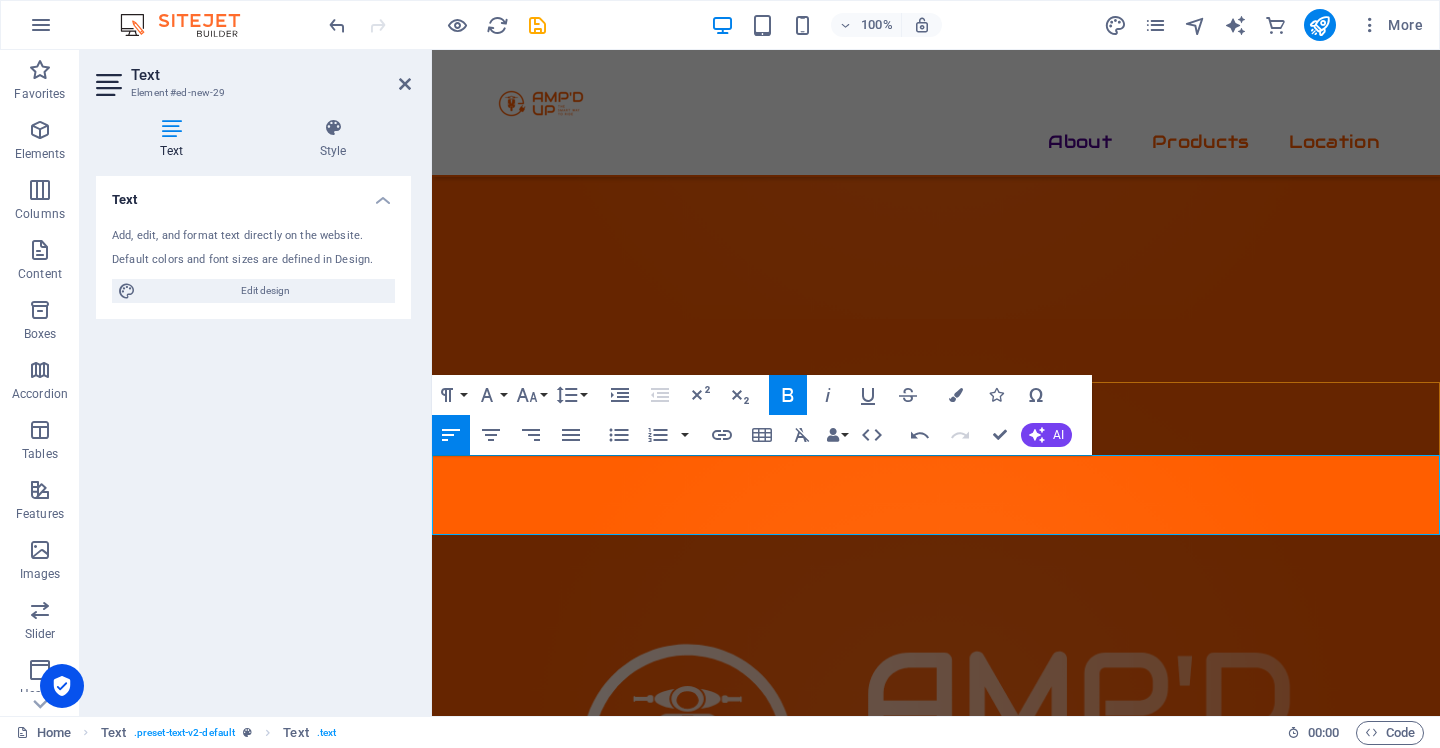 click on "Save up to R3,500/month per bike" at bounding box center [573, 1627] 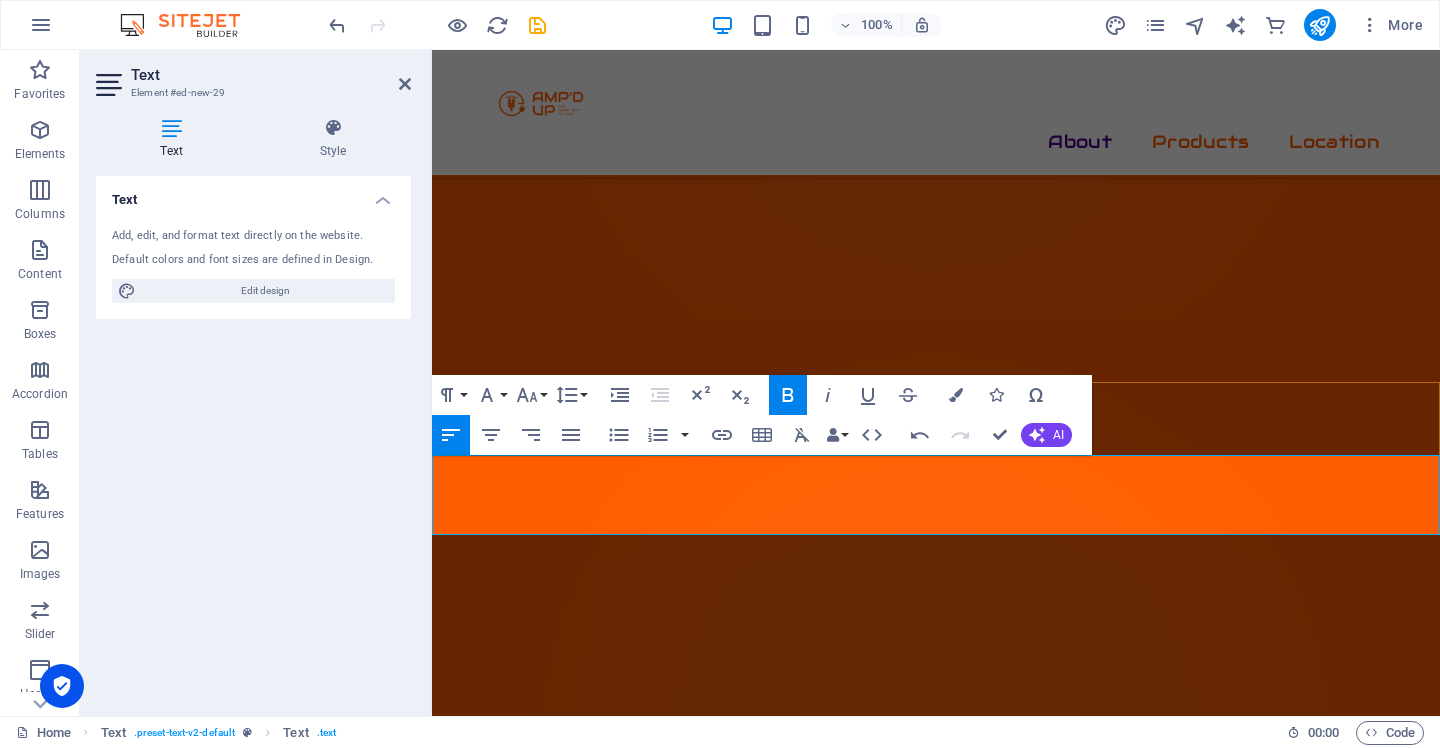 drag, startPoint x: 634, startPoint y: 462, endPoint x: 480, endPoint y: 462, distance: 154 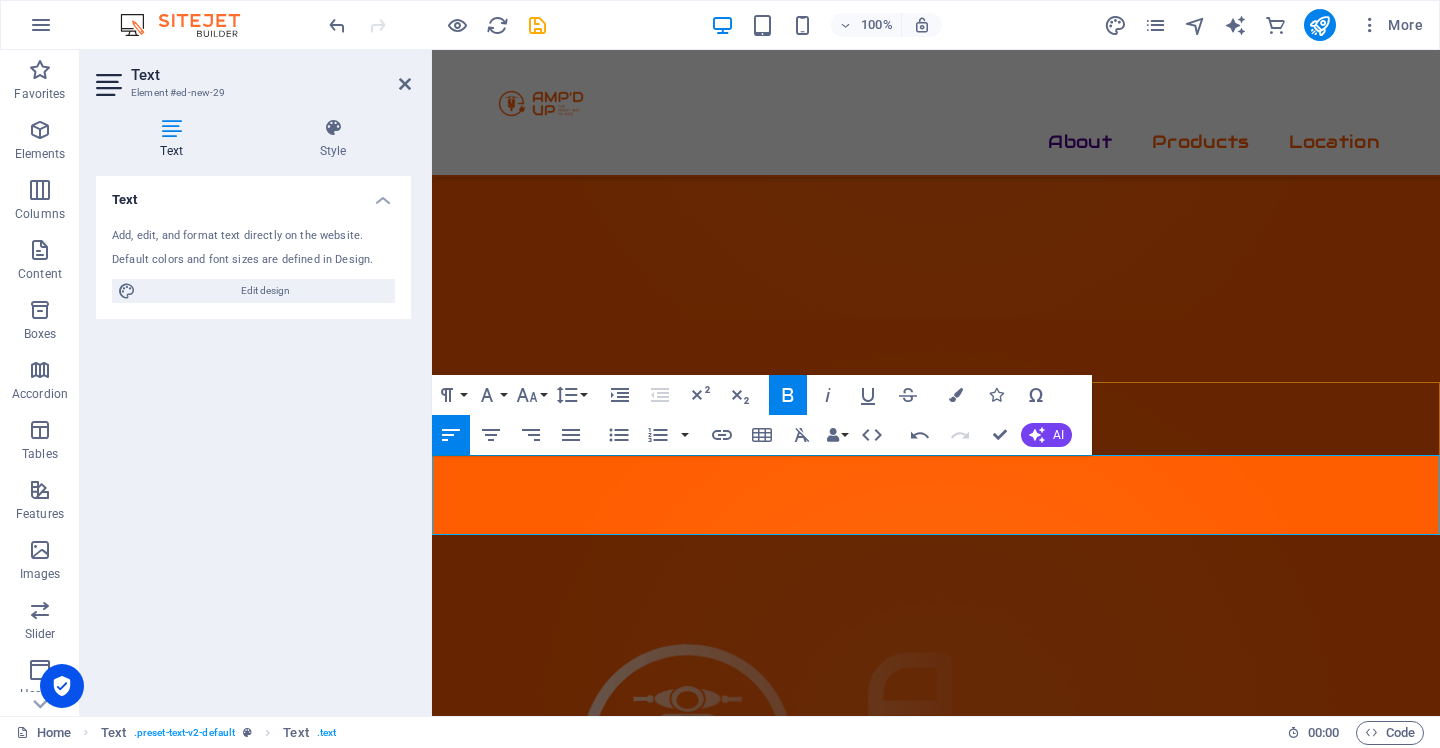 click on "Save up per bike   on fuel" at bounding box center [936, 1627] 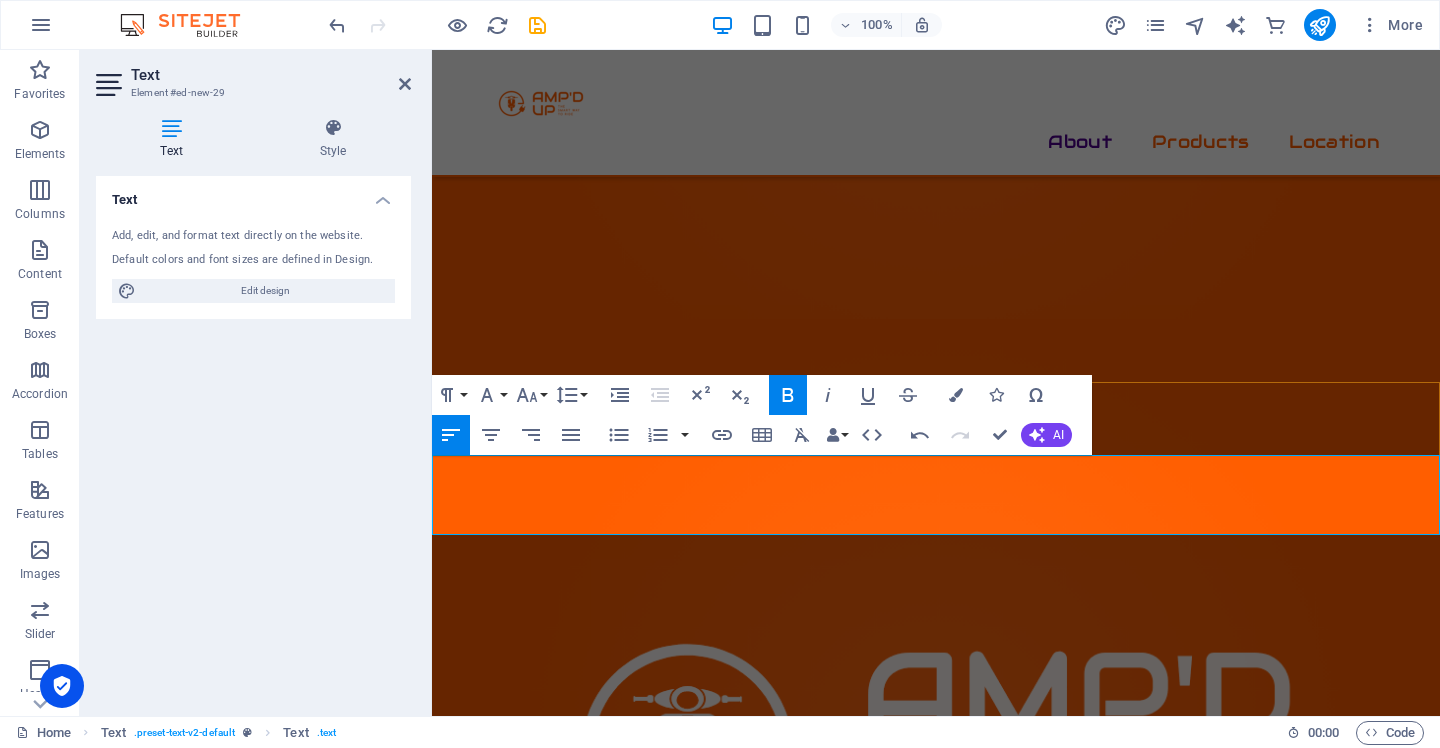 type 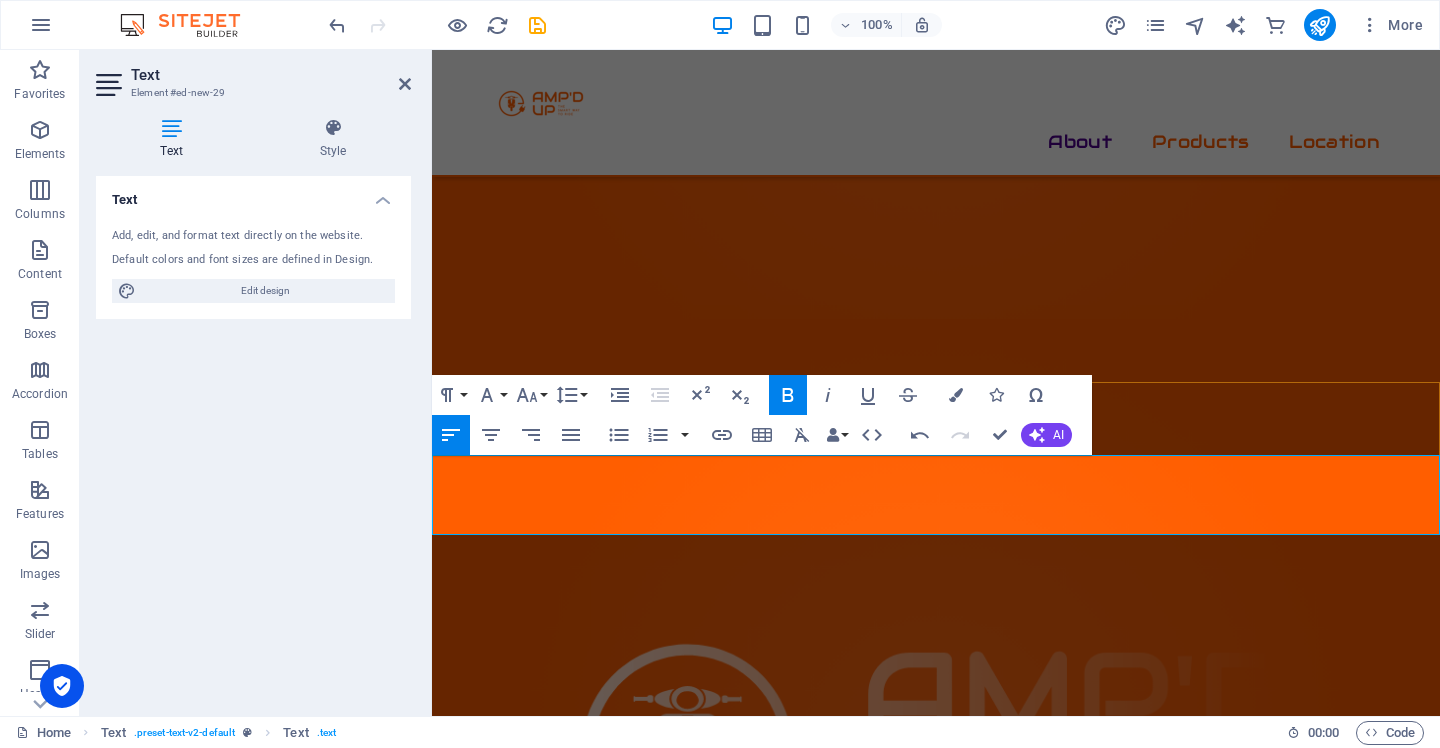 drag, startPoint x: 671, startPoint y: 494, endPoint x: 550, endPoint y: 493, distance: 121.004135 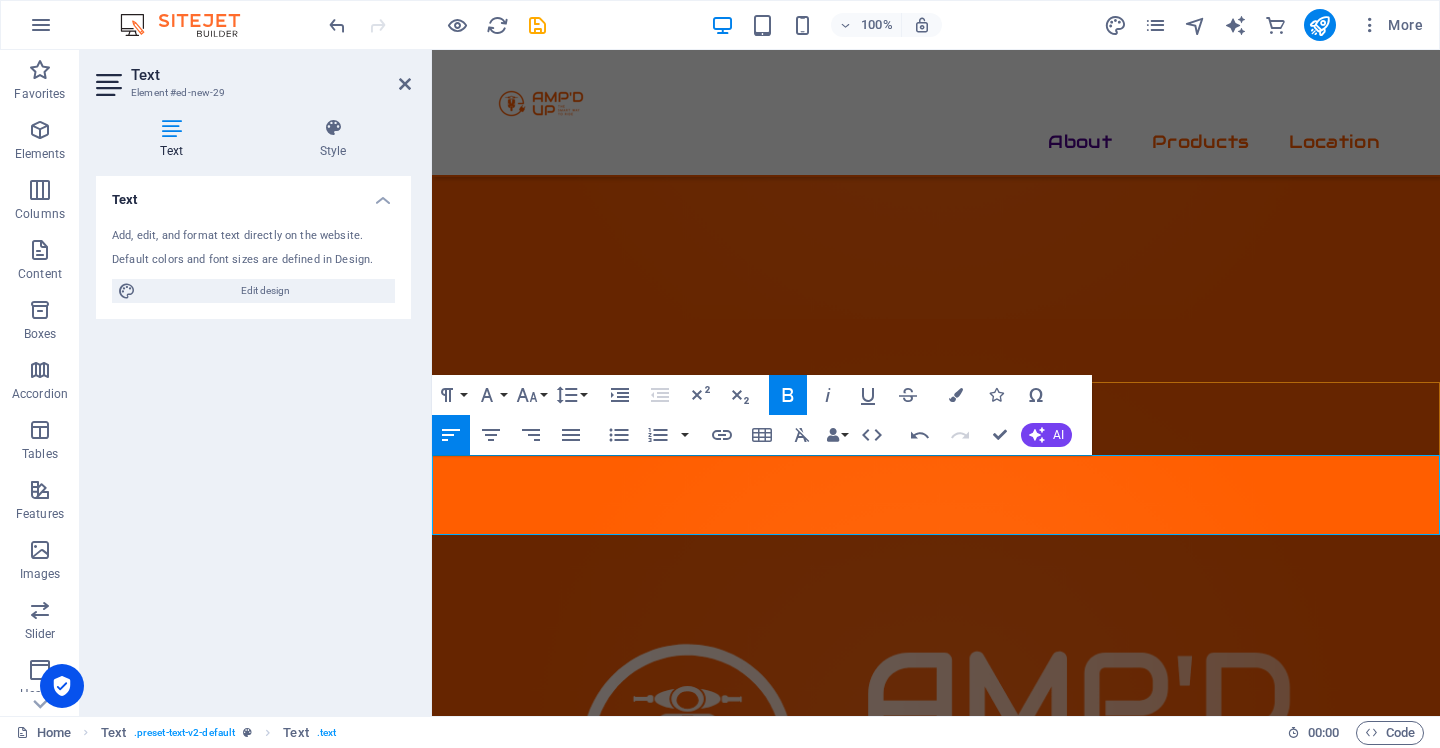 click on "Flexible lease or buy options   to suit your fleet goals" at bounding box center (936, 1659) 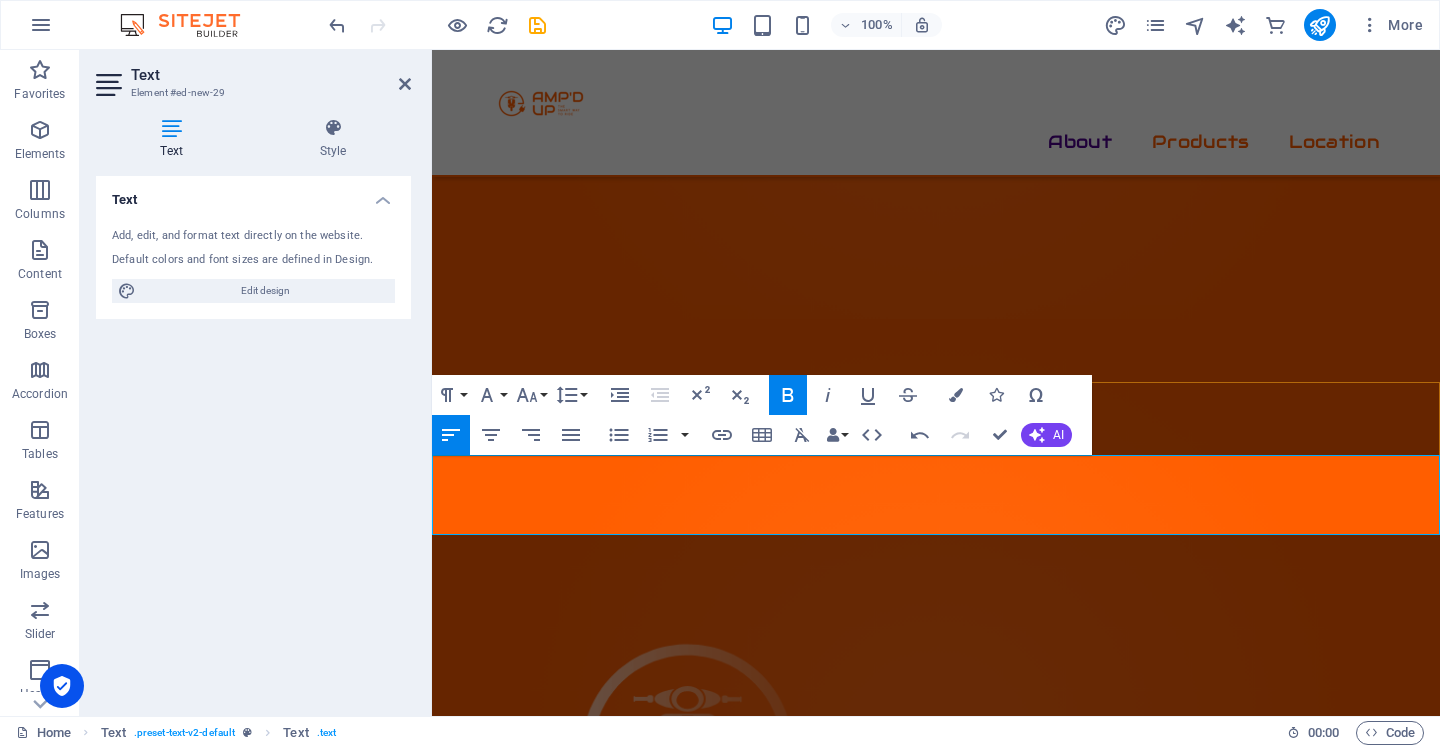 drag, startPoint x: 712, startPoint y: 495, endPoint x: 753, endPoint y: 495, distance: 41 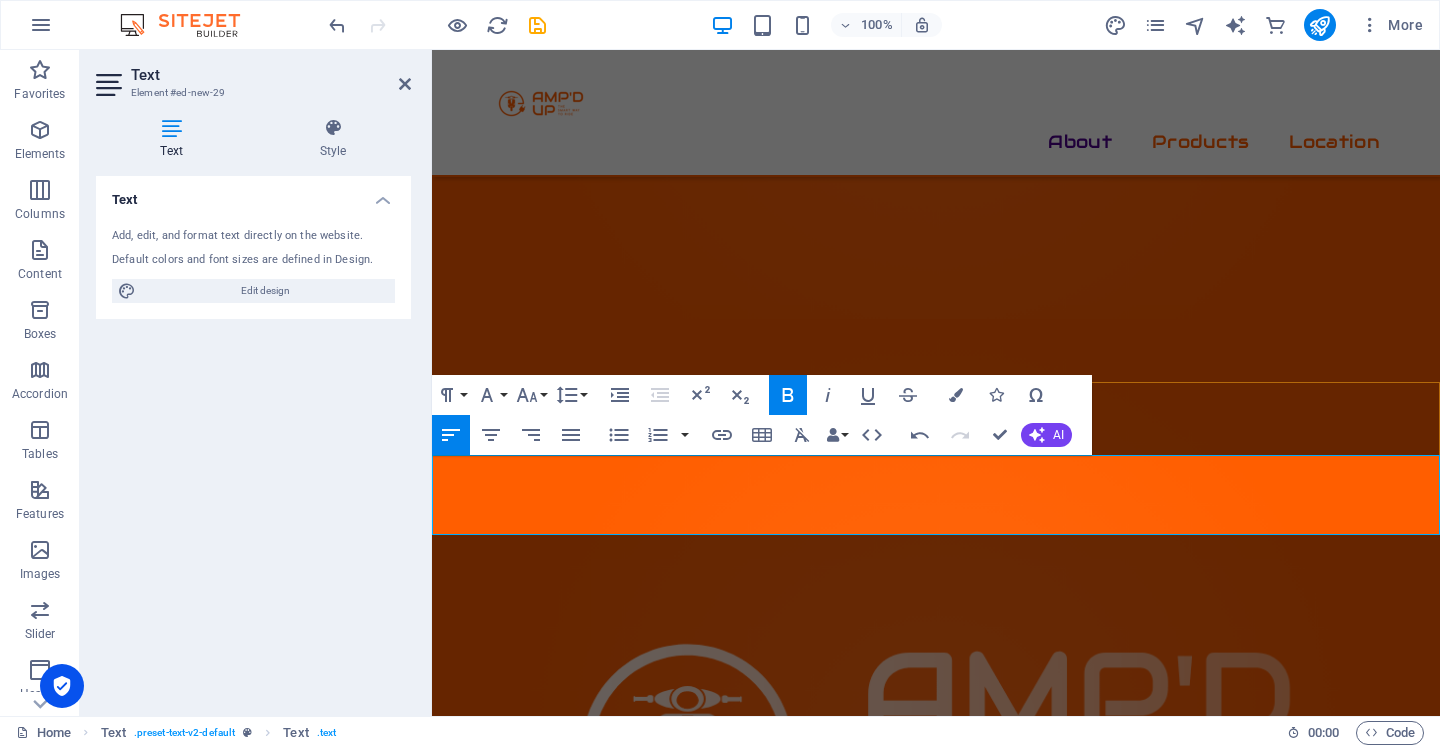 click on "to suit your fleet goals" at bounding box center [715, 1659] 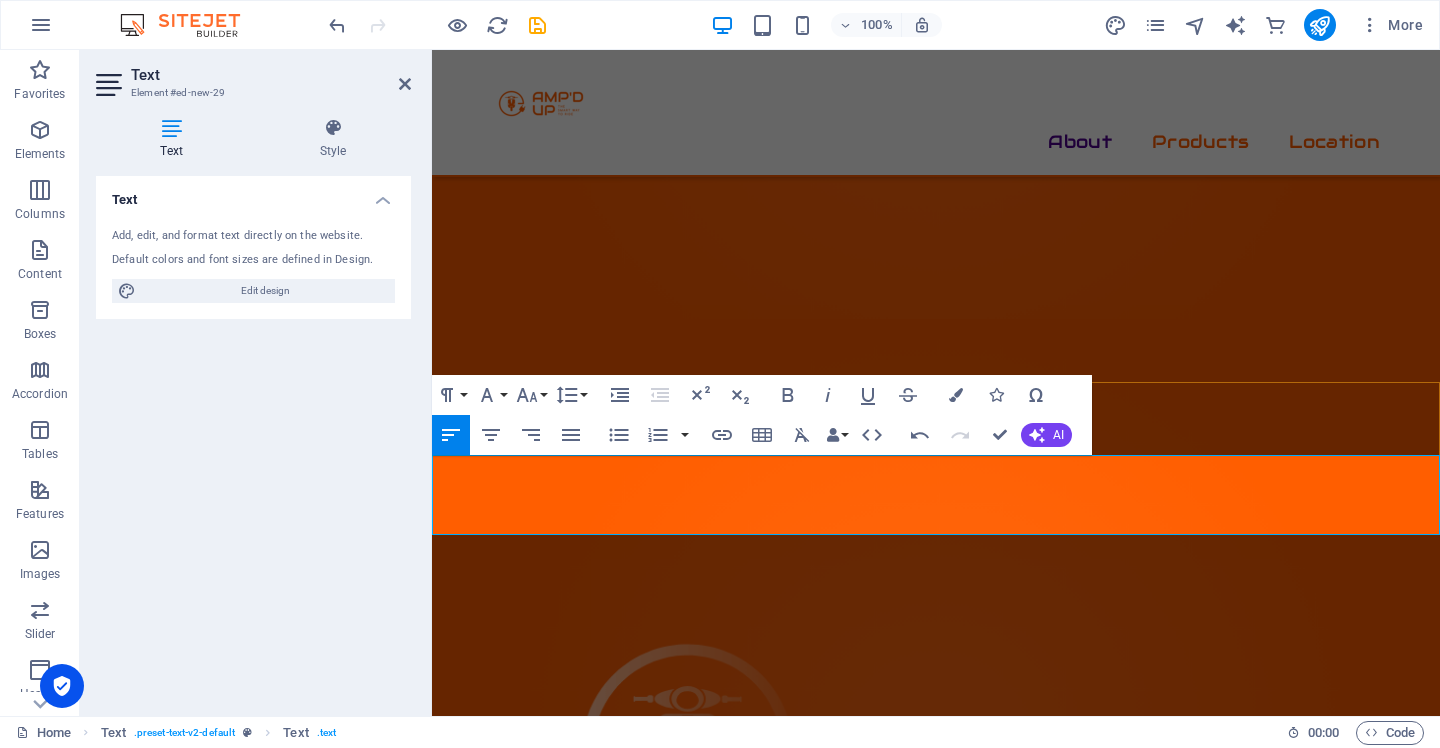 click on "ESG-friendly delivery   that aligns with your brand values" at bounding box center (936, 1675) 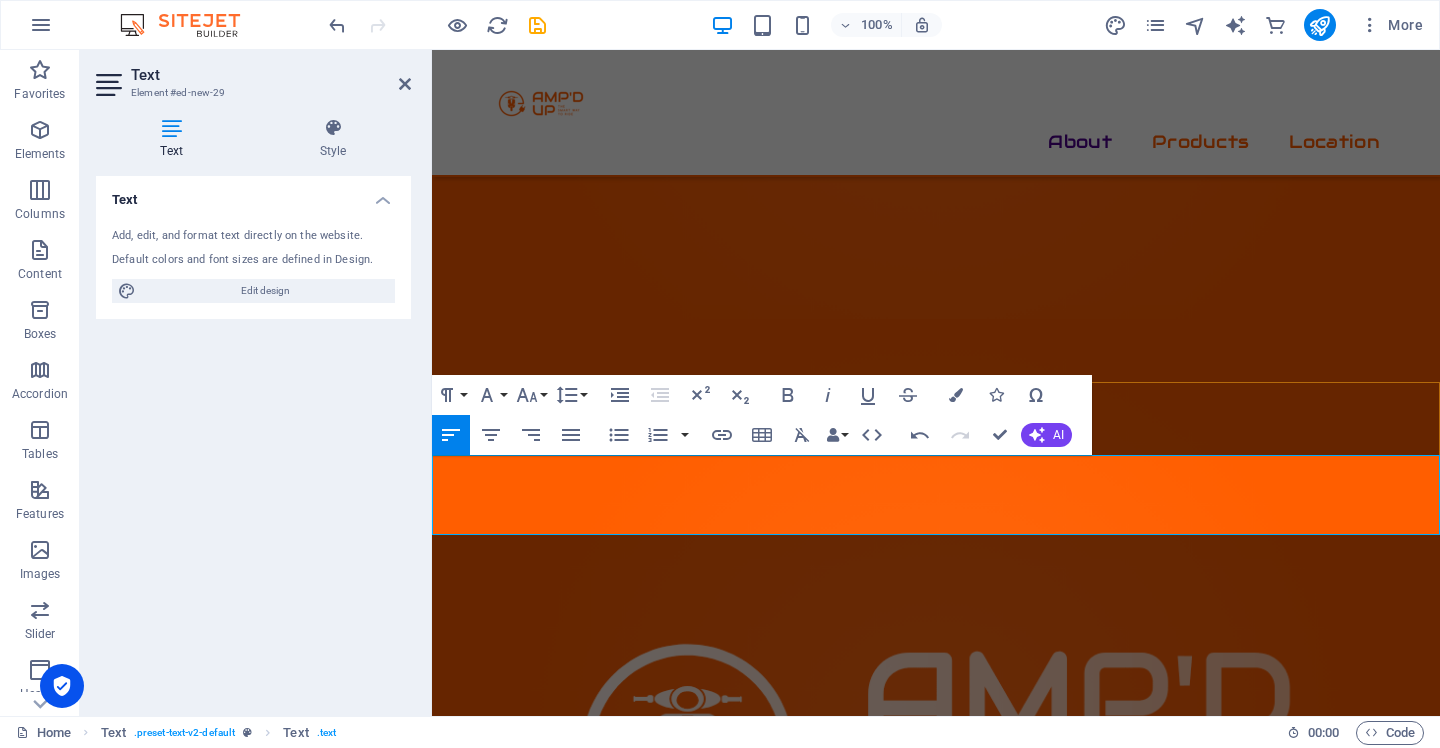 drag, startPoint x: 745, startPoint y: 512, endPoint x: 788, endPoint y: 519, distance: 43.56604 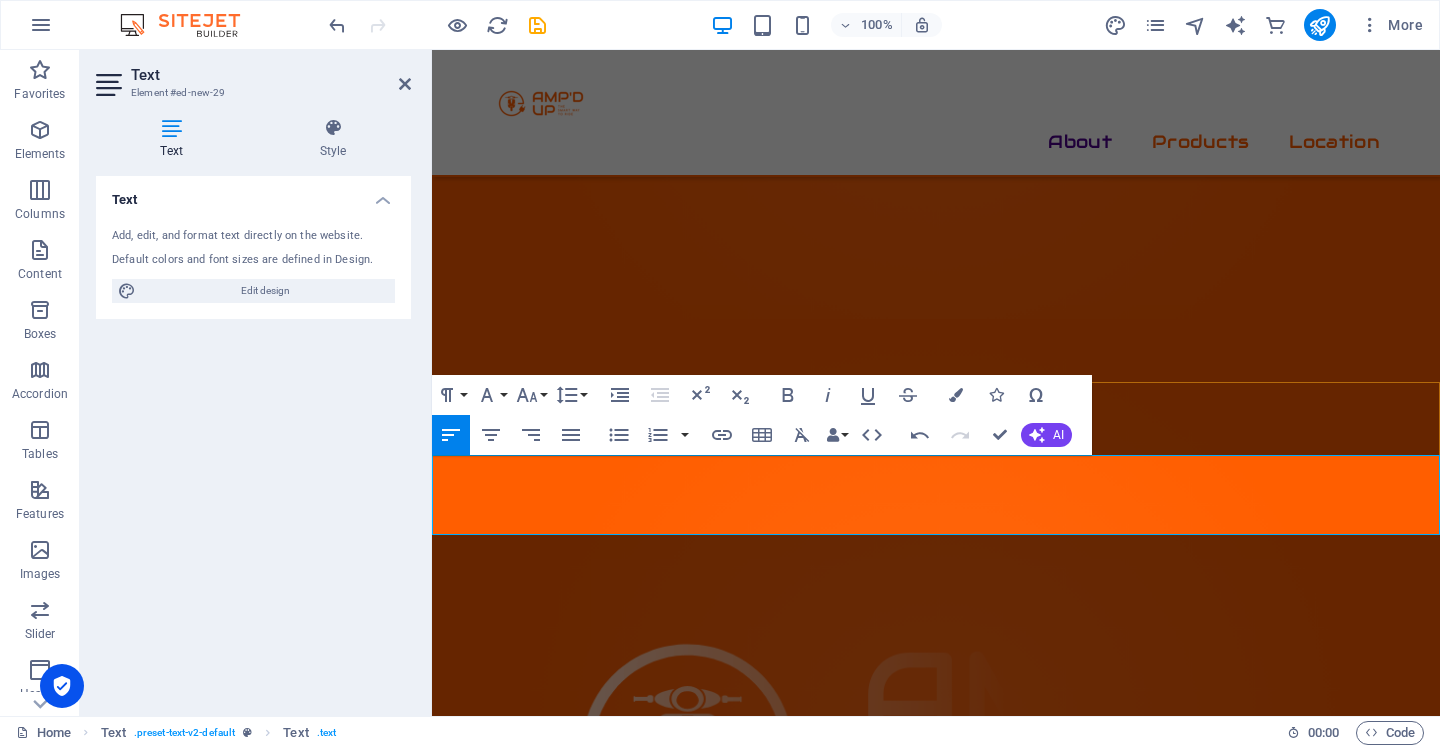 click on "that aligns with your brand values" at bounding box center (758, 1675) 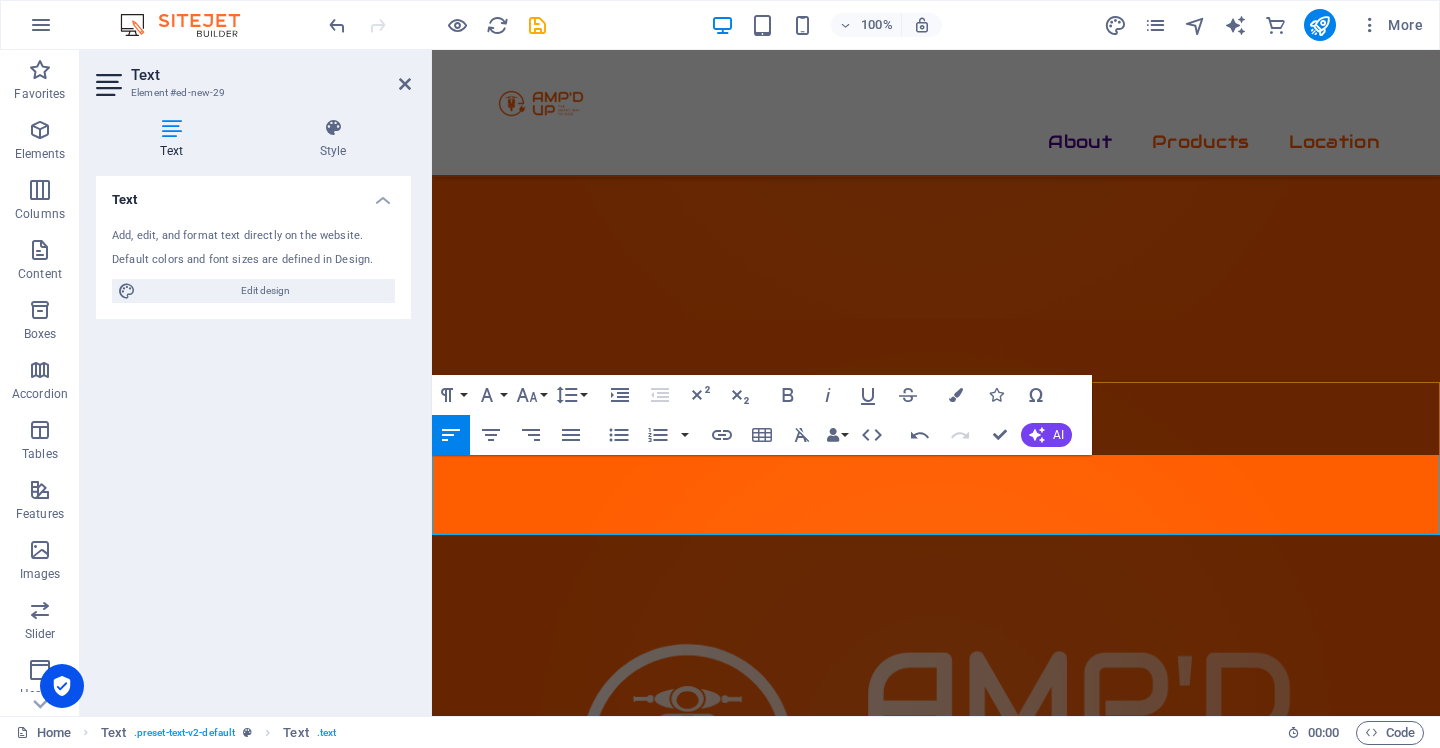 click at bounding box center (936, 1691) 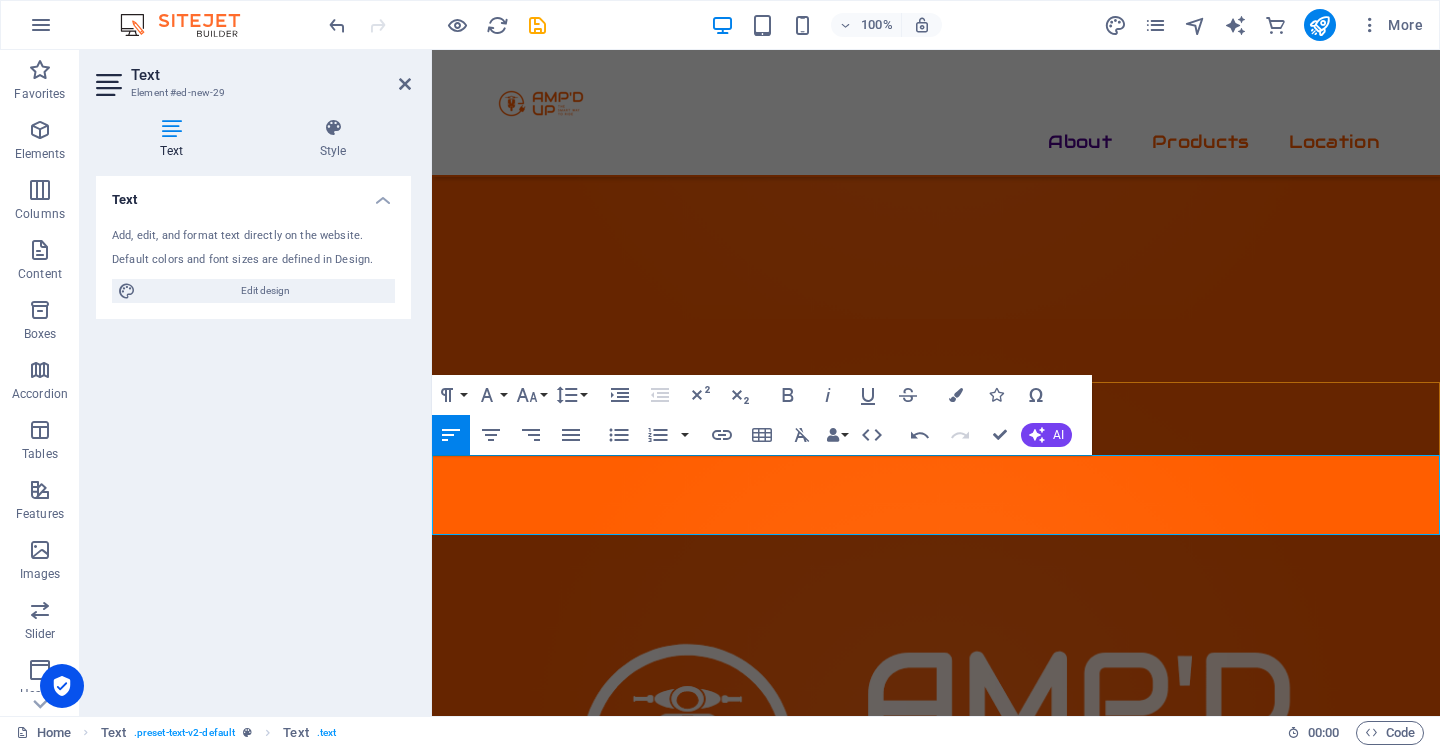 click on "ESG-friendly delivery   that aligns with your brand values" at bounding box center (936, 1675) 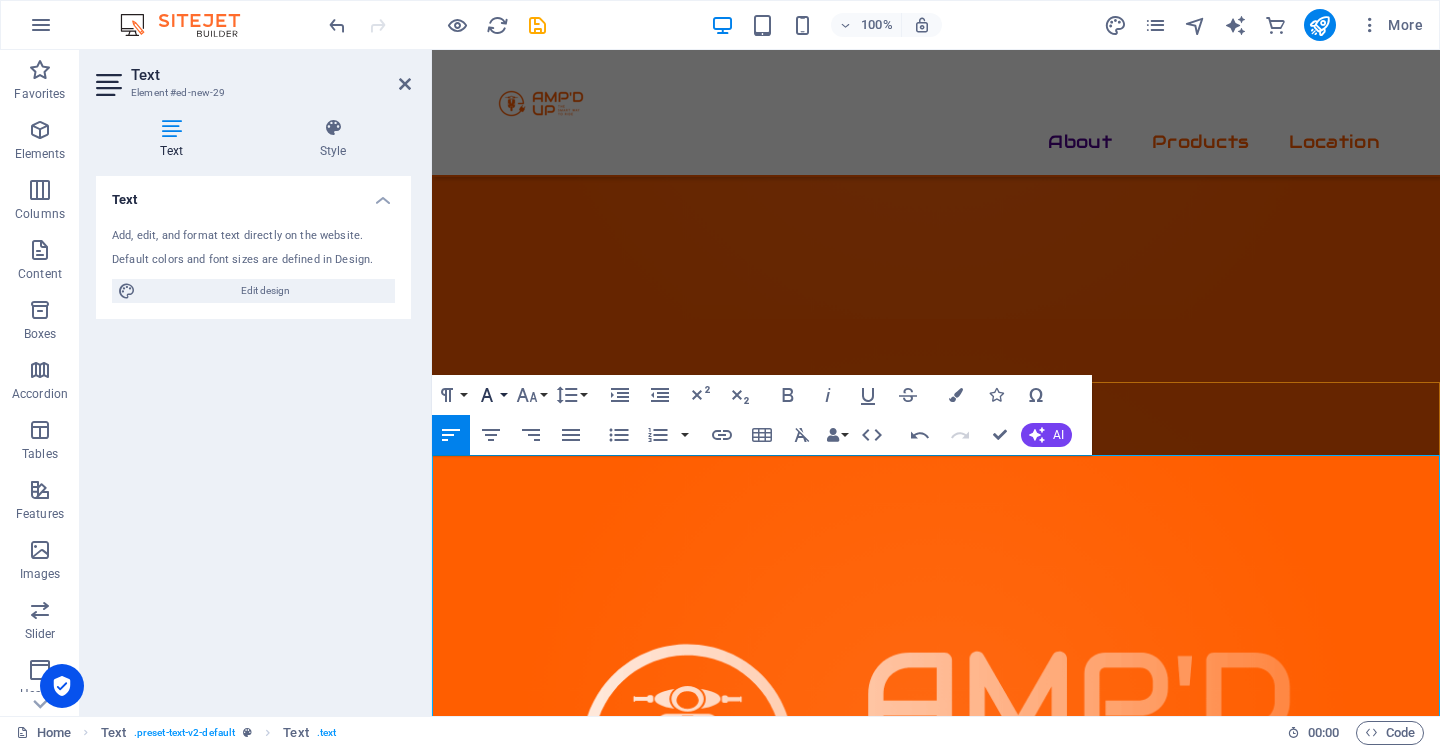 click 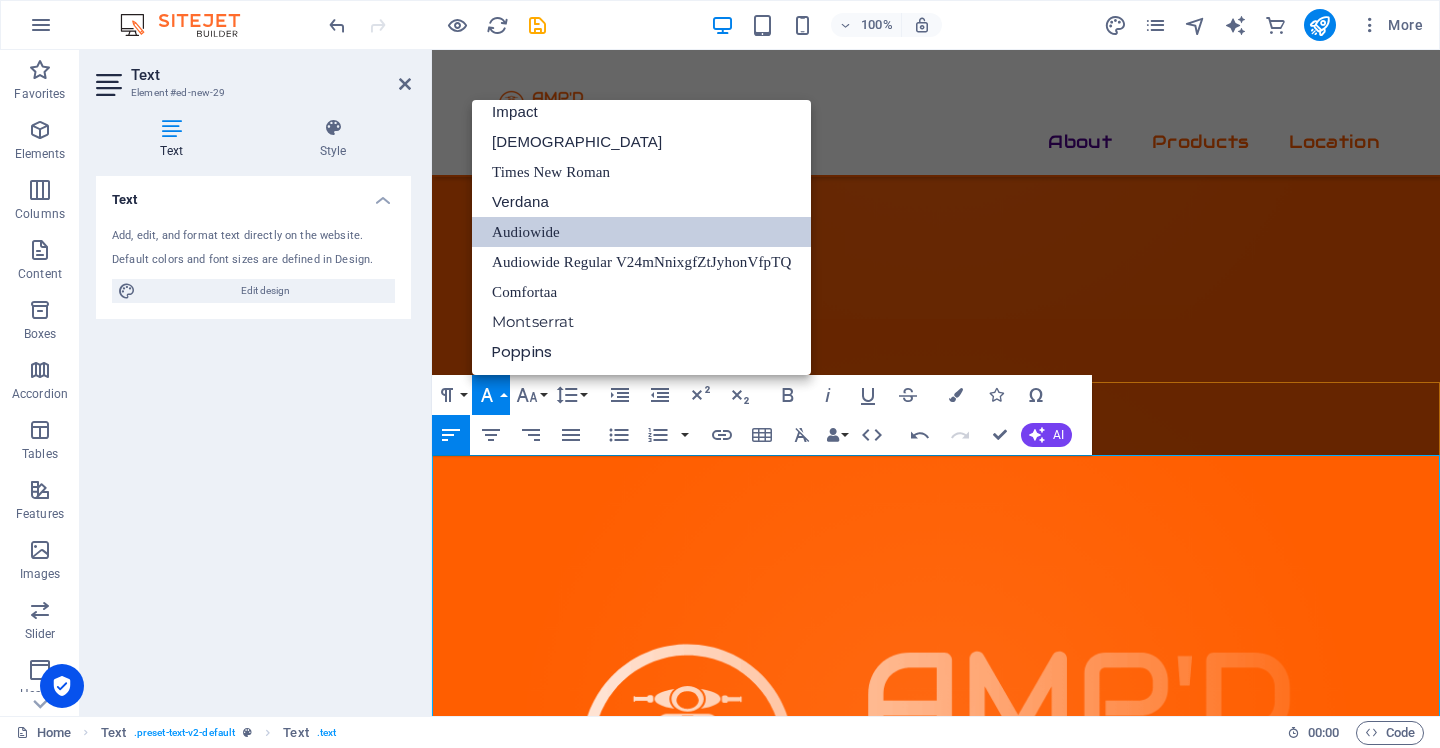 scroll, scrollTop: 71, scrollLeft: 0, axis: vertical 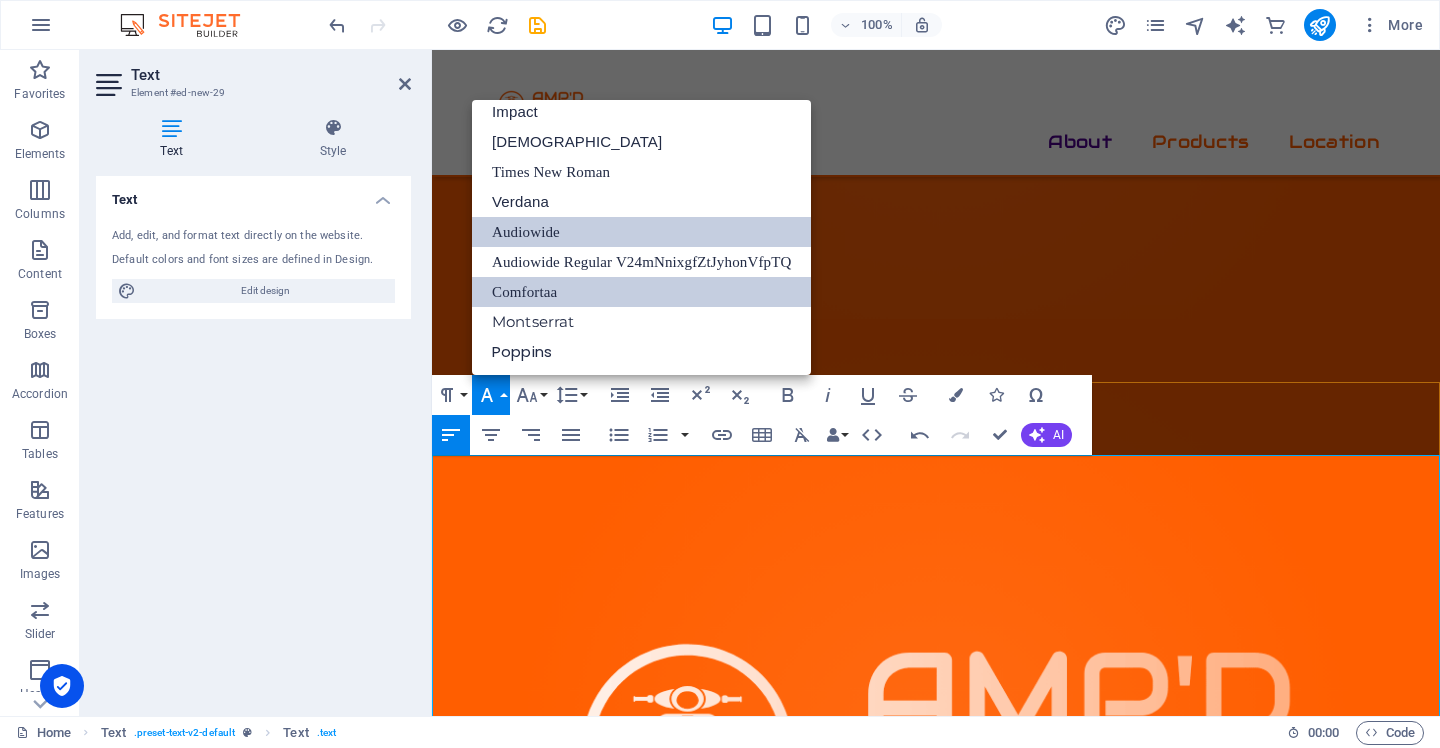 click on "Comfortaa" at bounding box center [641, 292] 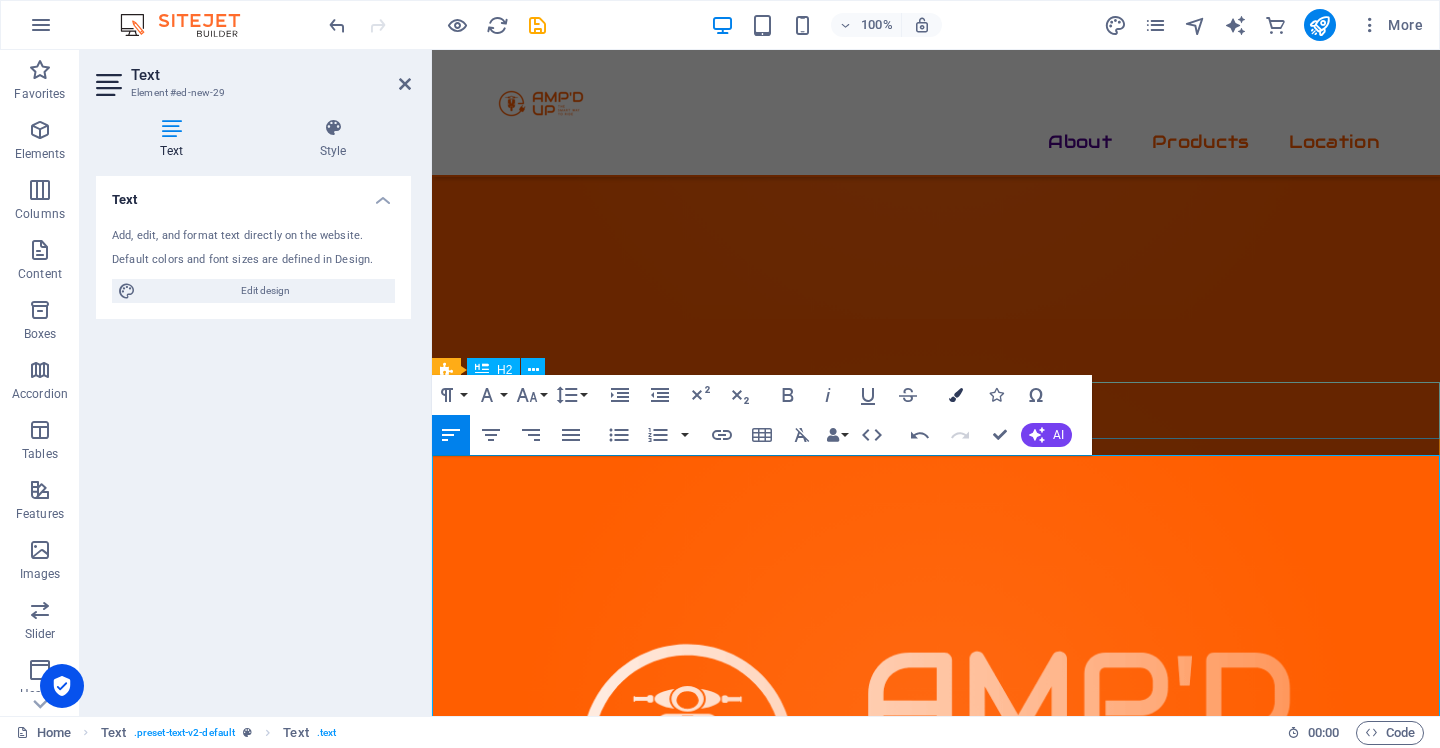 click at bounding box center [956, 395] 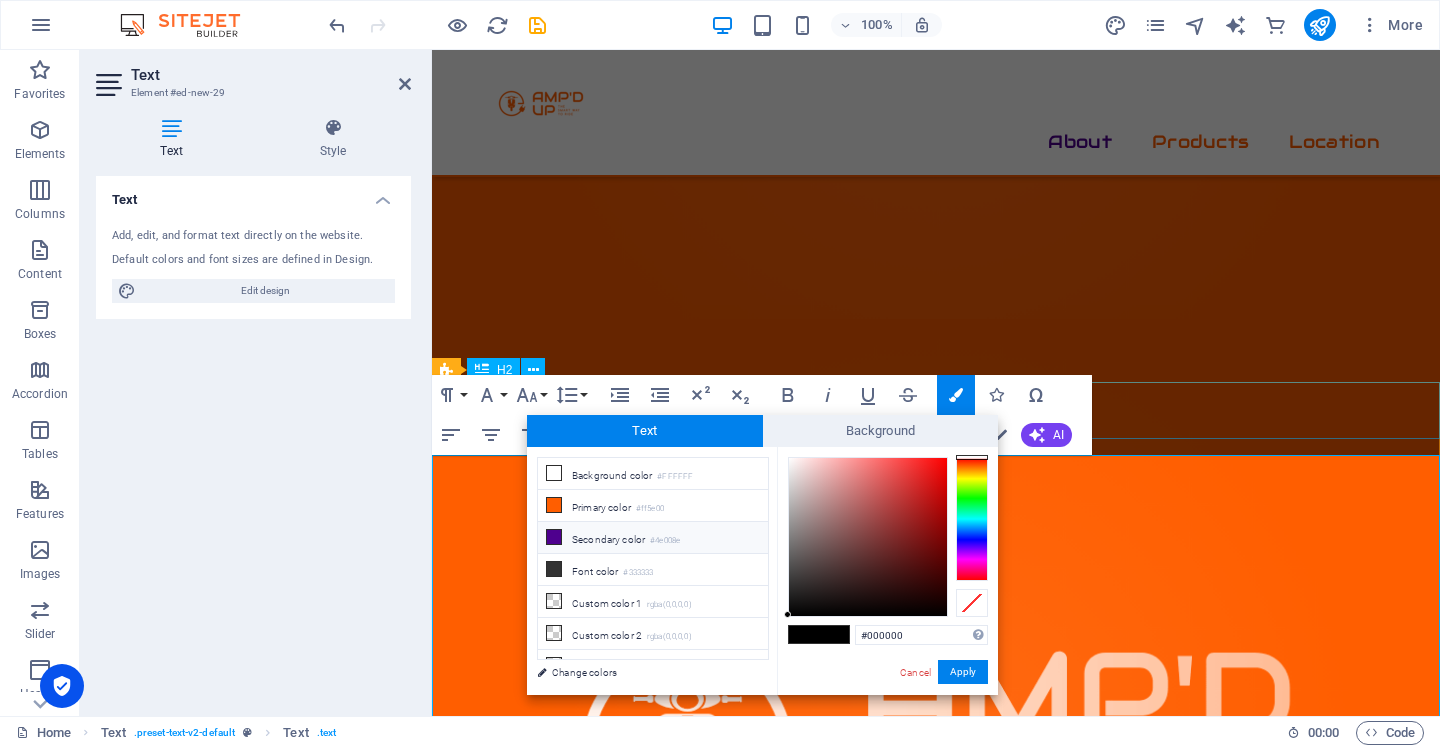 click on "Secondary color
#4e008e" at bounding box center [653, 538] 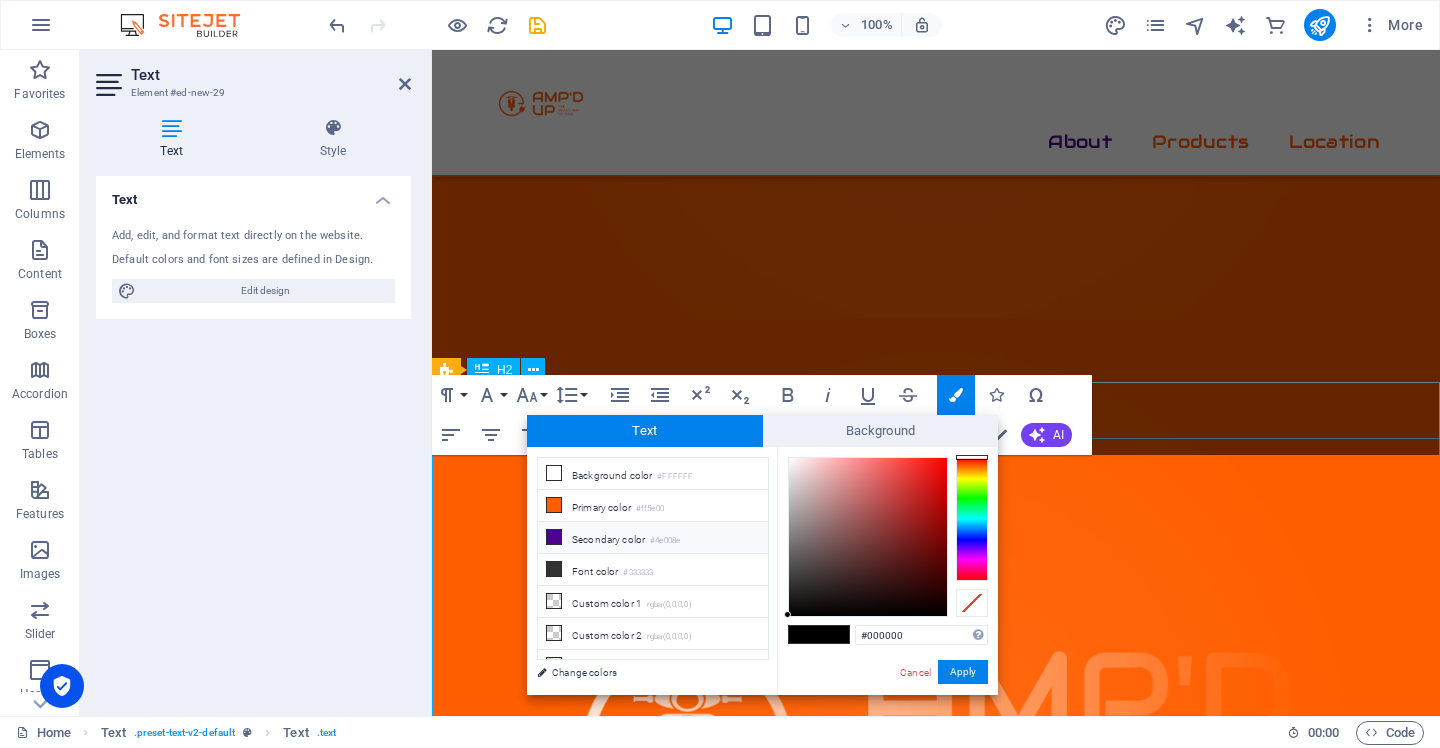 type on "#4e008e" 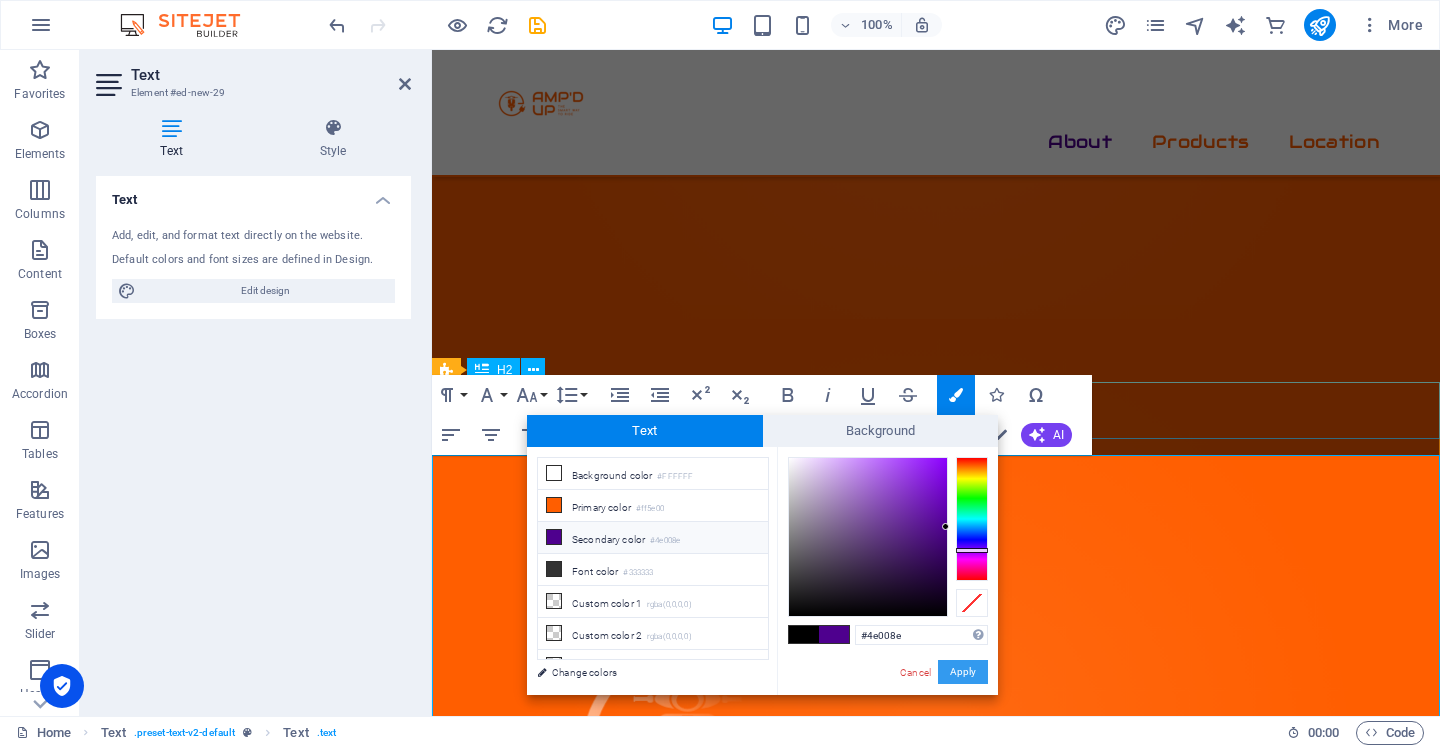 click on "Apply" at bounding box center [963, 672] 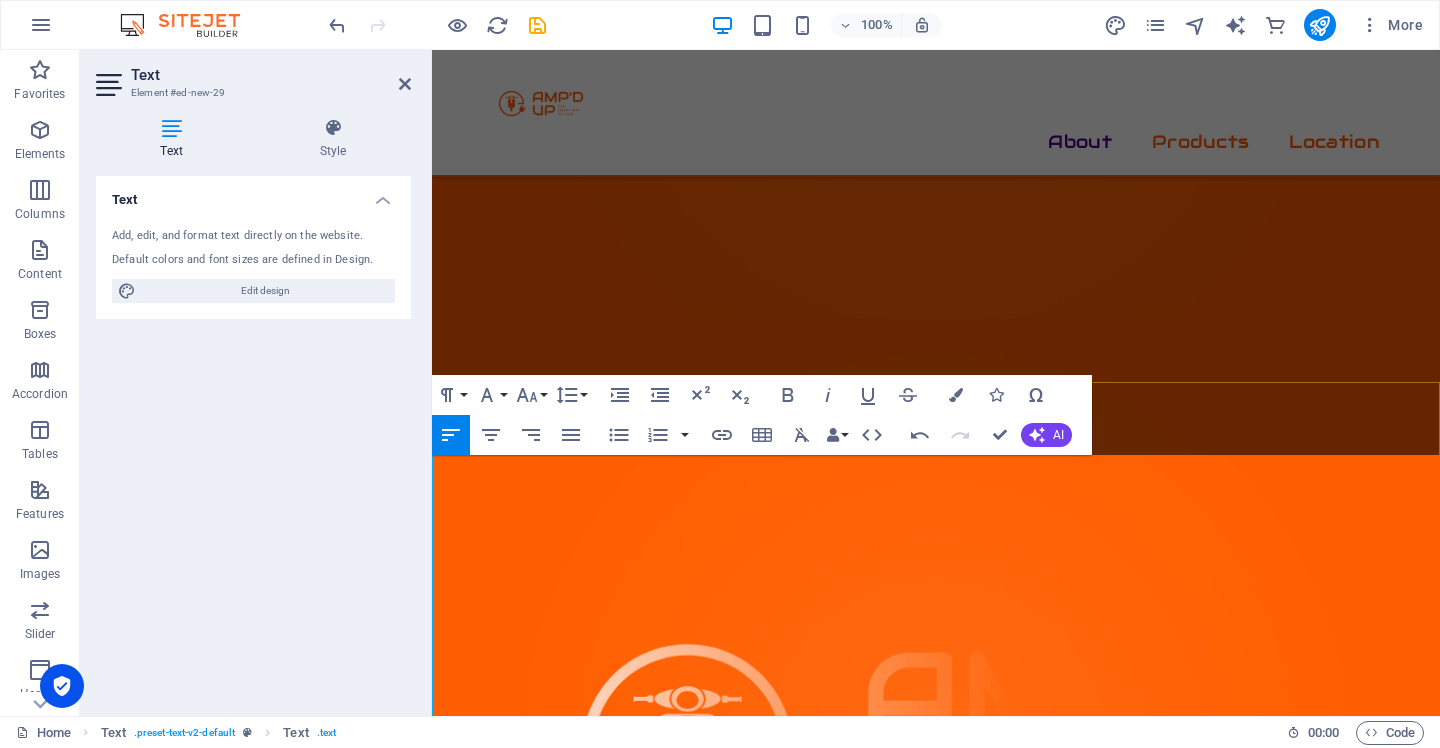 click on "Why Partner with Amp’d Up?" at bounding box center [936, 1634] 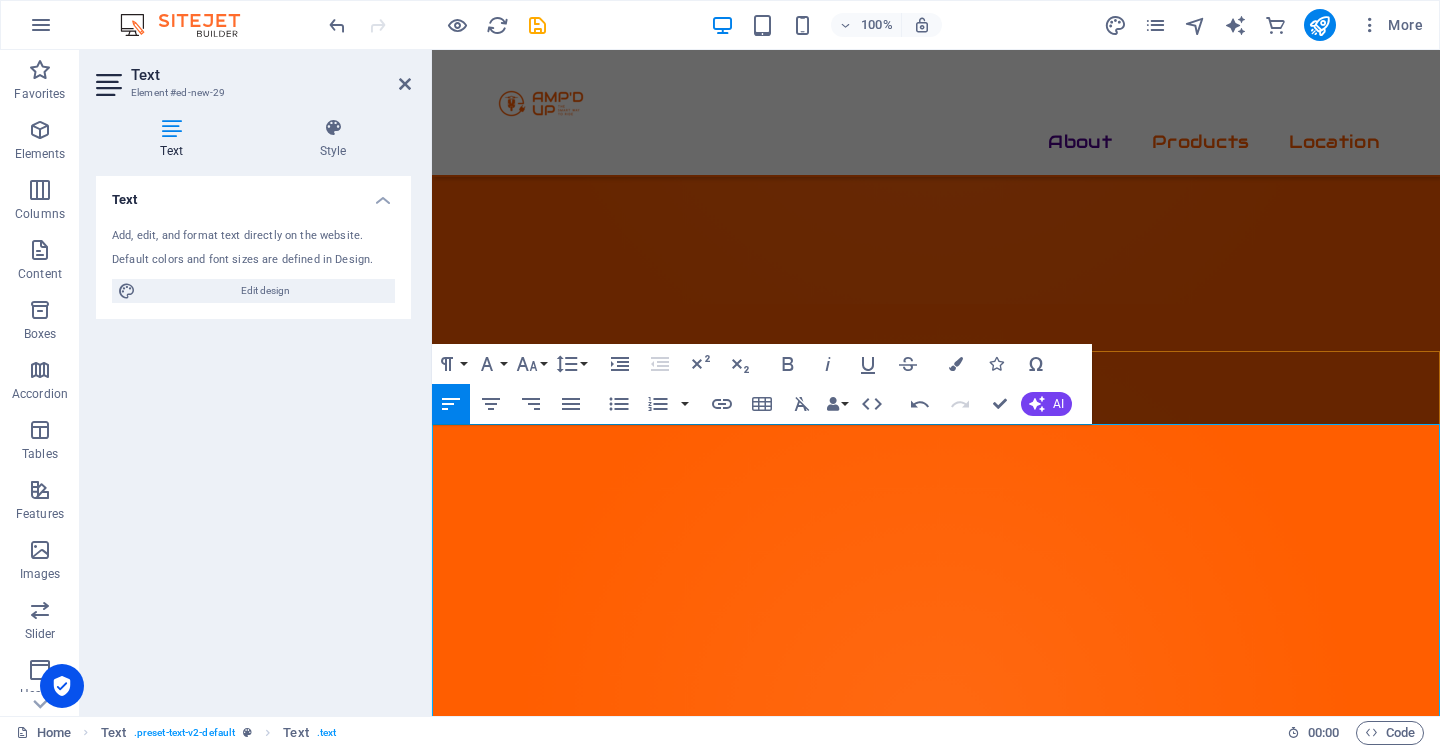 scroll, scrollTop: 1200, scrollLeft: 0, axis: vertical 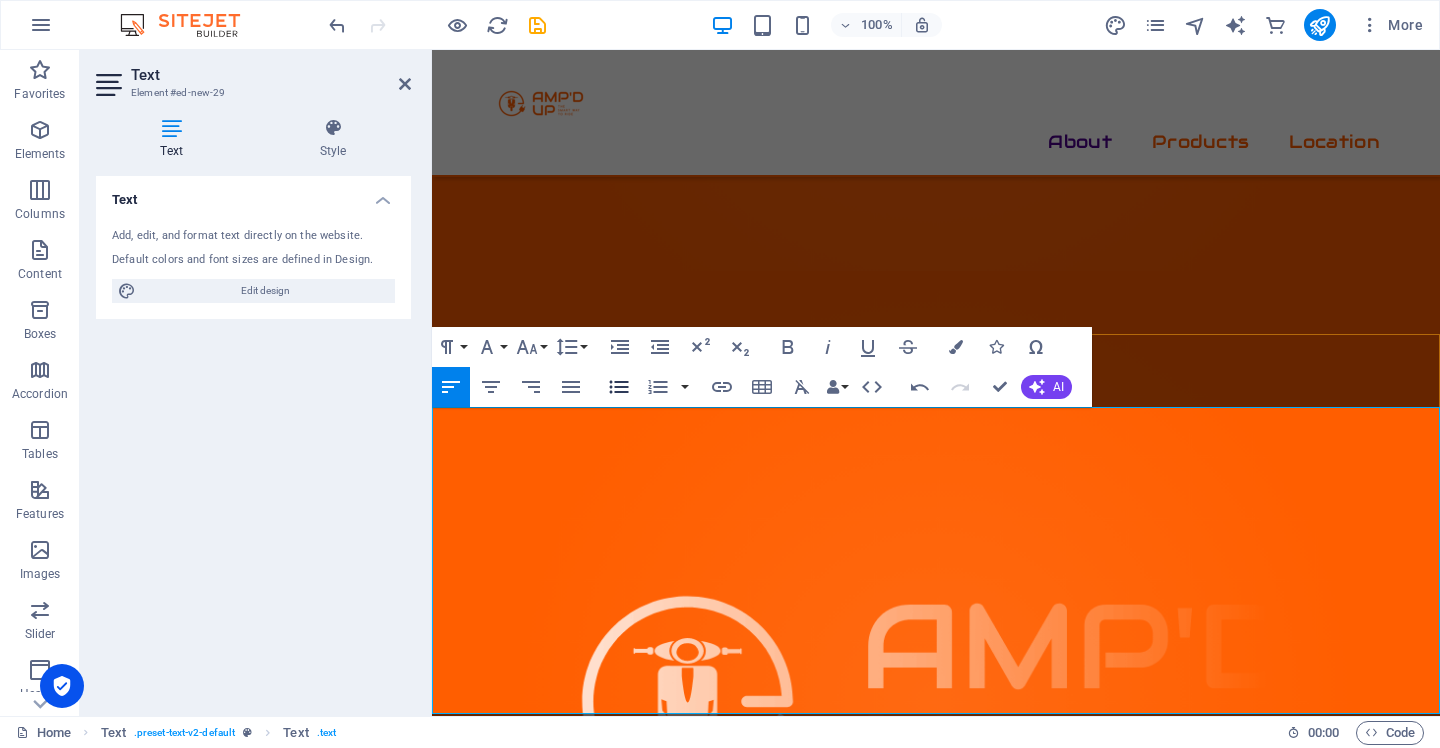 click 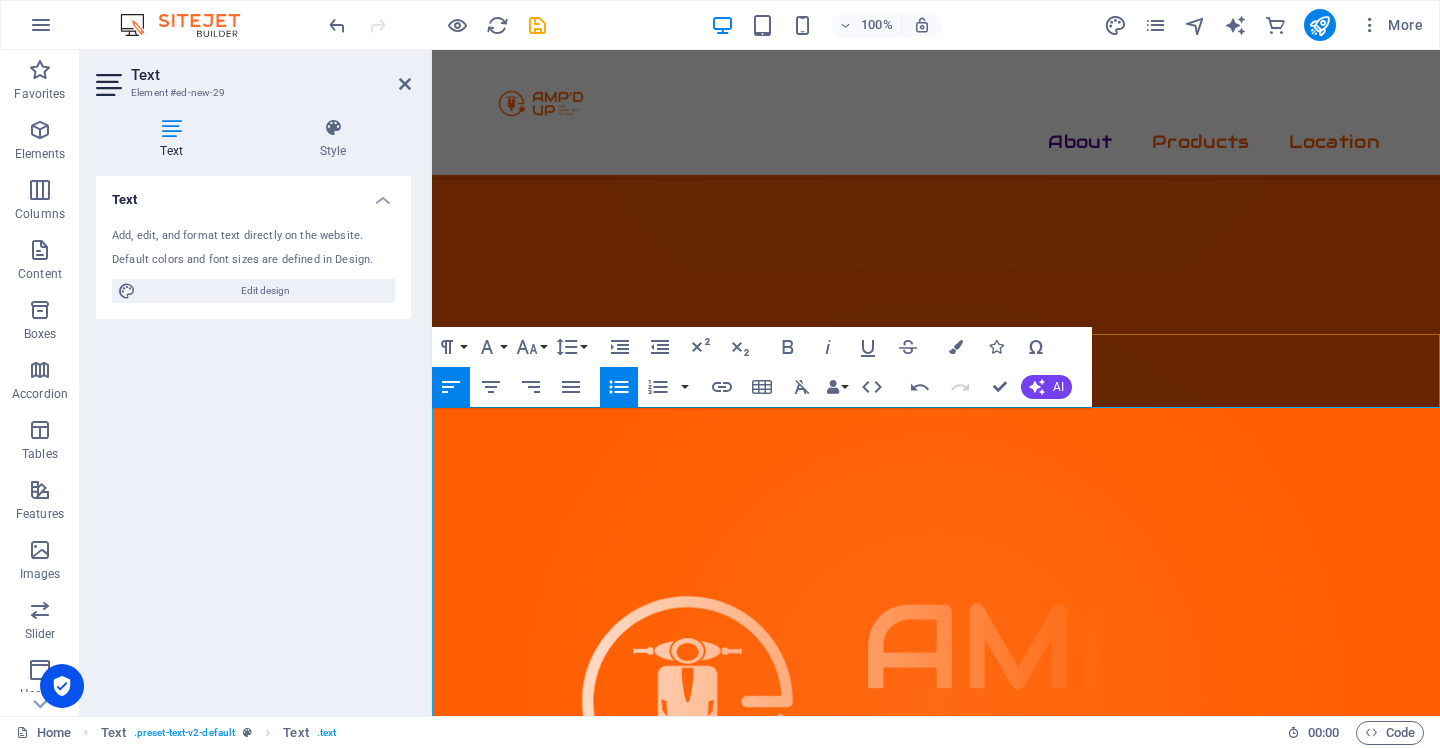 click 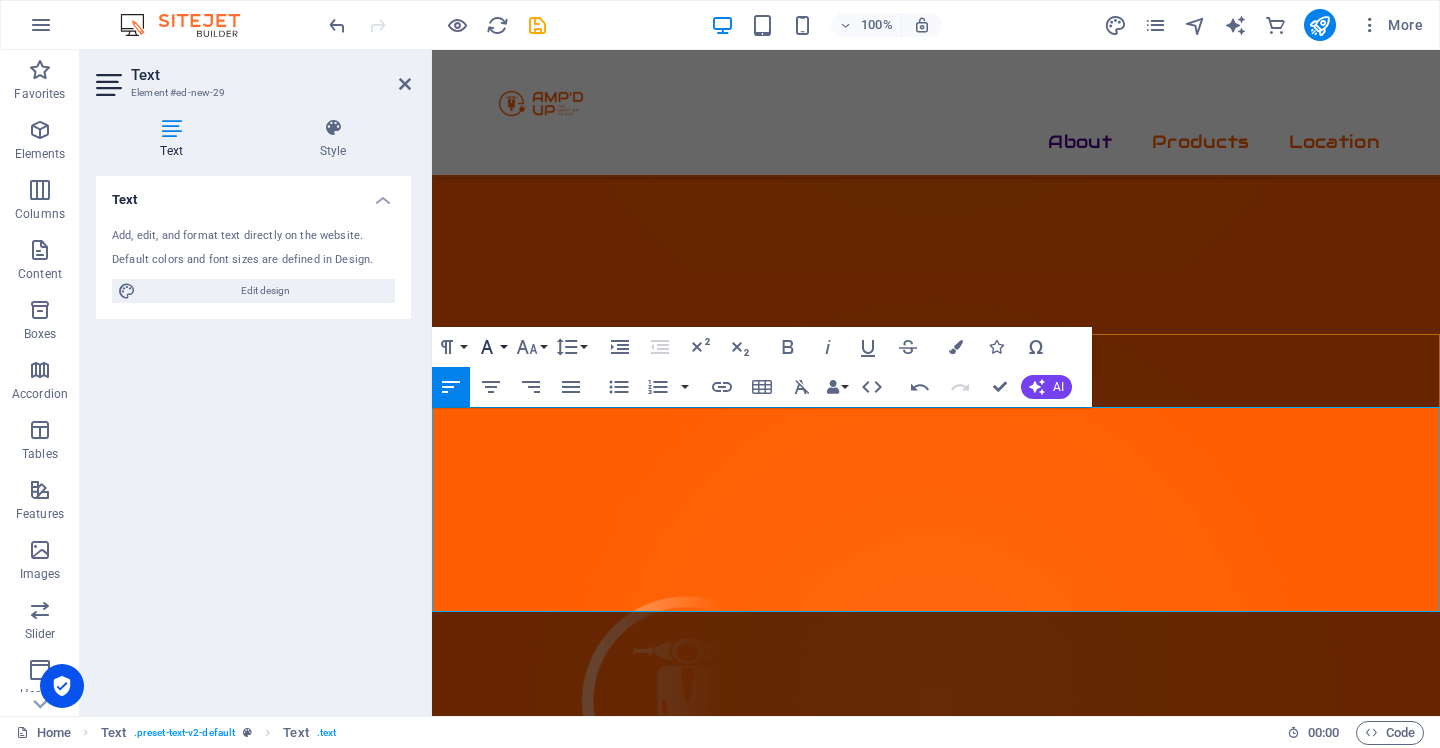 click on "Font Family" at bounding box center (491, 347) 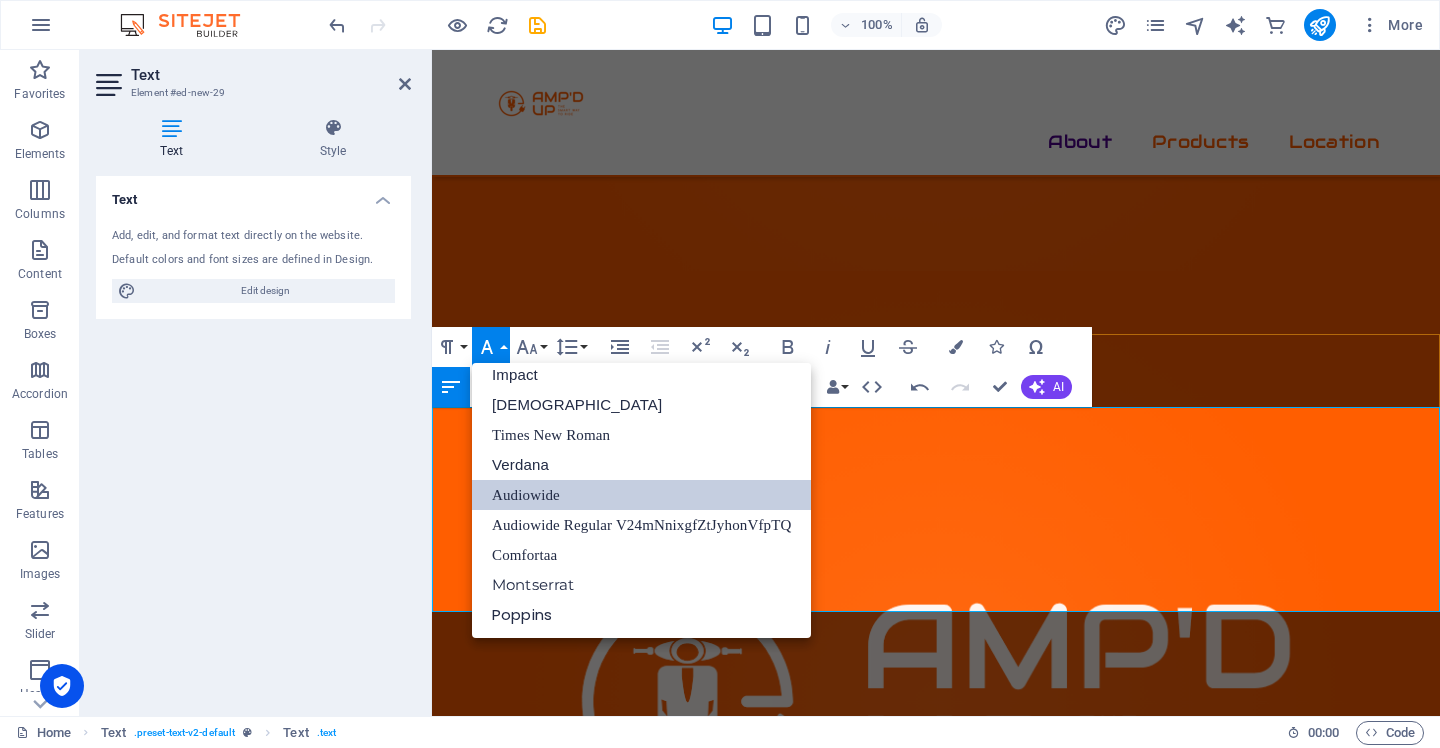 scroll, scrollTop: 71, scrollLeft: 0, axis: vertical 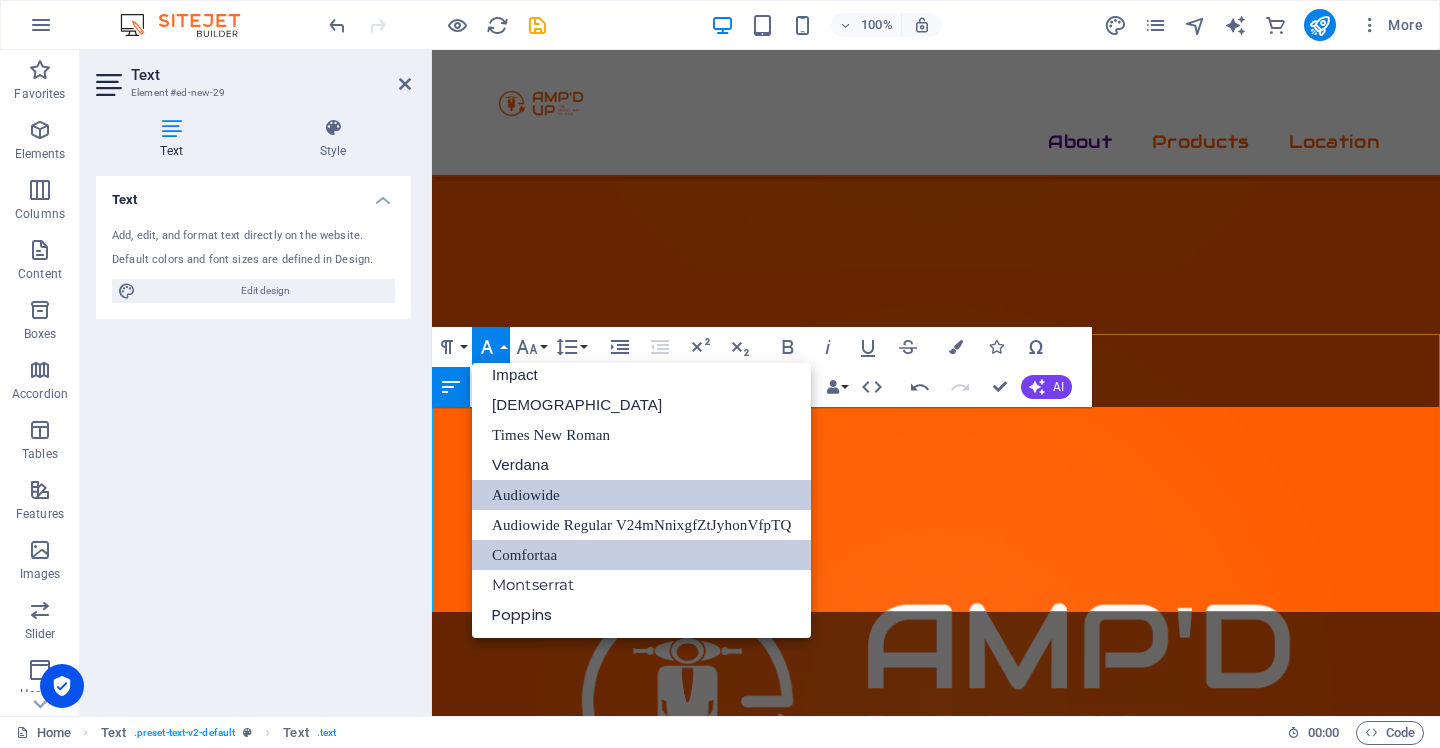 click on "Comfortaa" at bounding box center [641, 555] 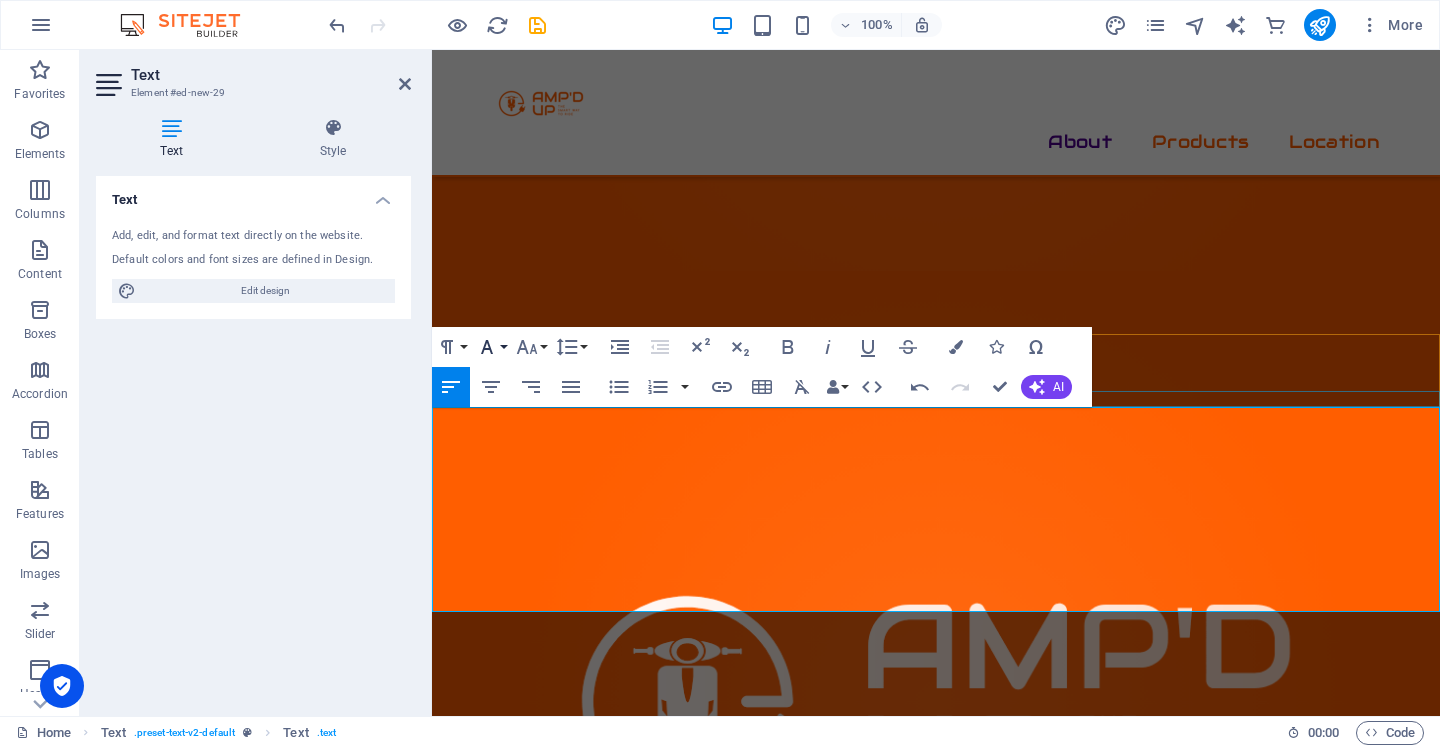 click 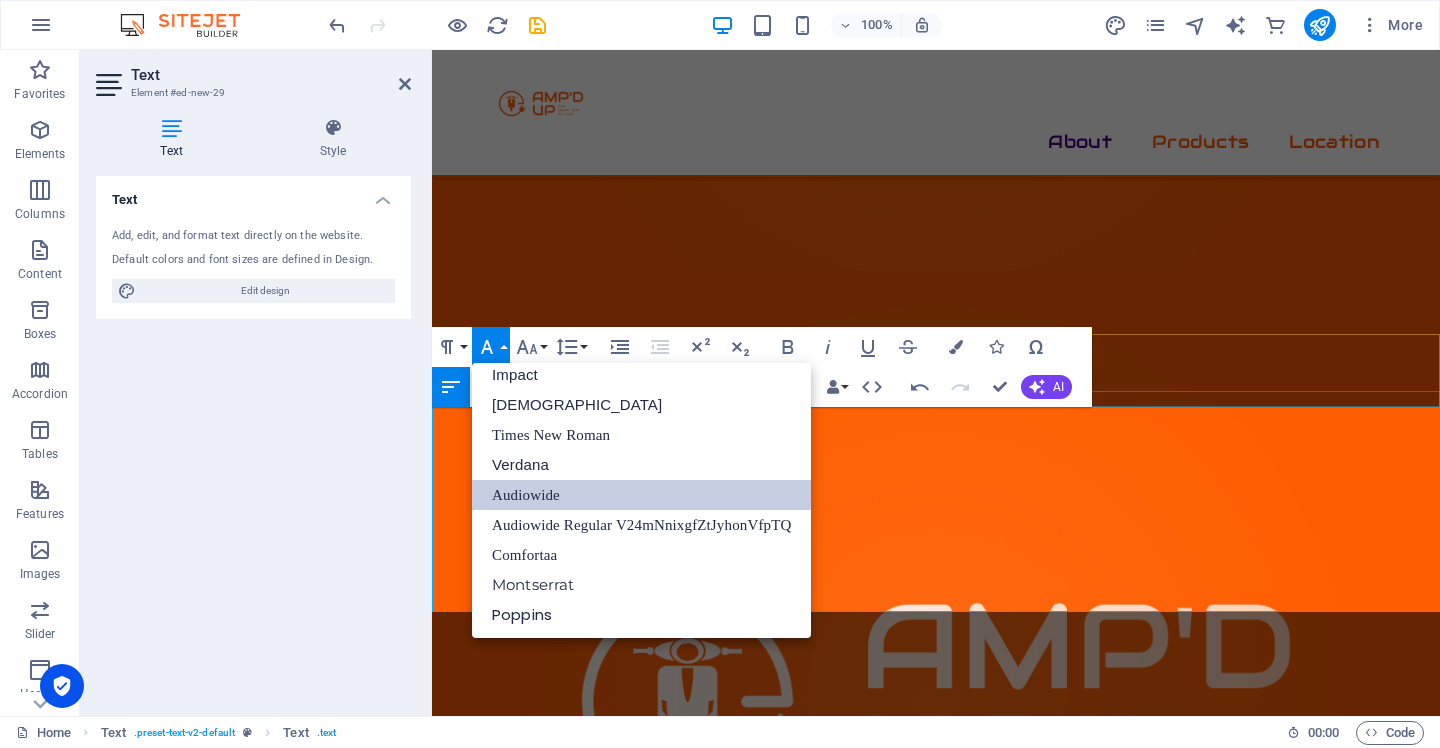 scroll, scrollTop: 71, scrollLeft: 0, axis: vertical 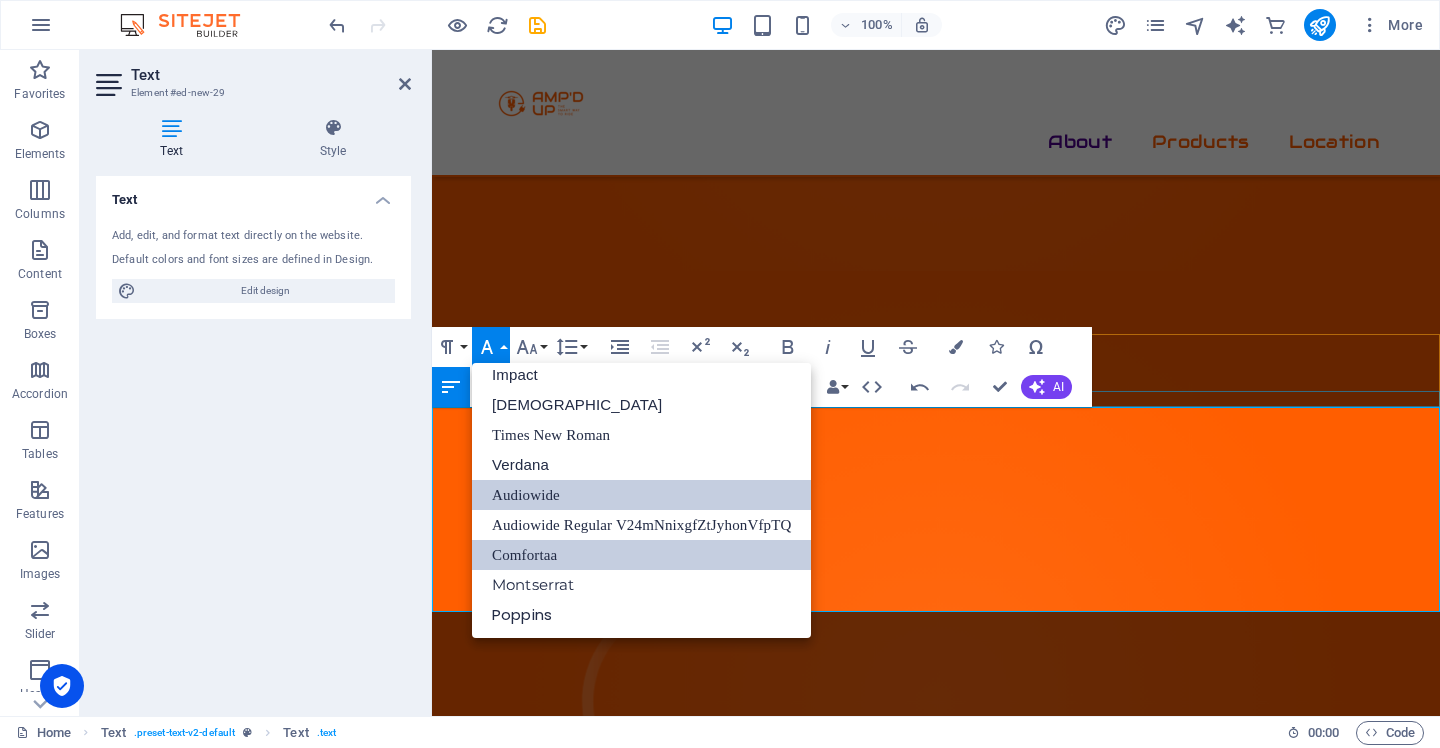click on "Comfortaa" at bounding box center [641, 555] 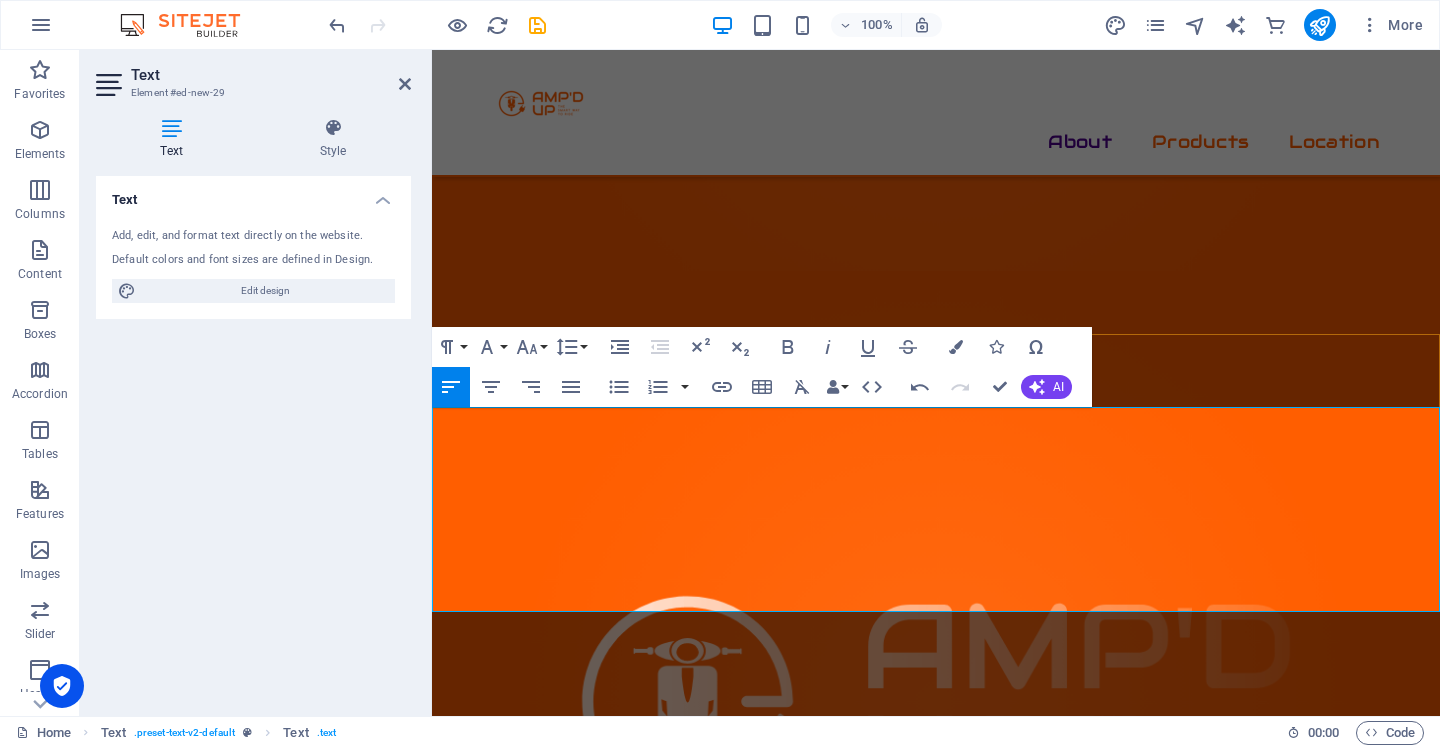 click on "Local Team, Fast Turnaround" at bounding box center (561, 1736) 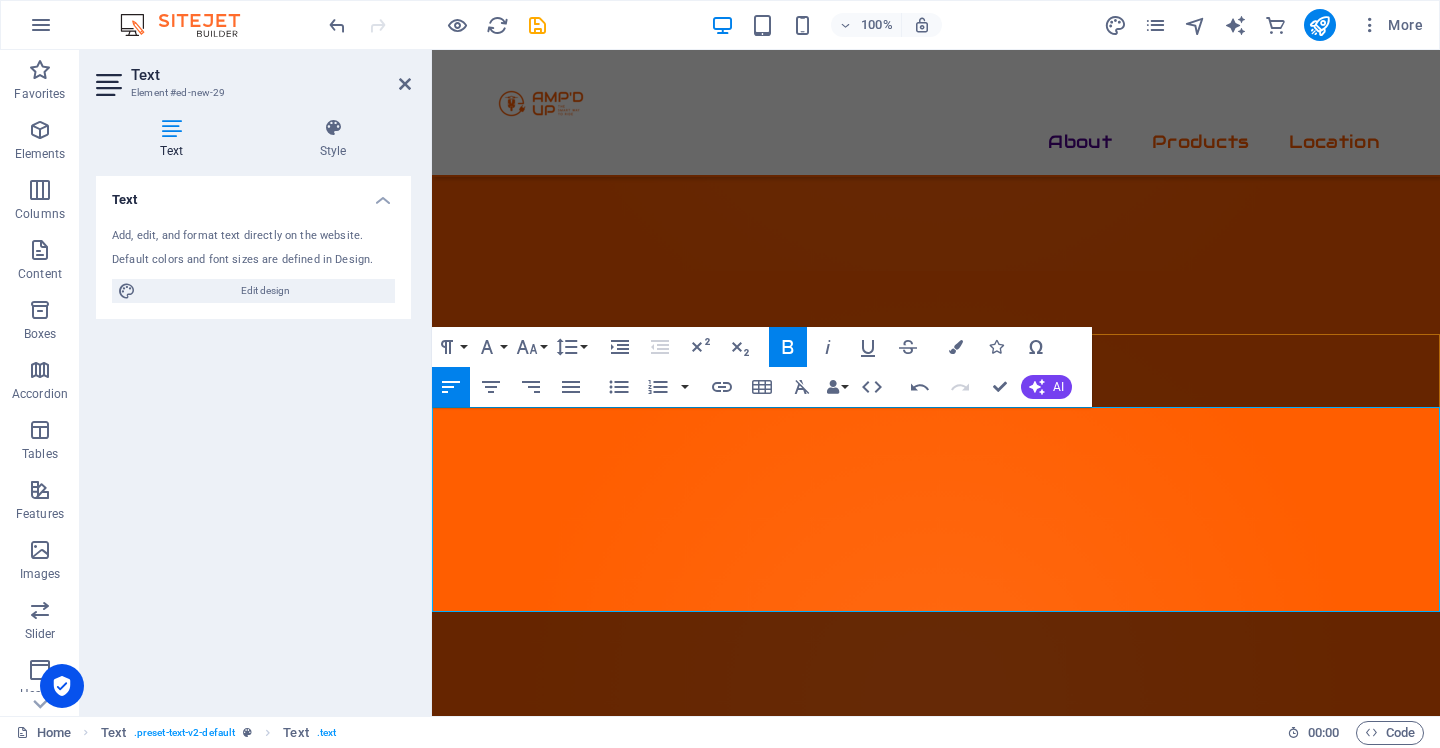 drag, startPoint x: 1214, startPoint y: 589, endPoint x: 459, endPoint y: 449, distance: 767.8704 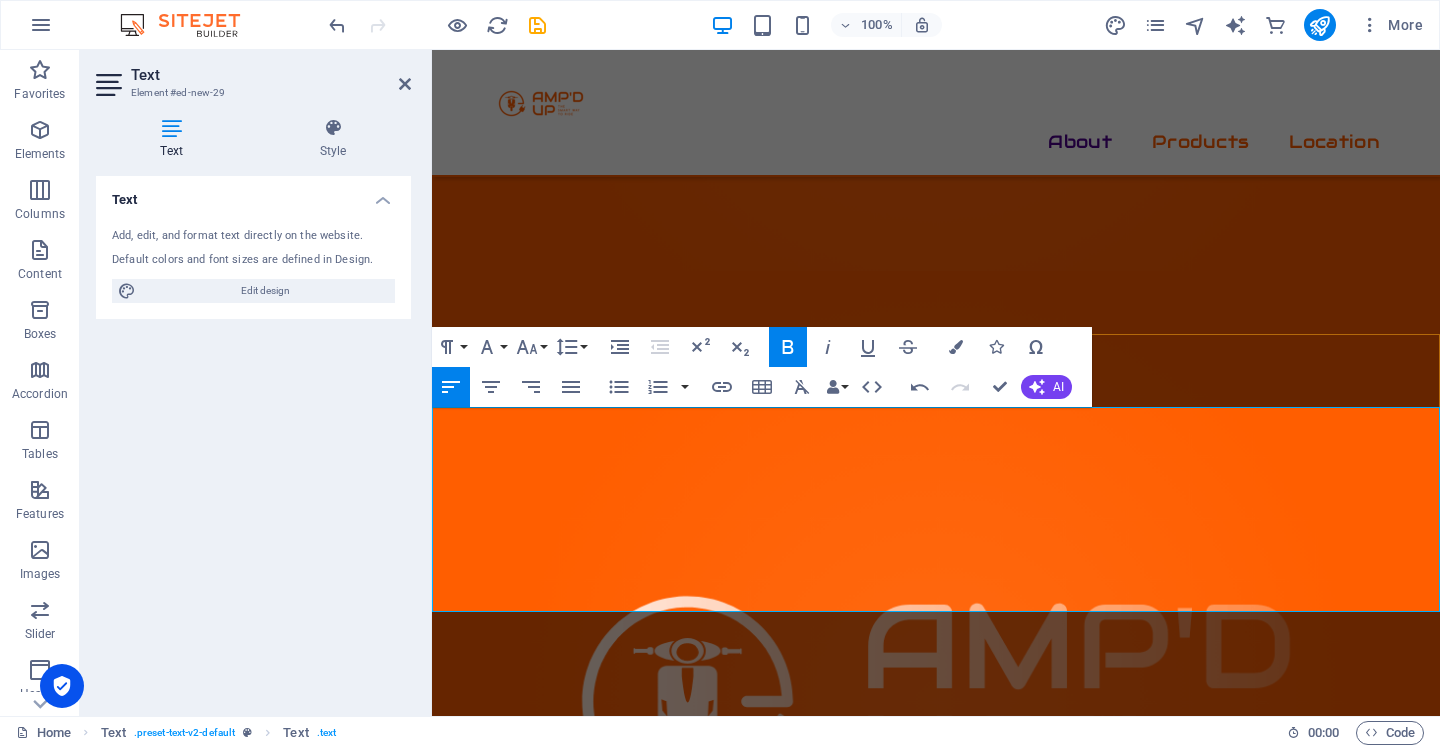 click on "Why Partner with Amp’d Up? ​ Whether you’re a business managing a delivery fleet or a driver looking for a smarter way to earn — Amp’d Up delivers more than just bikes: Massive Monthly Savings : Slash your fuel costs by up to R3,500 per month, per rider Nationwide Reliability : With spares, service, and rider support on standby Flexible Ownership Models : Lease, rent-to-own, or purchase outright — we’ve got a plan for you Eco-Credibility : Go green while building your business and brand reputation Performance & Comfort : Riders love the smooth, powerful ride — and so do customers waiting on time Local Team, Fast Turnaround : No long waits. We’re based here and built for you Make your fleet faster, cleaner, and more cost-effective — with a partner that grows with you." at bounding box center [936, 1674] 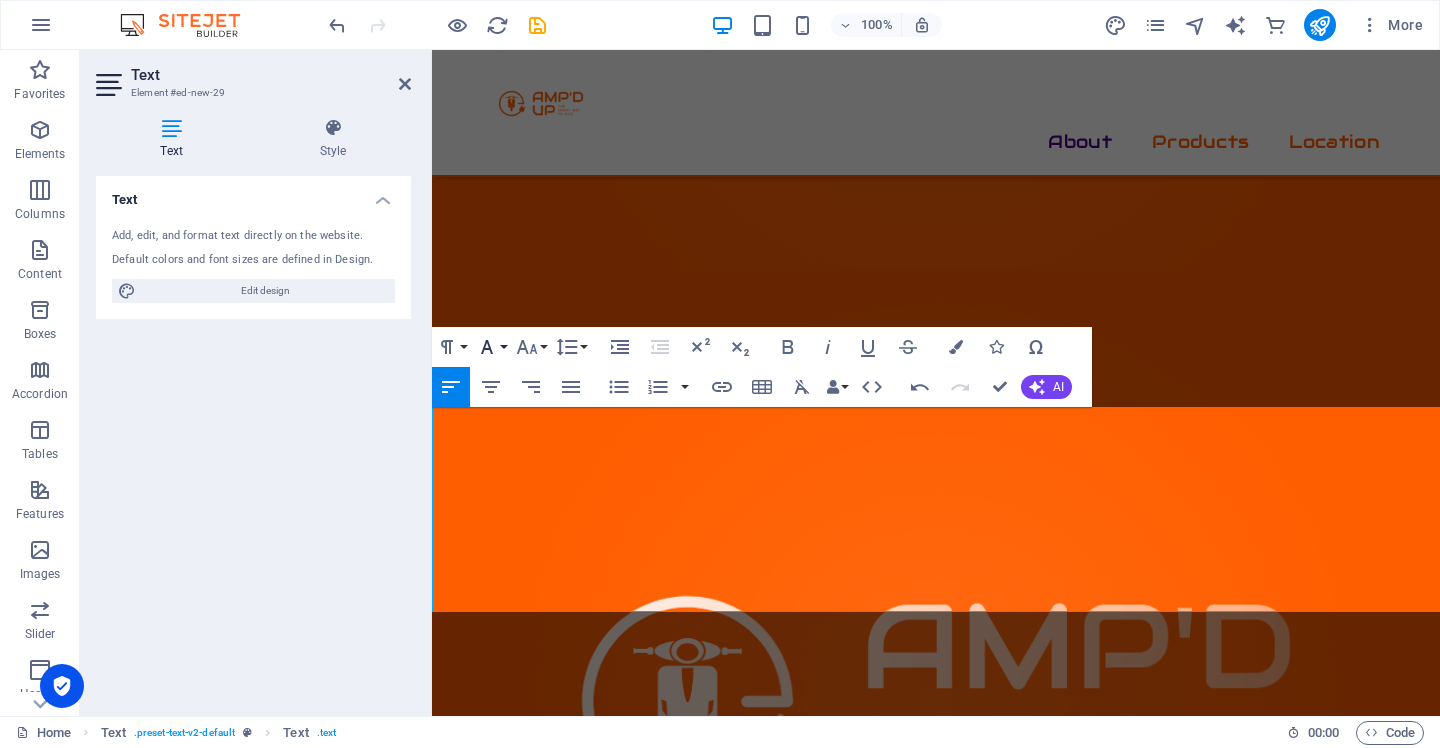 click 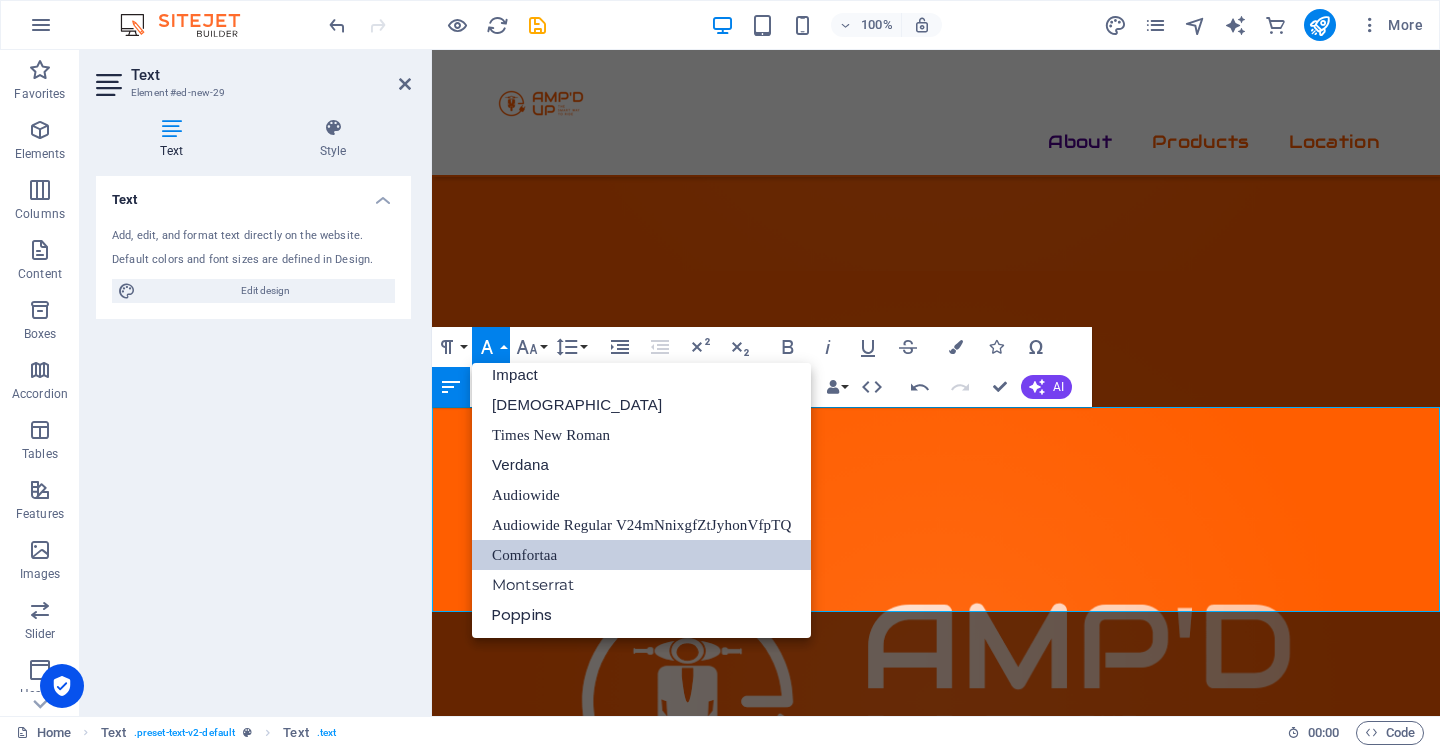 scroll, scrollTop: 71, scrollLeft: 0, axis: vertical 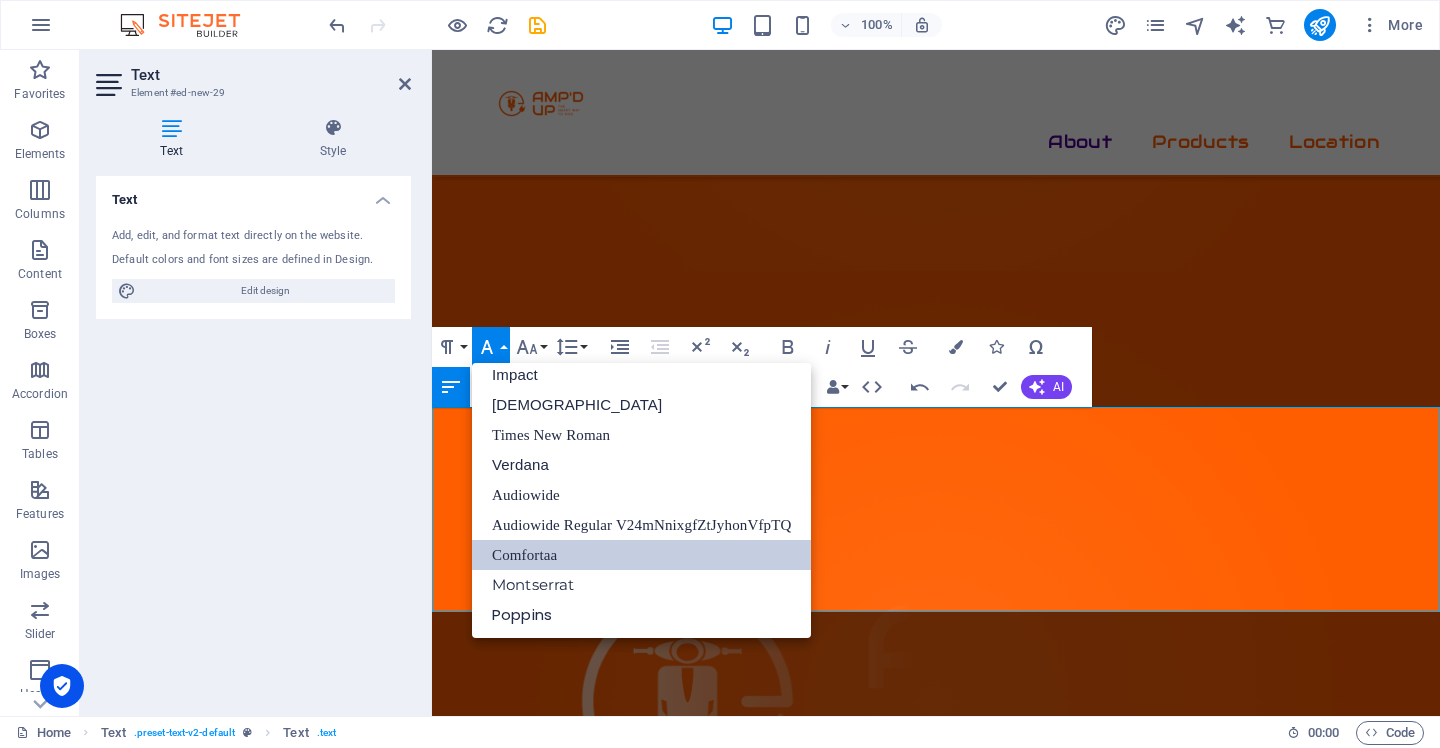 click on "Comfortaa" at bounding box center [641, 555] 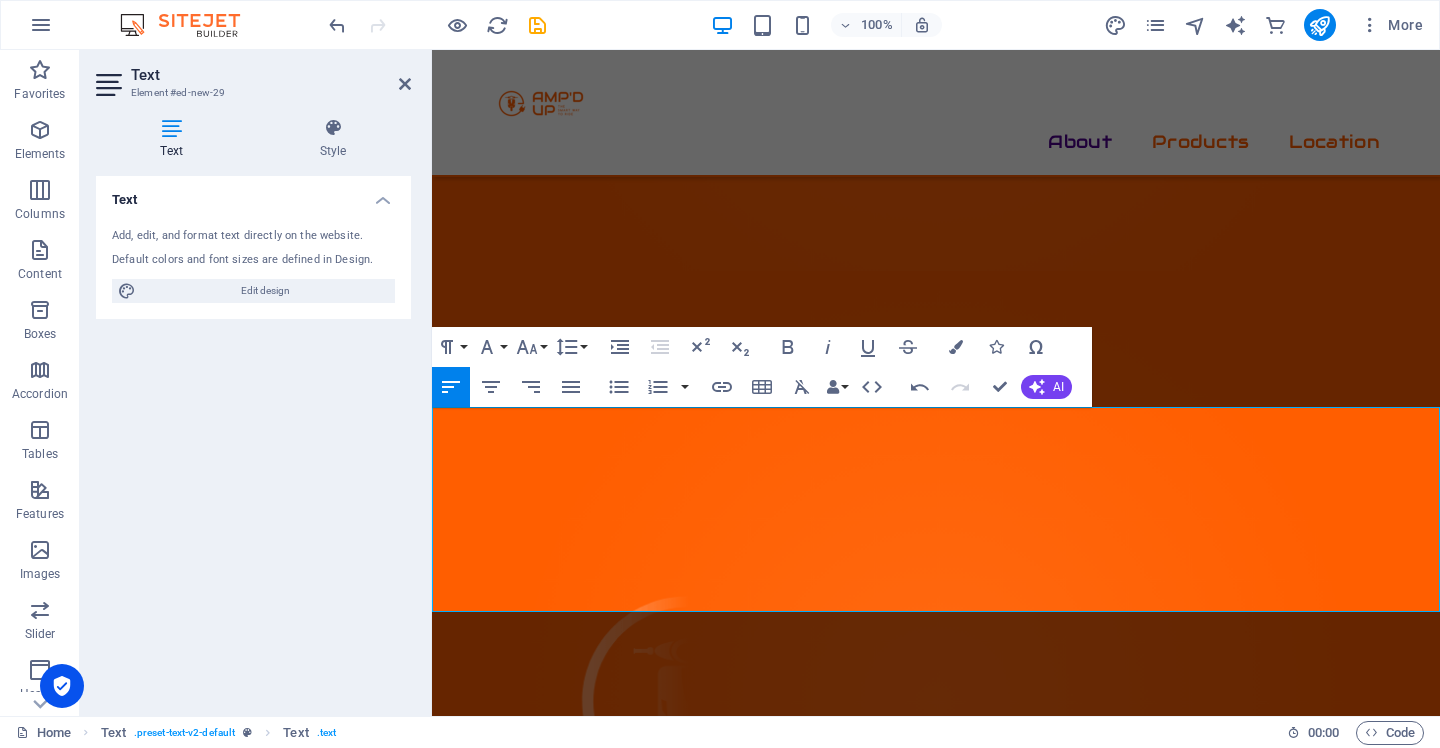 click on "Eco-Credibility : Go green while building your business and brand reputation" at bounding box center [765, 1704] 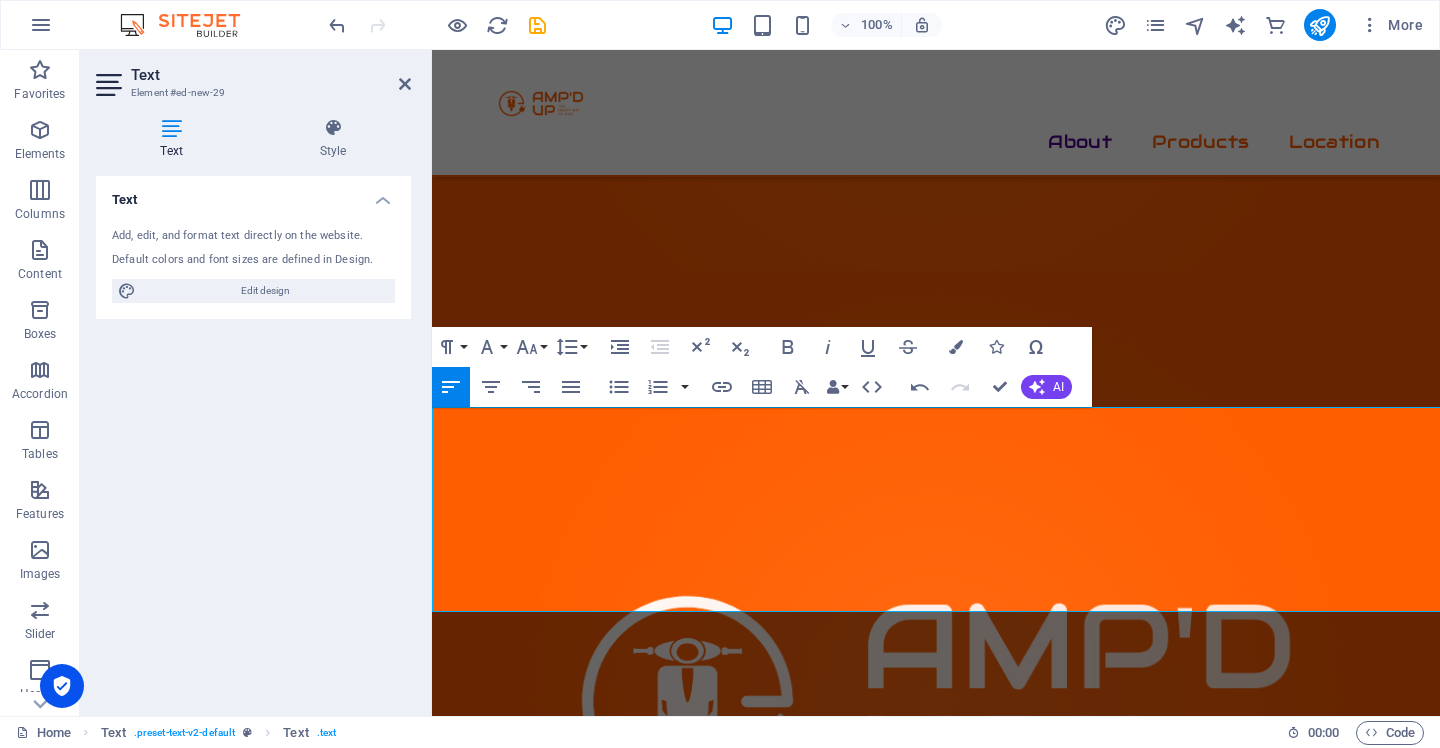 click on "Flexible Ownership Models" at bounding box center (549, 1688) 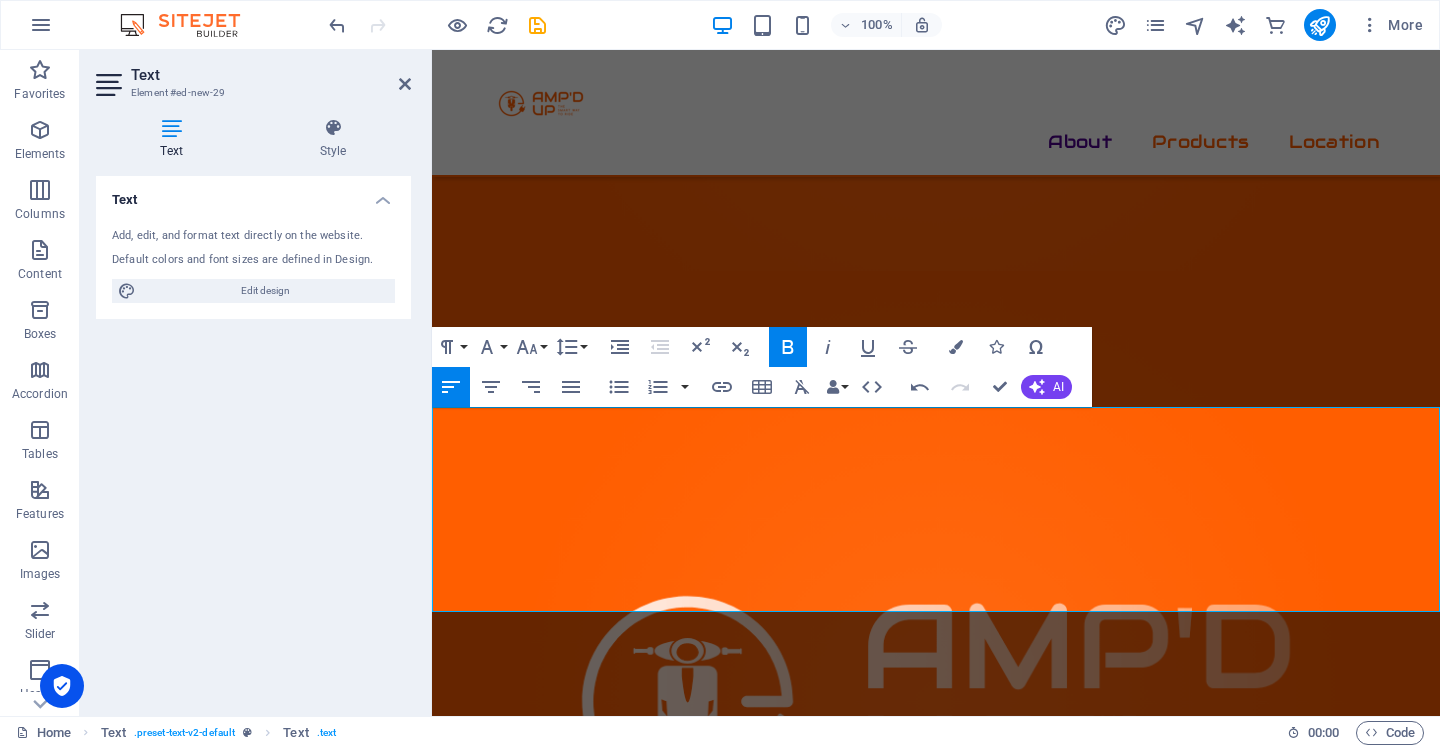 click on "Whether you’re a business managing a delivery fleet or a driver looking for a smarter way to earn — Amp’d Up delivers more than just bikes:" at bounding box center [936, 1633] 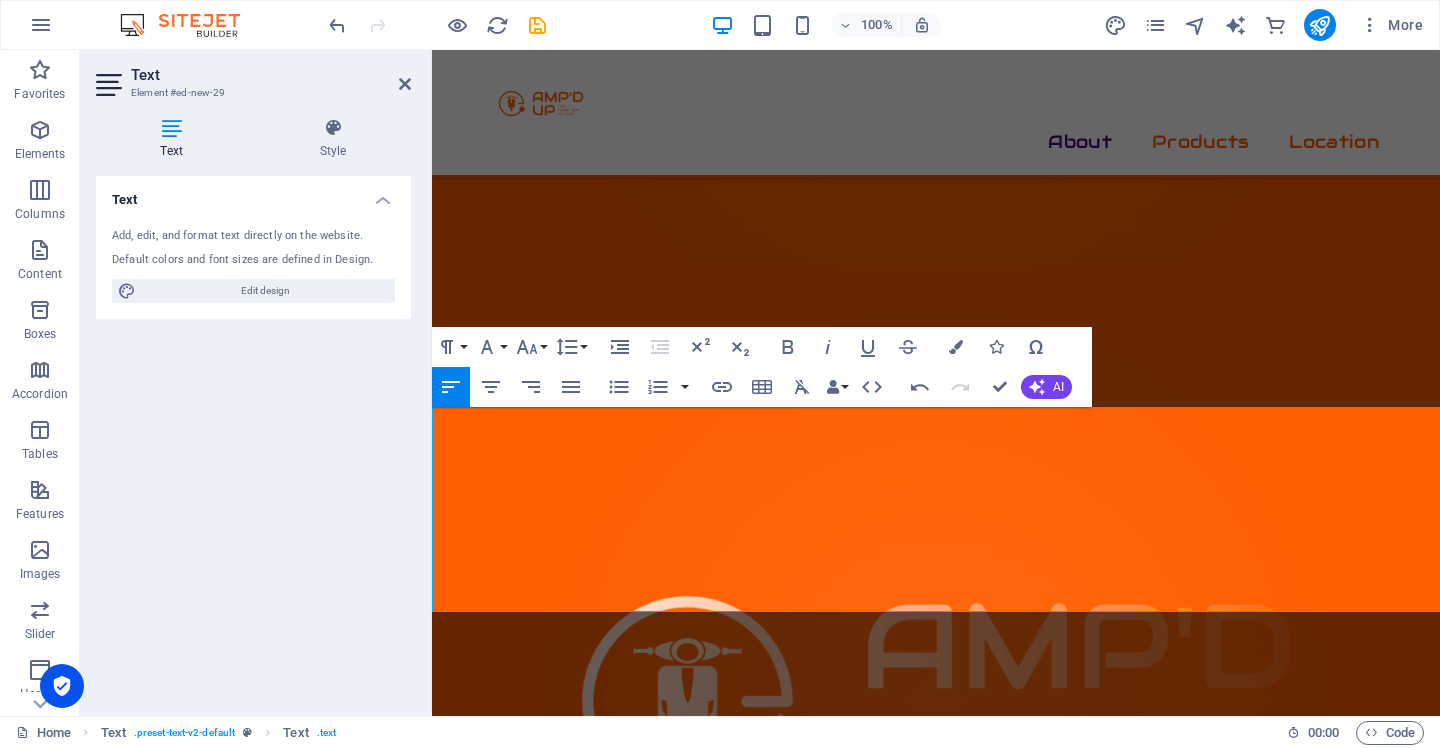 drag, startPoint x: 613, startPoint y: 471, endPoint x: 438, endPoint y: 453, distance: 175.92328 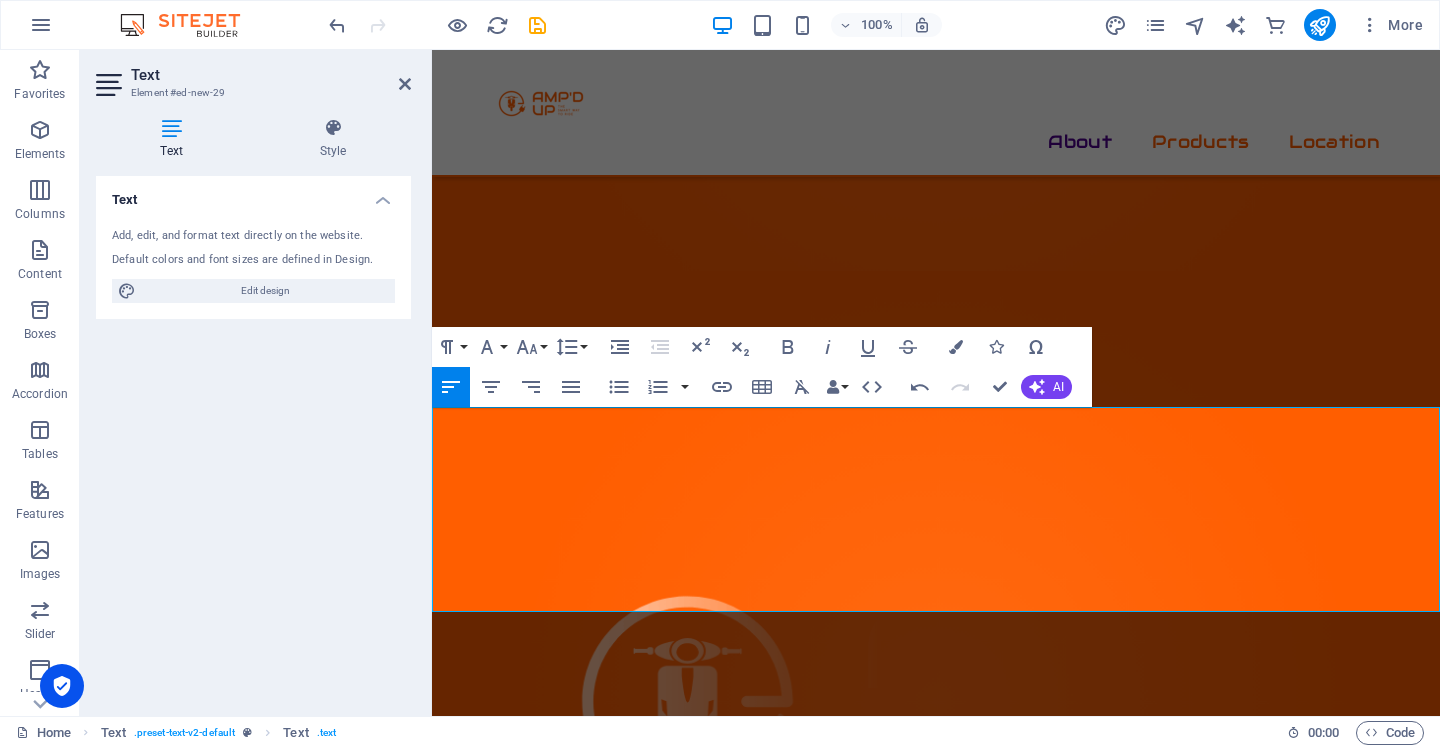 click on "Whether you’re a business managing a delivery fleet or a driver looking for a smarter way to earn — Amp’d Up delivers more than just bikes:" at bounding box center (936, 1633) 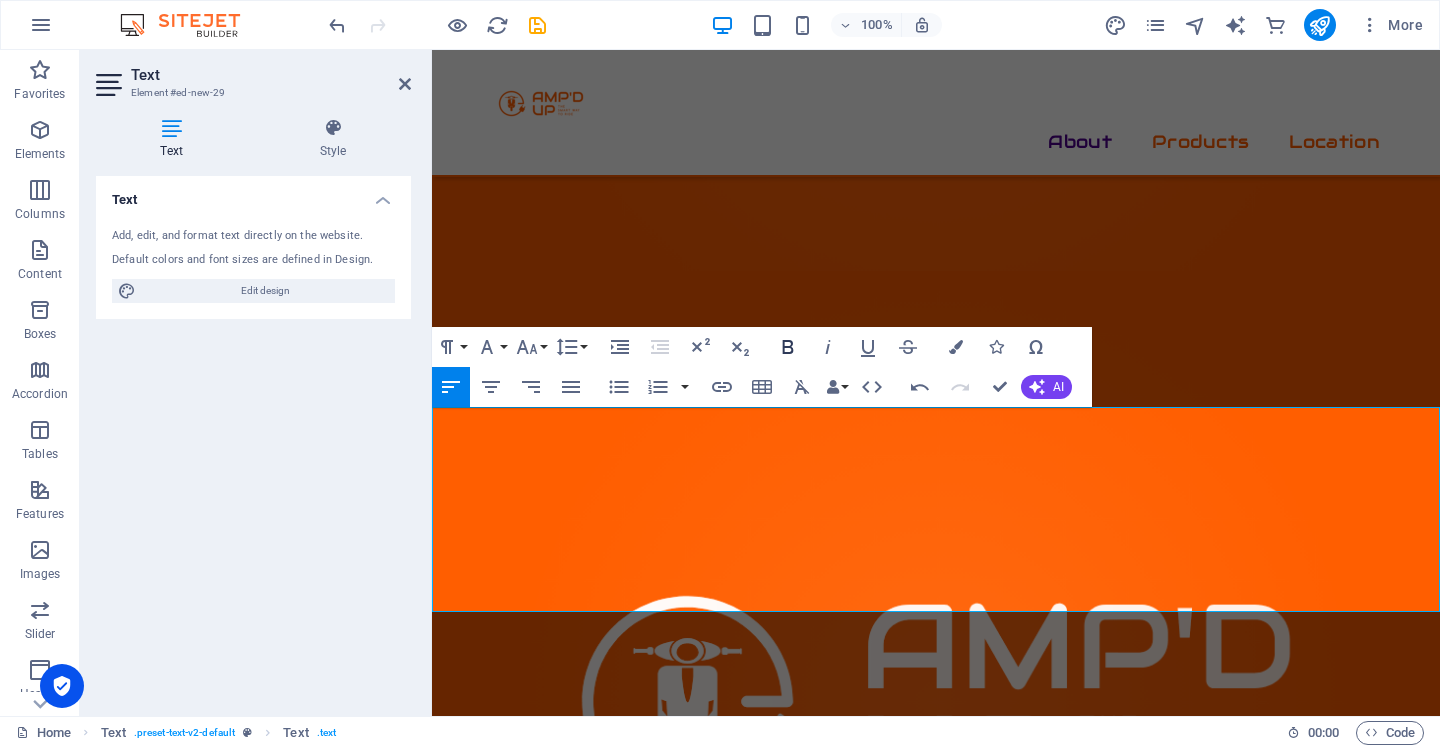 click 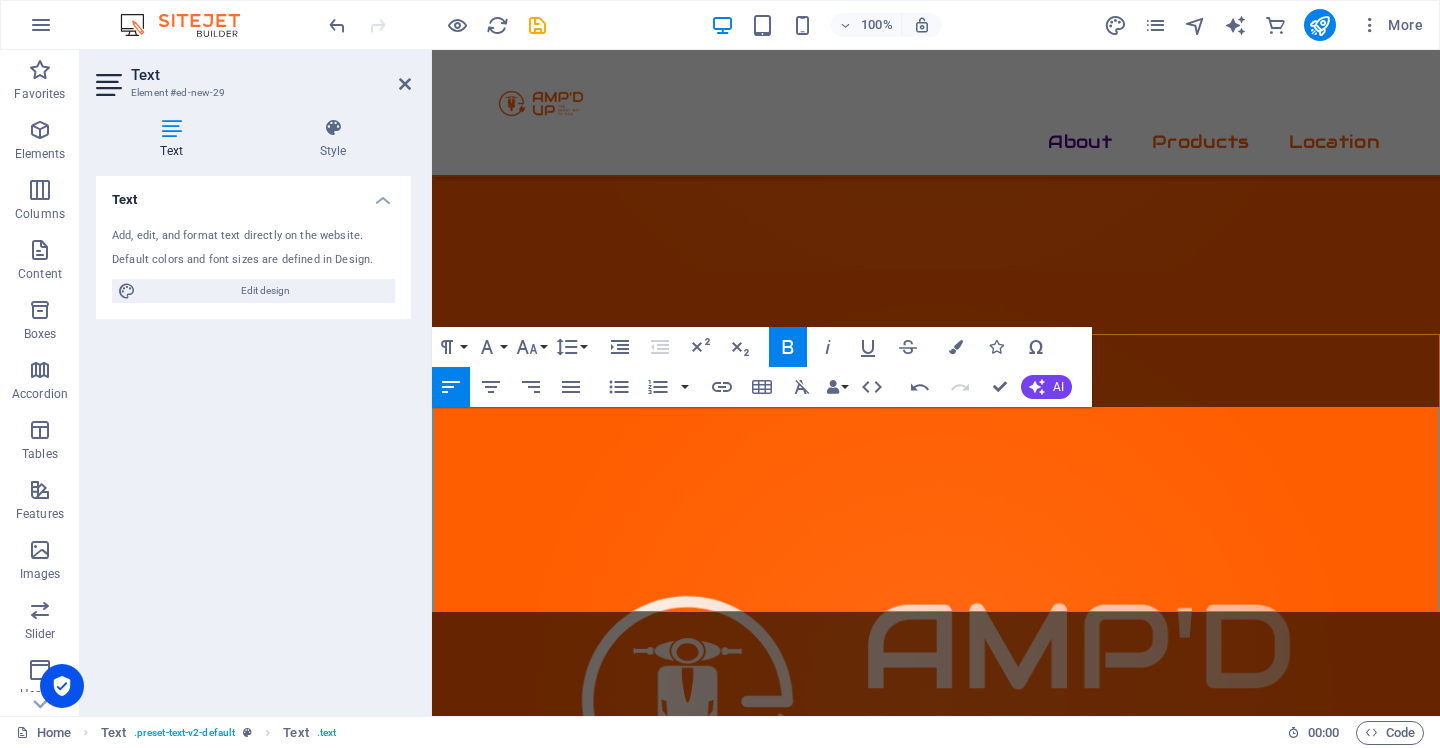click on "Whether you’re a business managing a delivery fleet or a driver looking for a smarter way to earn — Amp’d Up delivers more than just bikes:" at bounding box center (936, 1633) 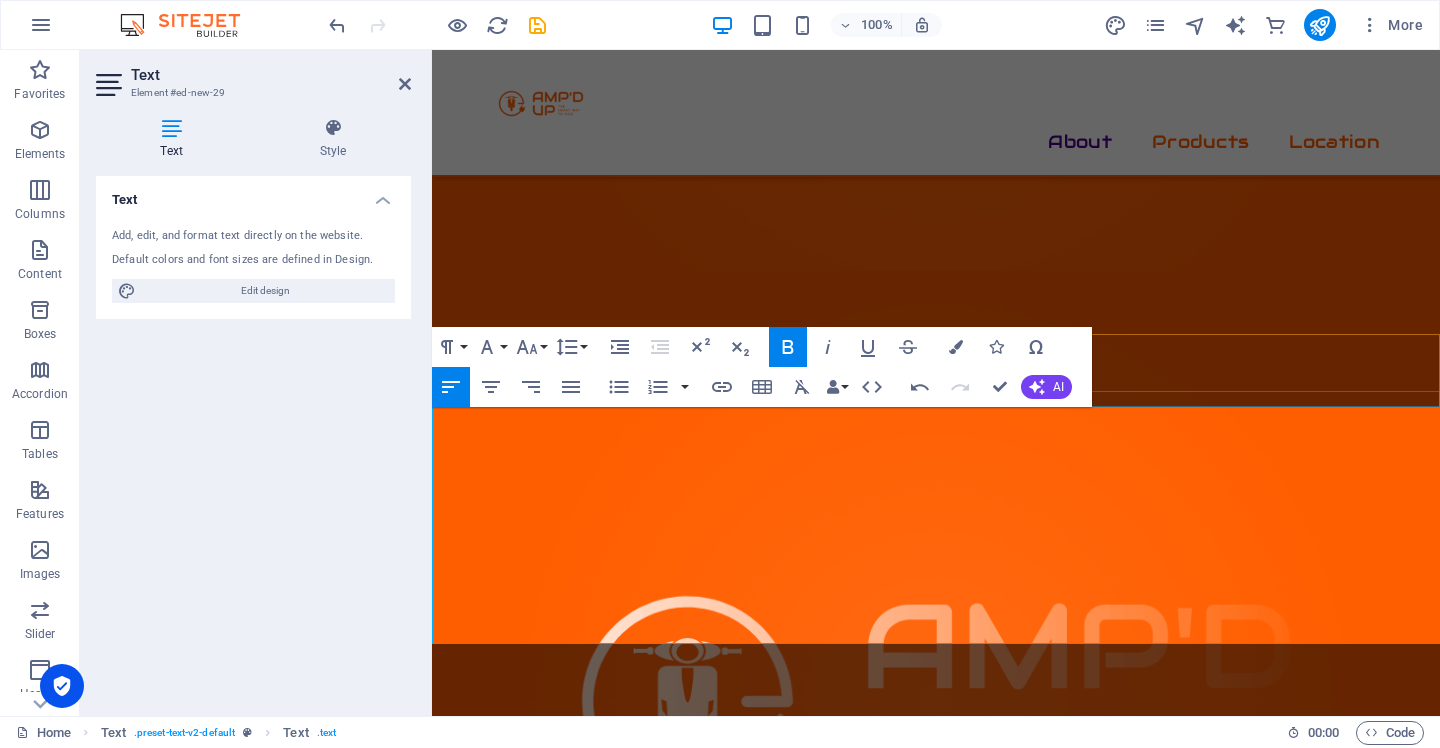 drag, startPoint x: 929, startPoint y: 420, endPoint x: 447, endPoint y: 395, distance: 482.64792 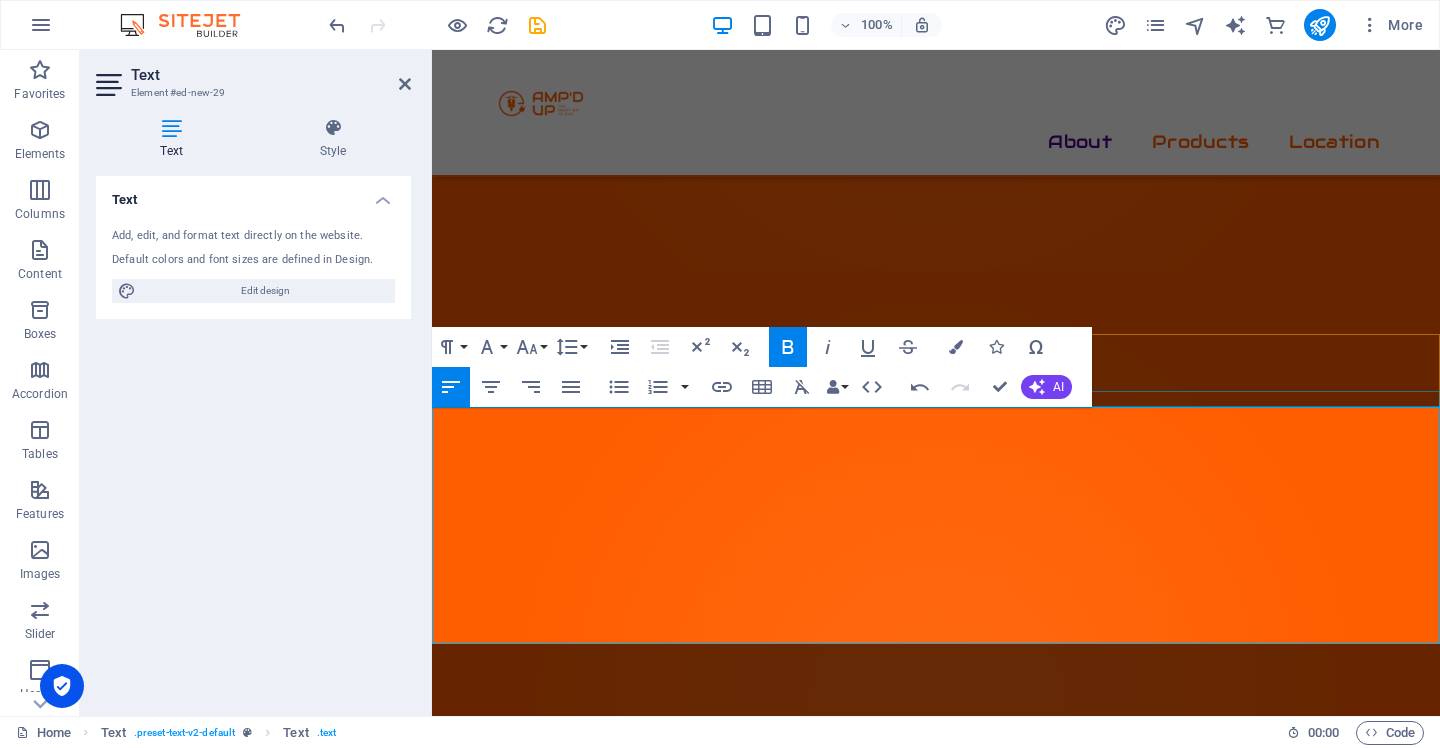 click on "Why Choose AMP'D UP Why Partner with Amp’d Up? ​ Whether you’re a business managing a delivery fleet or a driver looking for a smarter way to earn — Amp’d Up delivers more than just bikes: ​ Massive Monthly Savings : Slash your fuel costs by up to R3,500 per month, per rider Nationwide Reliability : With spares, service, and rider support on standby Flexible Ownership Models : Lease, rent-to-own, or purchase outright — we’ve got a plan for you Eco-Credibility : Go green while building your business and brand reputation Performance & Comfort : Riders love the smooth, powerful ride — and so do customers waiting on time Local Team, Fast Turnaround : No long waits. We’re based here and built for you Make your fleet faster, cleaner, and more cost-effective — with a partner that grows with you." at bounding box center (936, 1653) 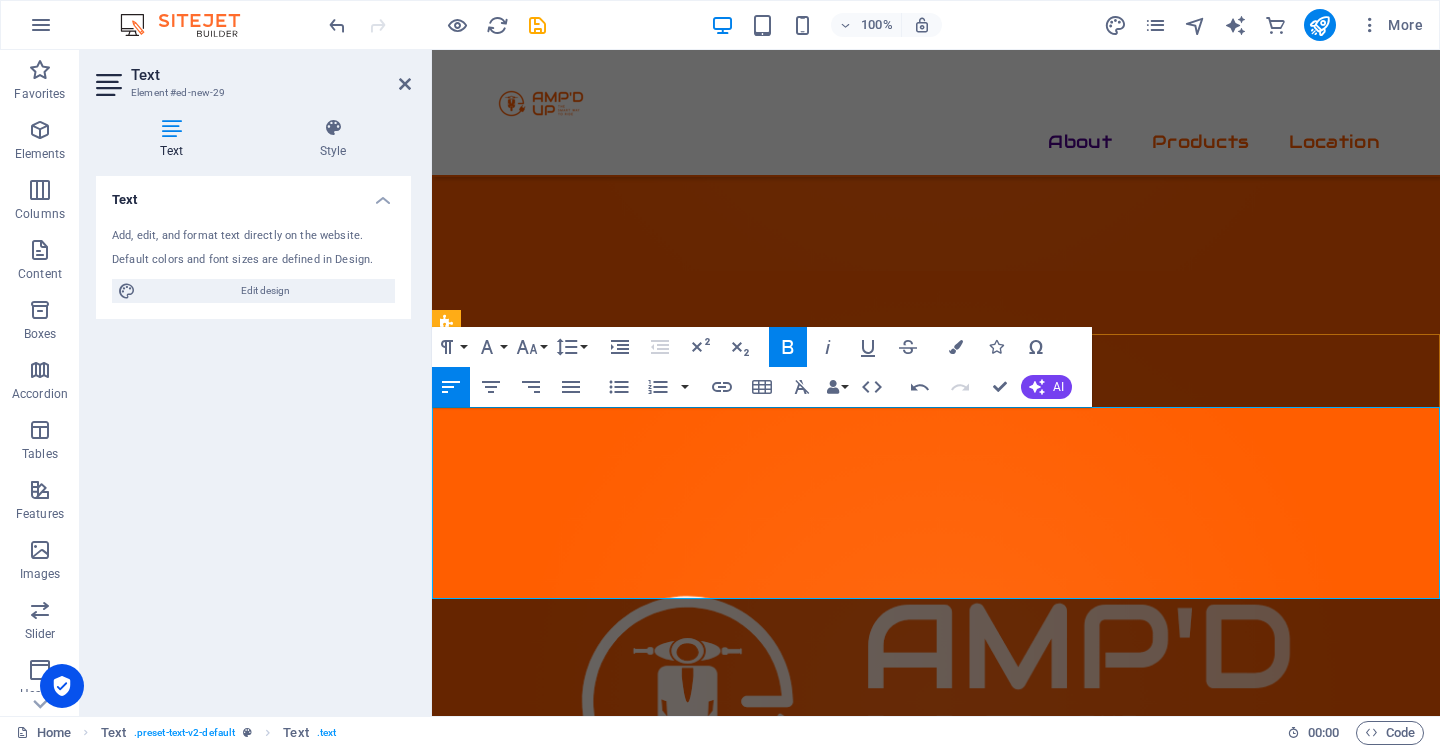 click on "Performance & Comfort : Riders love the smooth, powerful ride — and so do customers waiting on time" at bounding box center (883, 1706) 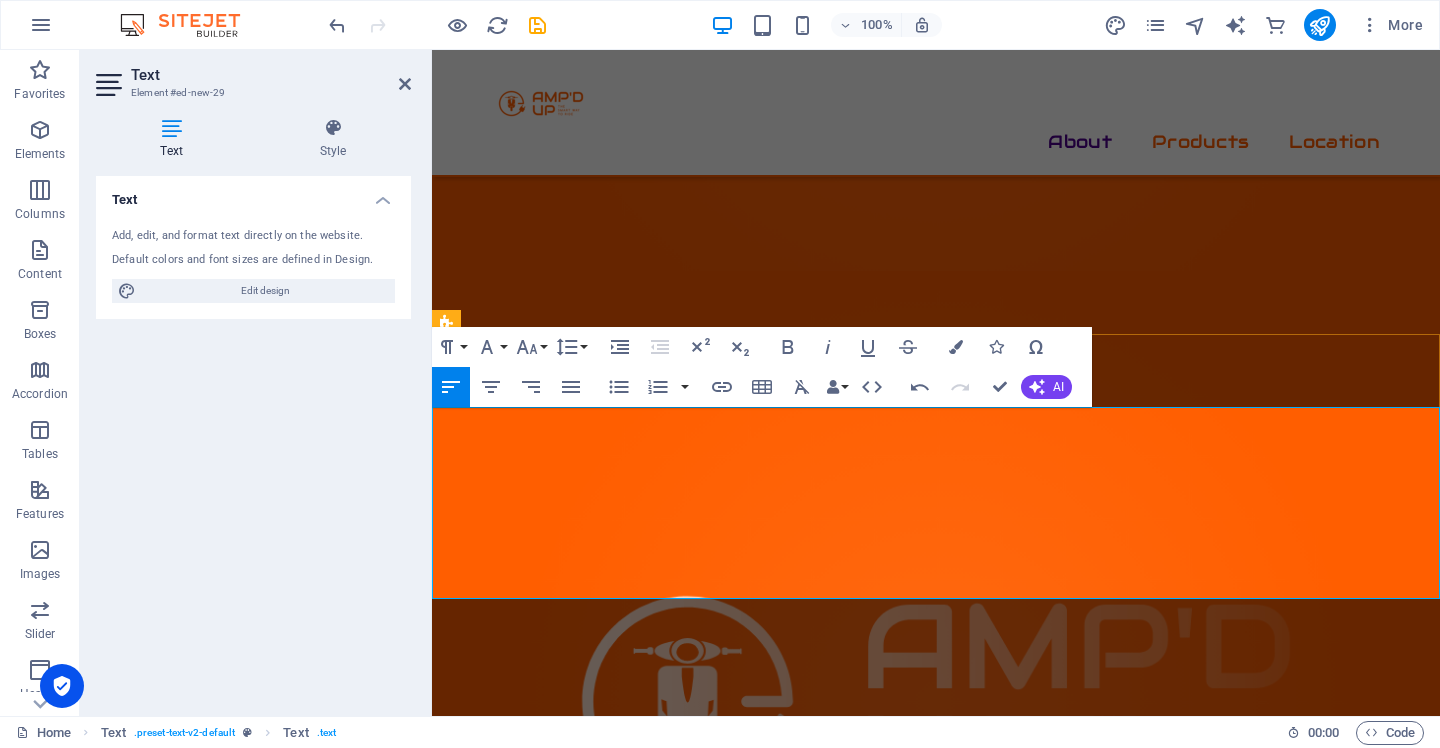 click on "Local Team, Fast Turnaround : No long waits. We’re based here and built for you" at bounding box center [936, 1723] 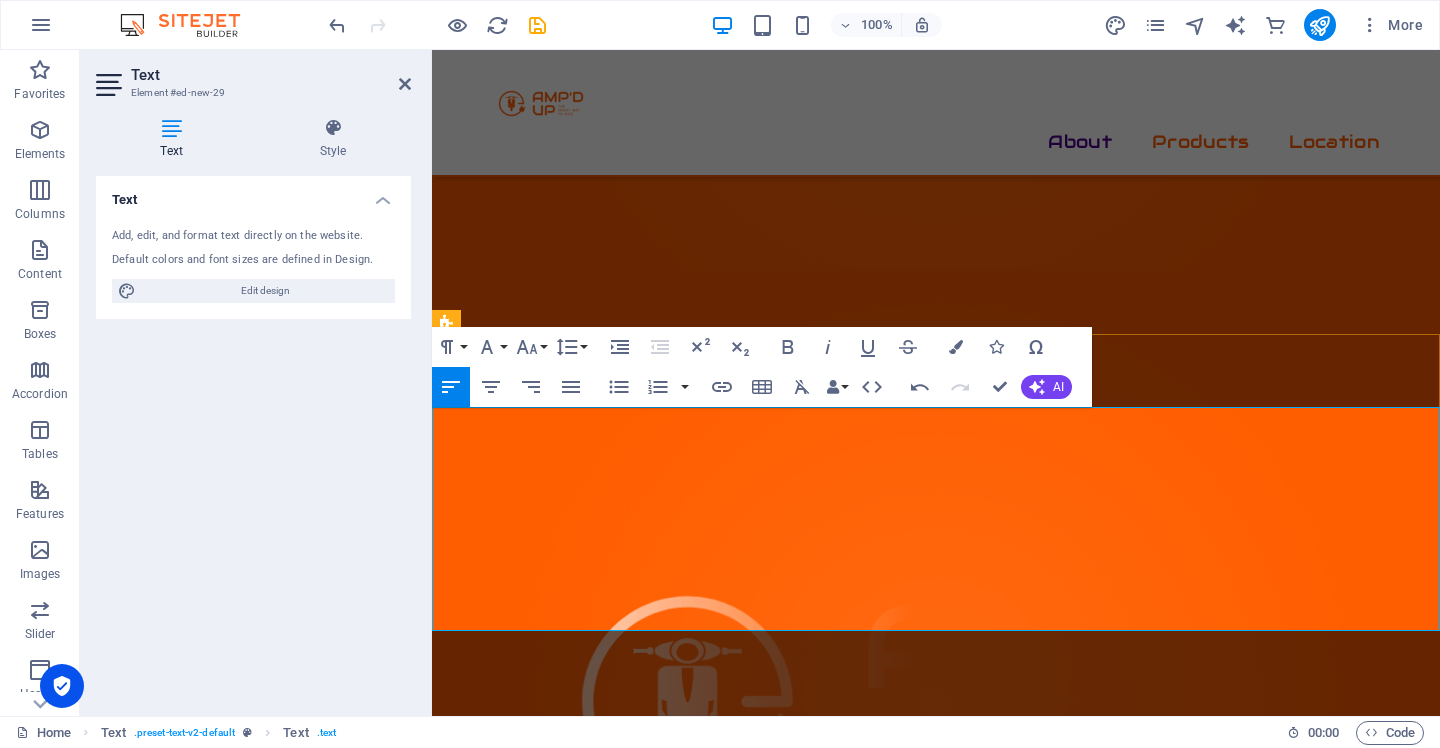 drag, startPoint x: 1185, startPoint y: 564, endPoint x: 821, endPoint y: 511, distance: 367.8383 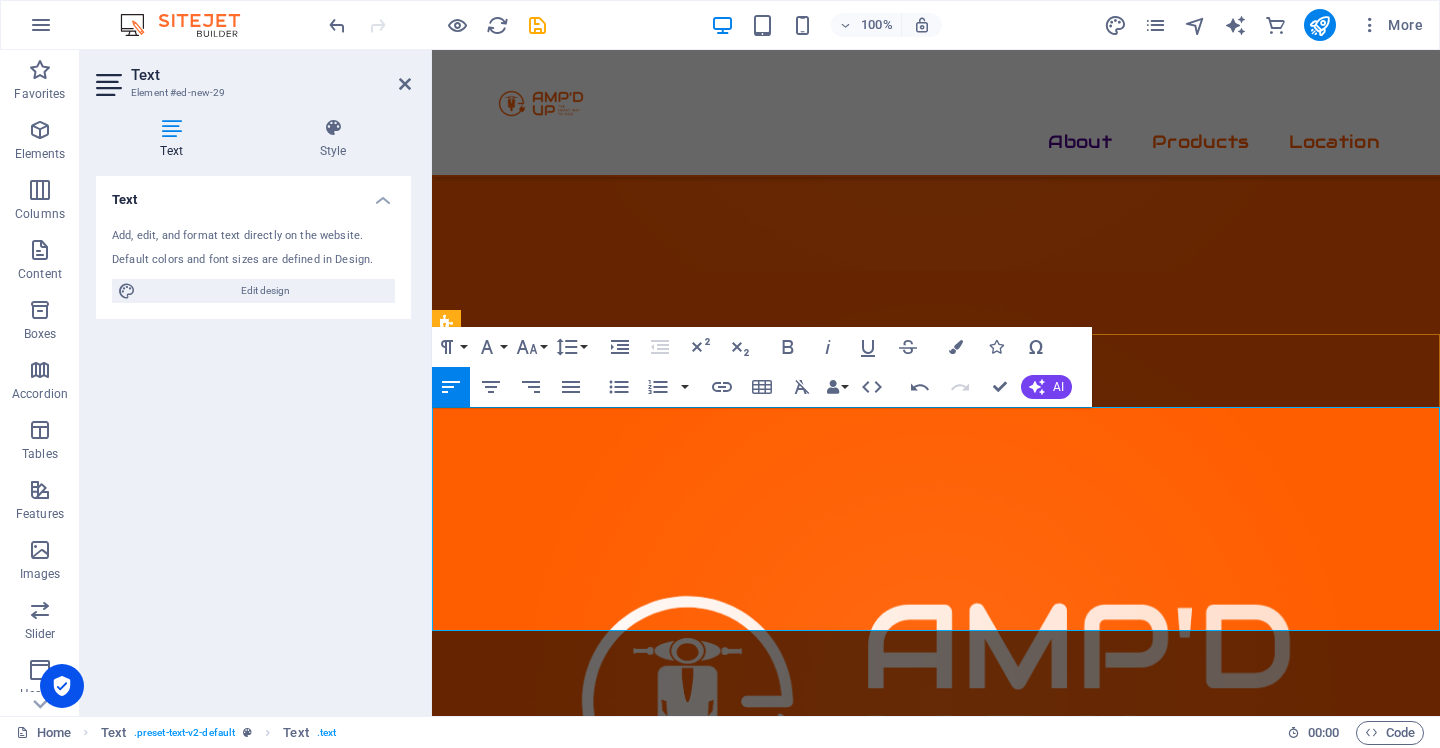 click on "Whether you’re a business managing a delivery fleet or a driver looking for a smarter way to earn — Amp’d Up delivers more than just bikes: ​ Massive Monthly Savings : Slash your fuel costs by up to R3,500 per month, per rider Nationwide Reliability : With spares, service, and rider support on standby Flexible Ownership Models : Lease, rent-to-own, or purchase outright — we’ve got a plan for you Eco-Credibility : Go green while building your business and brand reputation Performance & Comfort : Riders love the smooth, powerful ride — and so do customers waiting on time Local Team, Fast Turnaround : No long waits. We’re based here and built for you ​ ​ Make your fleet faster, cleaner, and more cost-effective — with a partner that grows with you." at bounding box center [936, 1683] 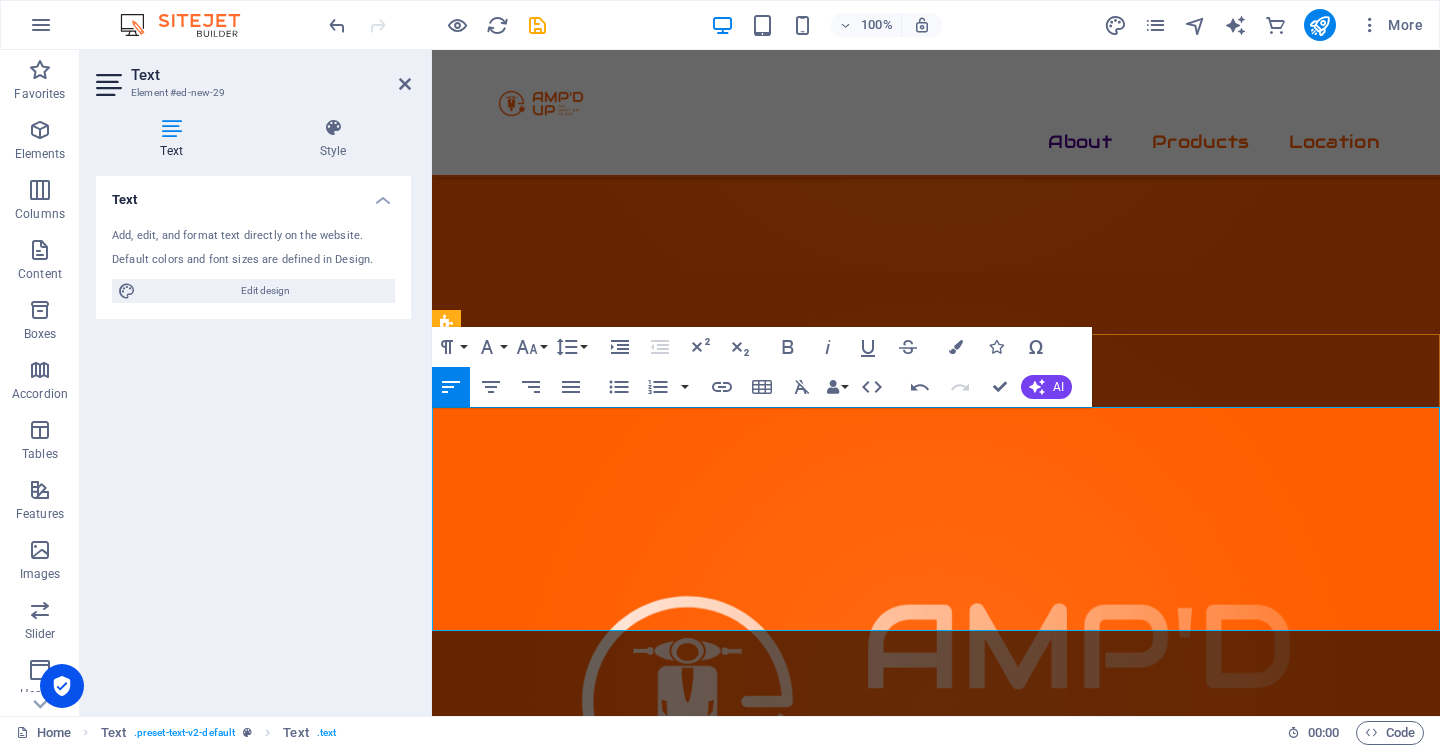 drag, startPoint x: 611, startPoint y: 516, endPoint x: 510, endPoint y: 510, distance: 101.17806 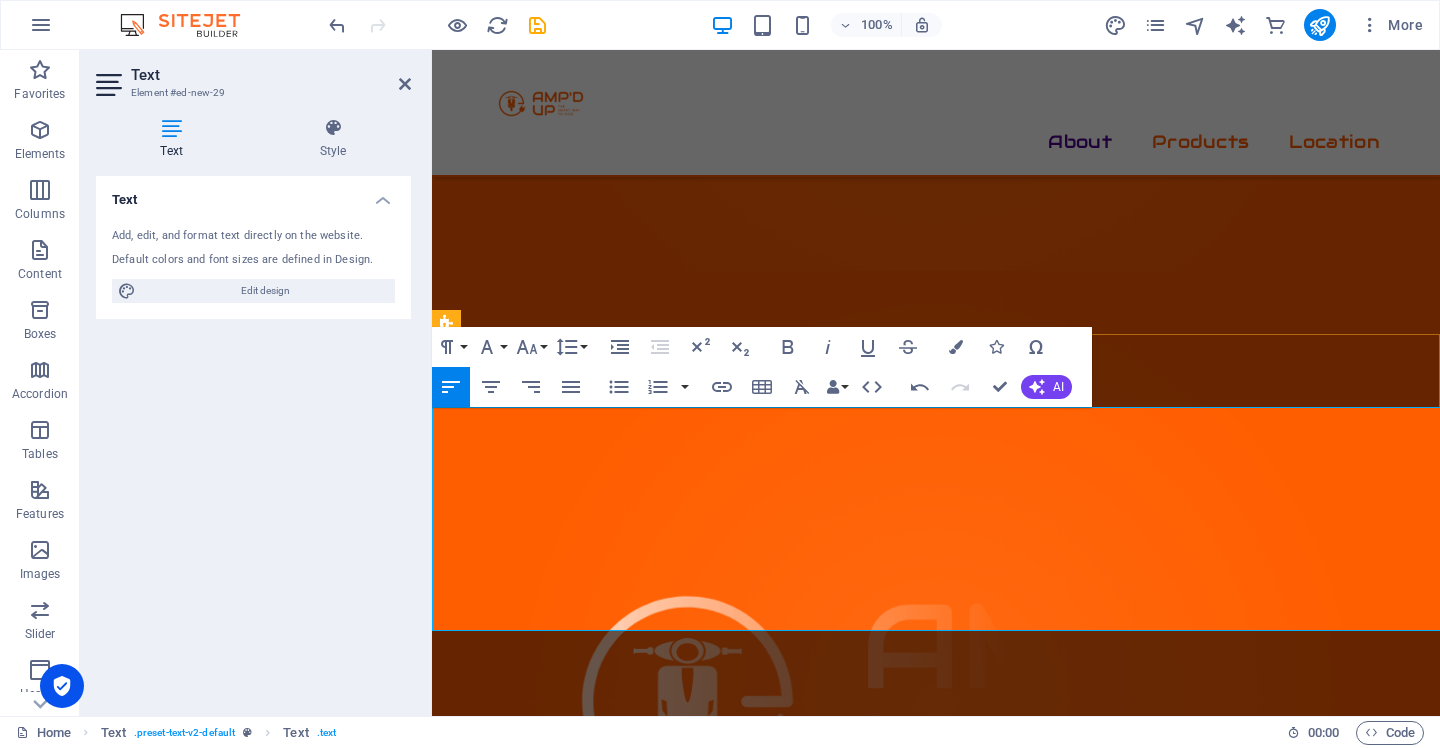click on "Whether you’re a business managing a delivery fleet or a driver looking for a smarter way to earn — Amp’d Up delivers more than just bikes: ​ Massive Monthly Savings : Slash your fuel costs by up to R3,500 per month, per rider Nationwide Reliability : With spares, service, and rider support on standby Flexible Ownership Models : Lease, rent-to-own, or purchase outright — we’ve got a plan for you Eco-Credibility : Go green while building your business and brand reputation Performance & Comfort : Riders love the smooth, powerful ride — and so do customers waiting on time Local Team, Fast Turnaround : No long waits. We’re based here and built for you ​ ​ Make your fleet faster, cleaner, and more cost-effective — with a partner that grows with you." at bounding box center (936, 1683) 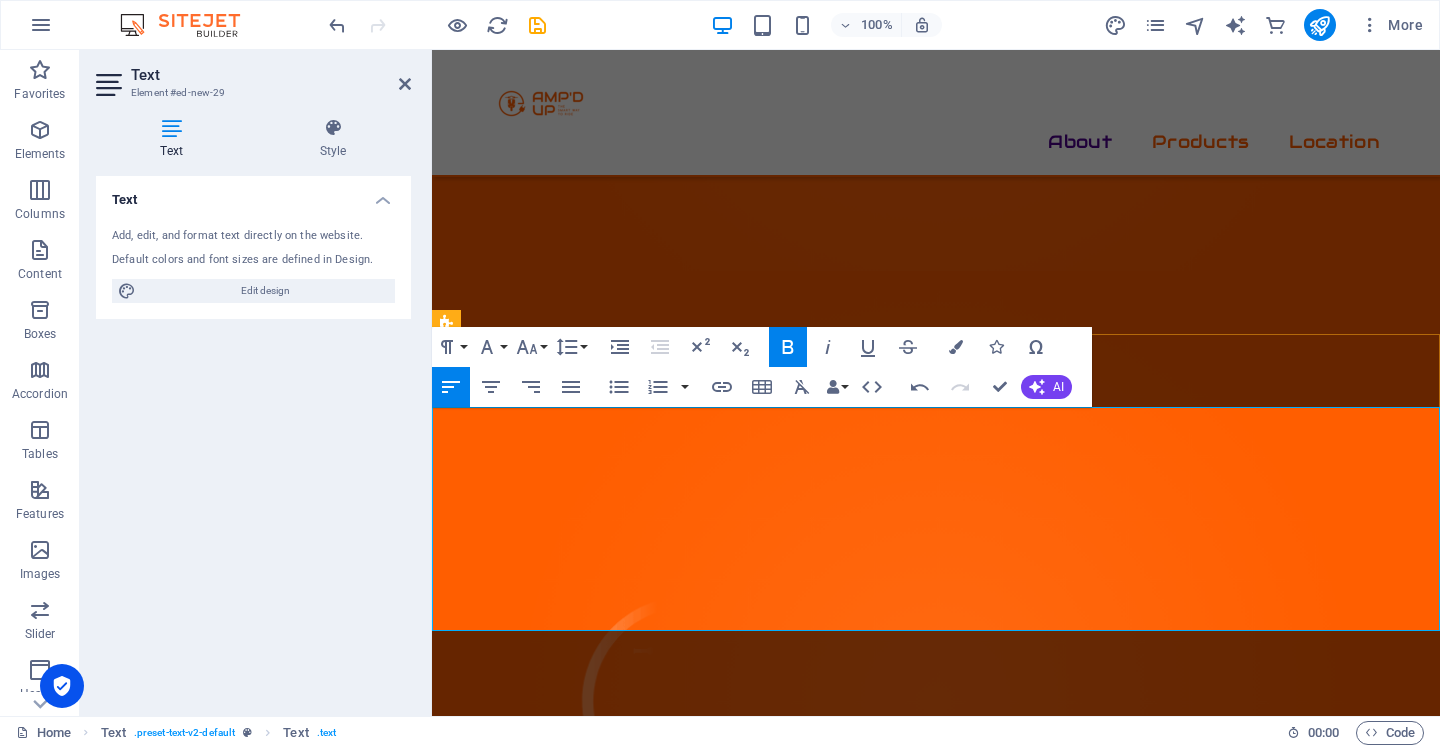 drag, startPoint x: 1169, startPoint y: 557, endPoint x: 432, endPoint y: 480, distance: 741.0115 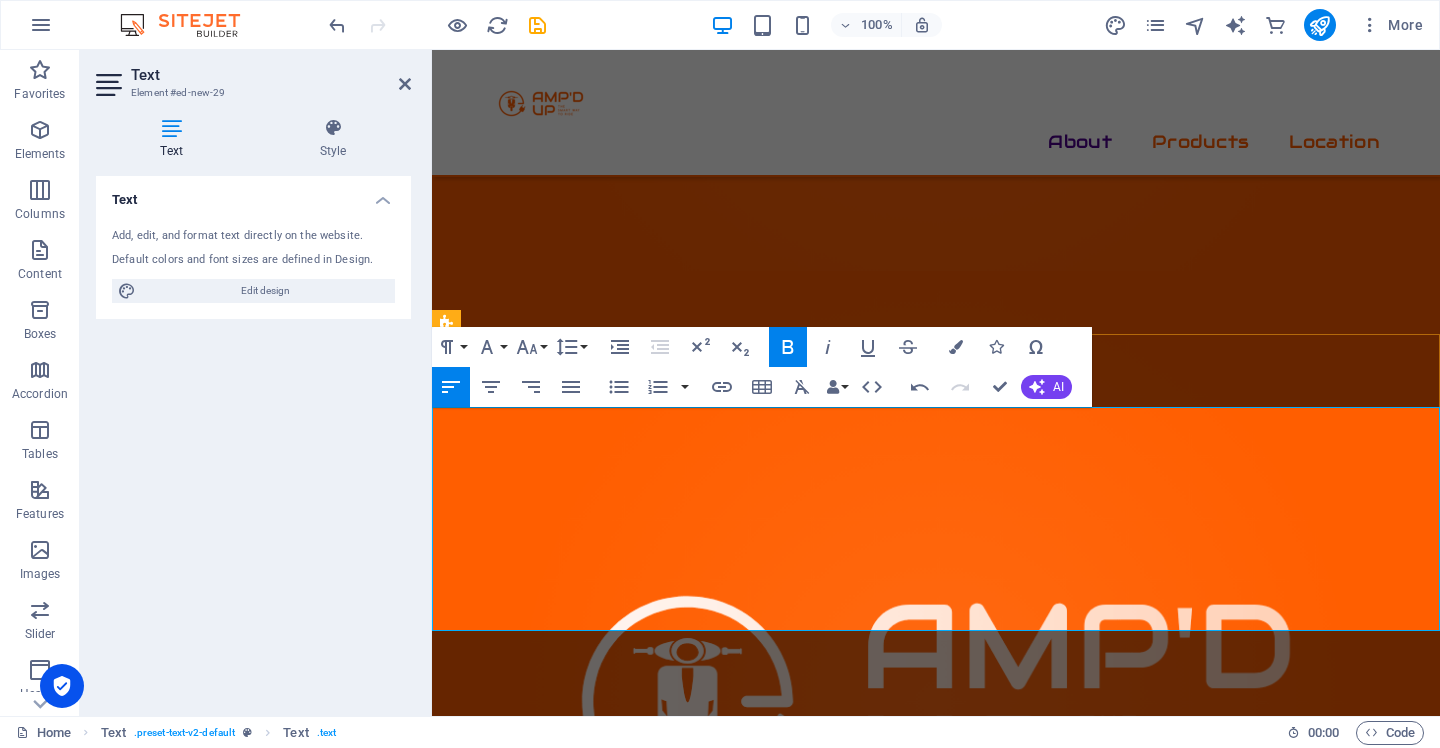 click on "Whether you’re a business managing a delivery fleet or a driver looking for a smarter way to earn — Amp’d Up delivers more than just bikes: ​ Massive Monthly Savings : Slash your fuel costs by up to R3,500 per month, per rider Nationwide Reliability : With spares, service, and rider support on standby Flexible Ownership Models : Lease, rent-to-own, or purchase outright — we’ve got a plan for you Eco-Credibility : Go green while building your business and brand reputation Performance & Comfort : Riders love the smooth, powerful ride — and so do customers waiting on time Local Team, Fast Turnaround : No long waits. We’re based here and built for you ​ ​ Make your fleet faster, cleaner, and more cost-effective — with a partner that grows with you." at bounding box center (936, 1683) 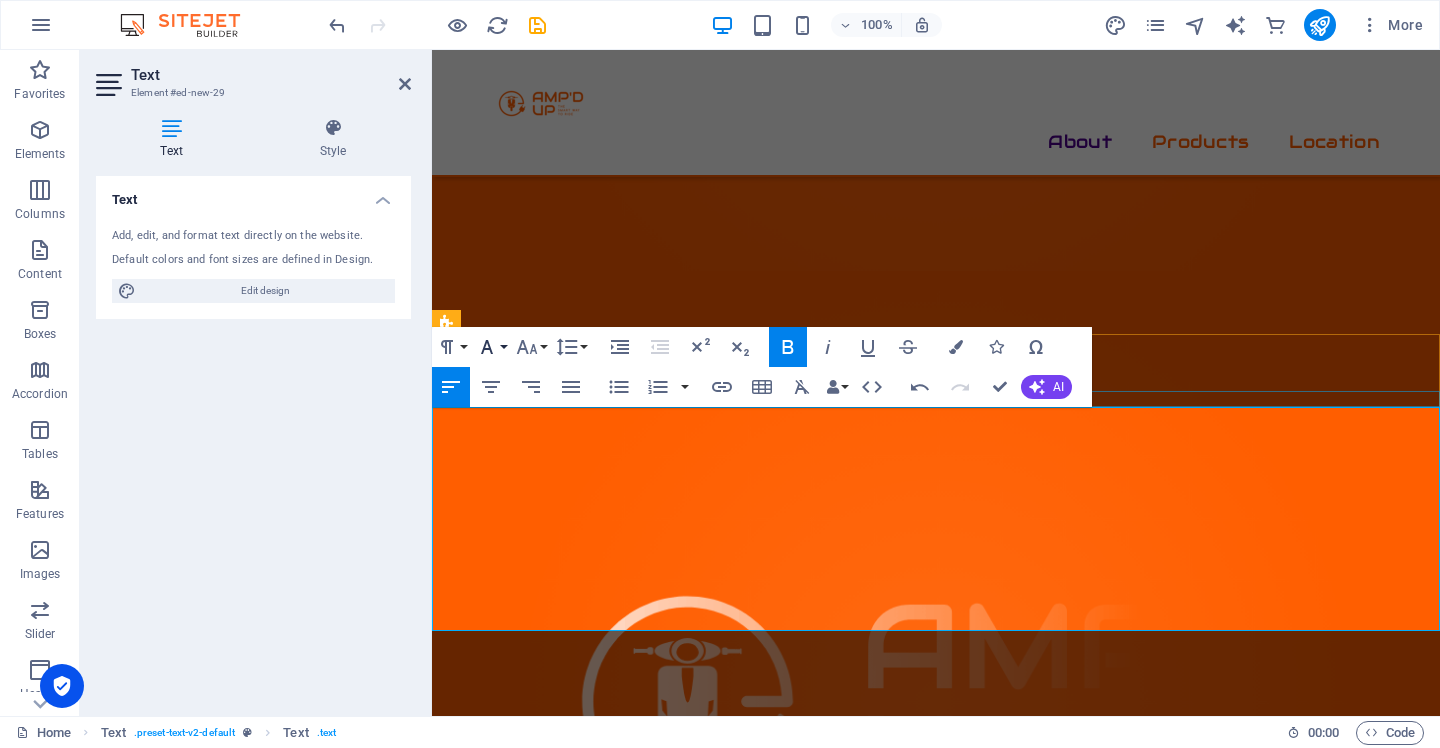 click 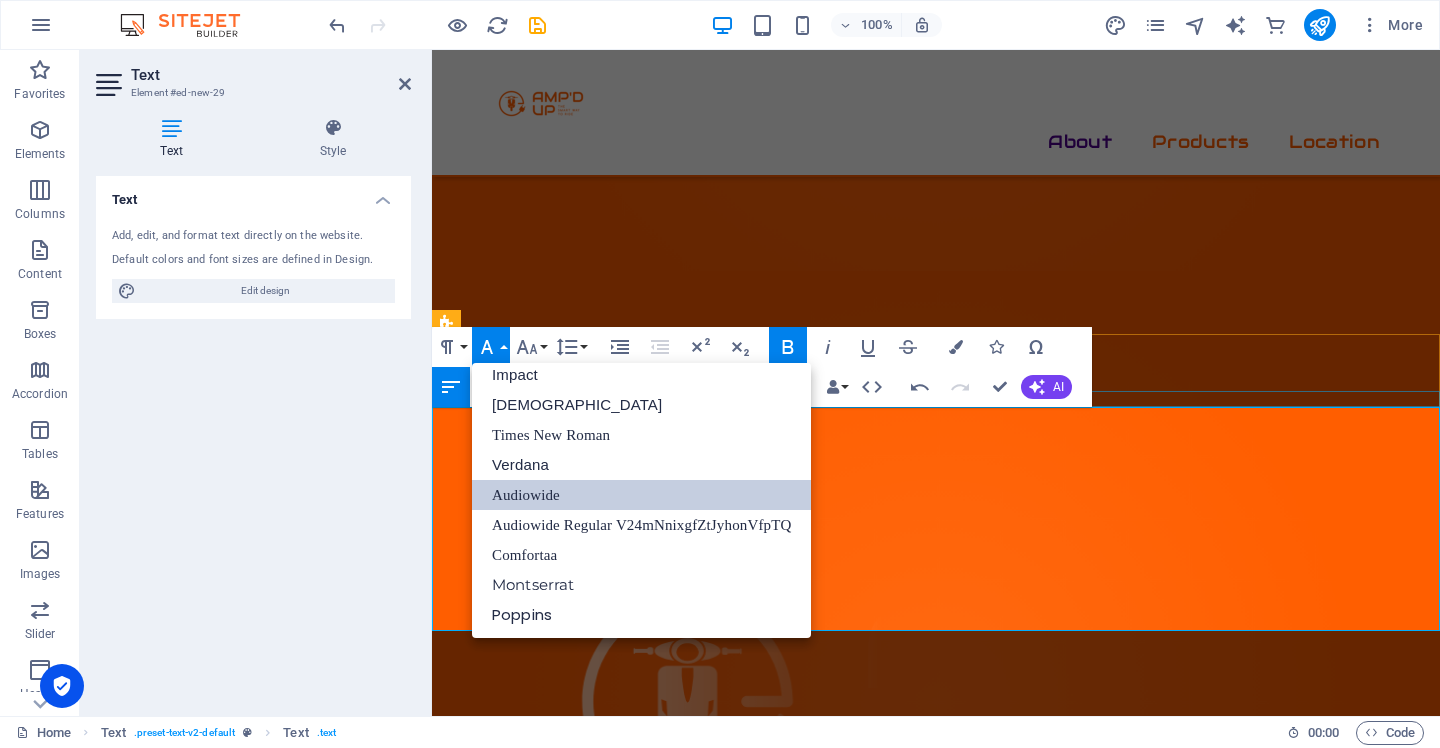 scroll, scrollTop: 71, scrollLeft: 0, axis: vertical 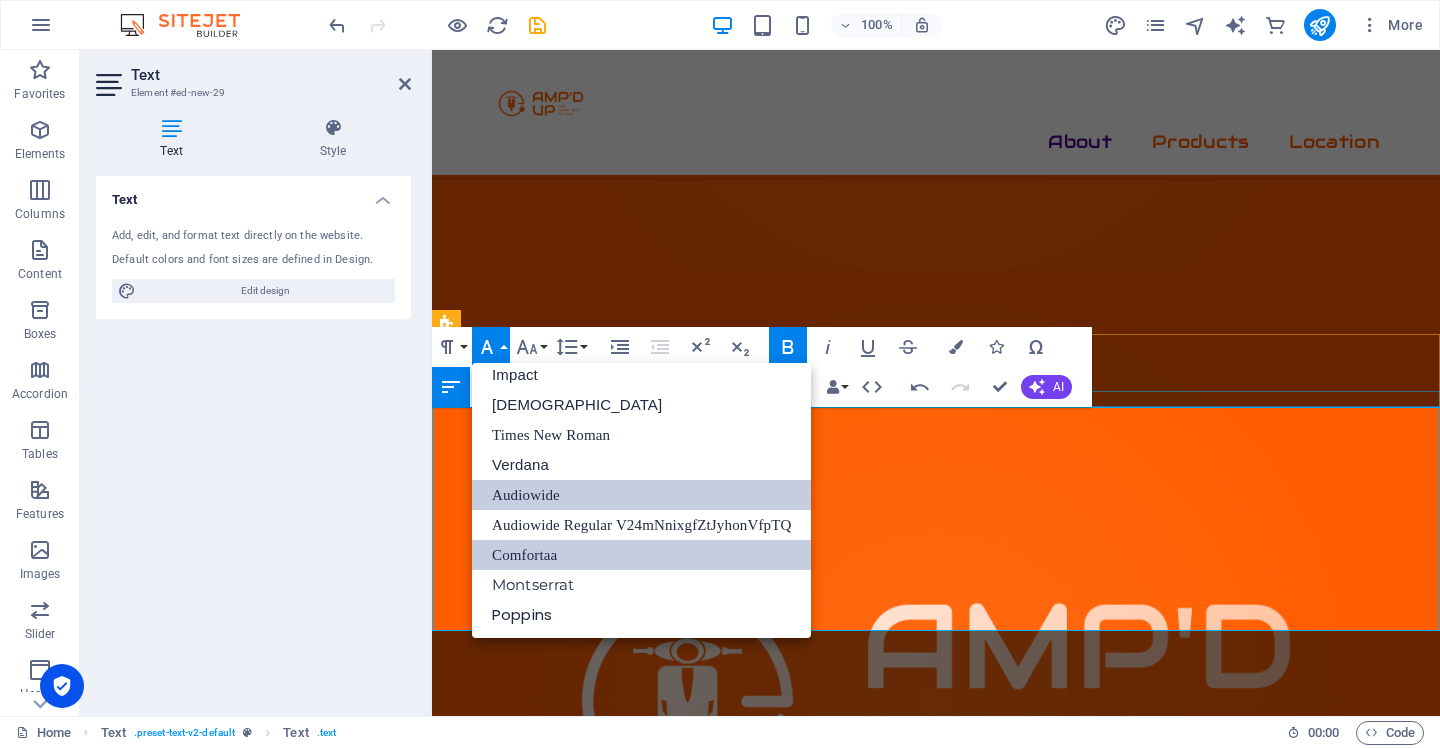 click on "Comfortaa" at bounding box center (641, 555) 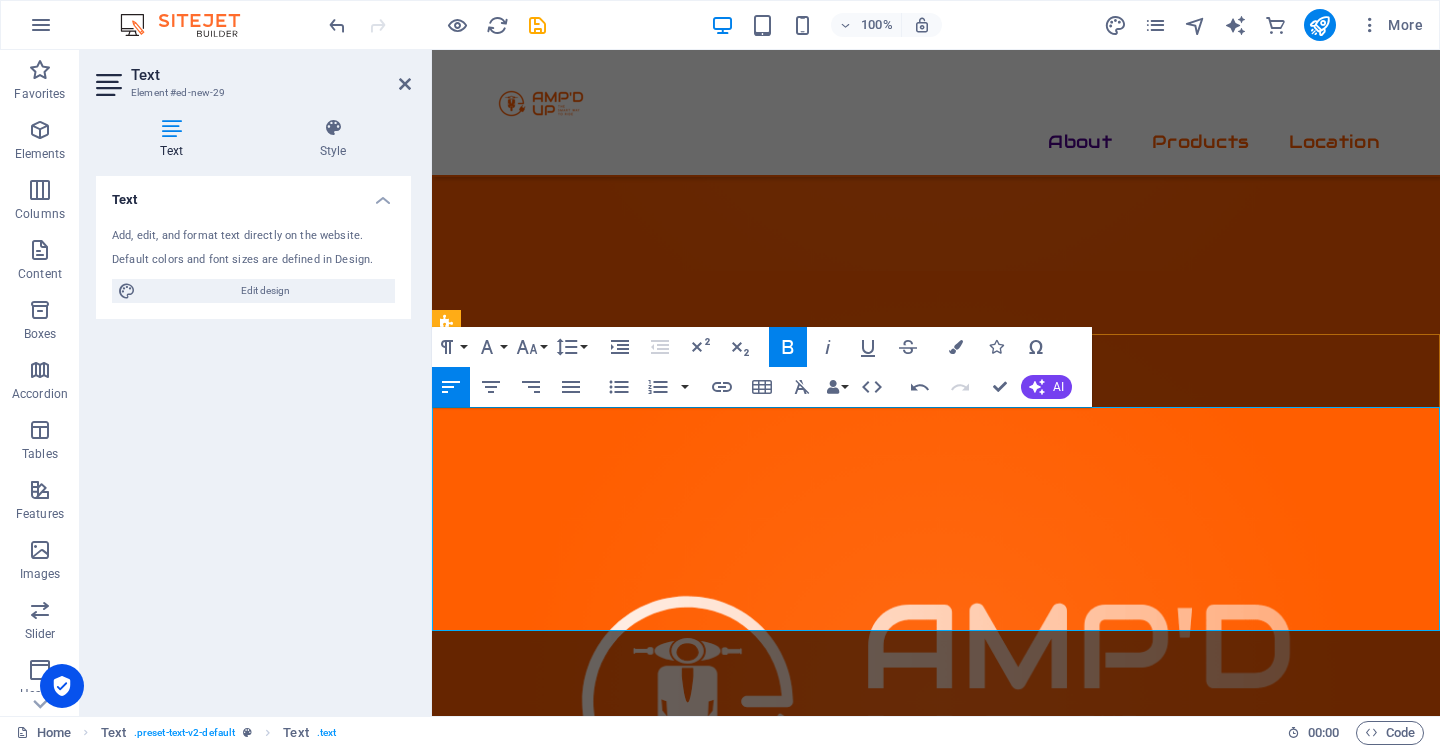 click on ": Slash your fuel costs by up to R3,500 per month, per rider" at bounding box center (891, 1643) 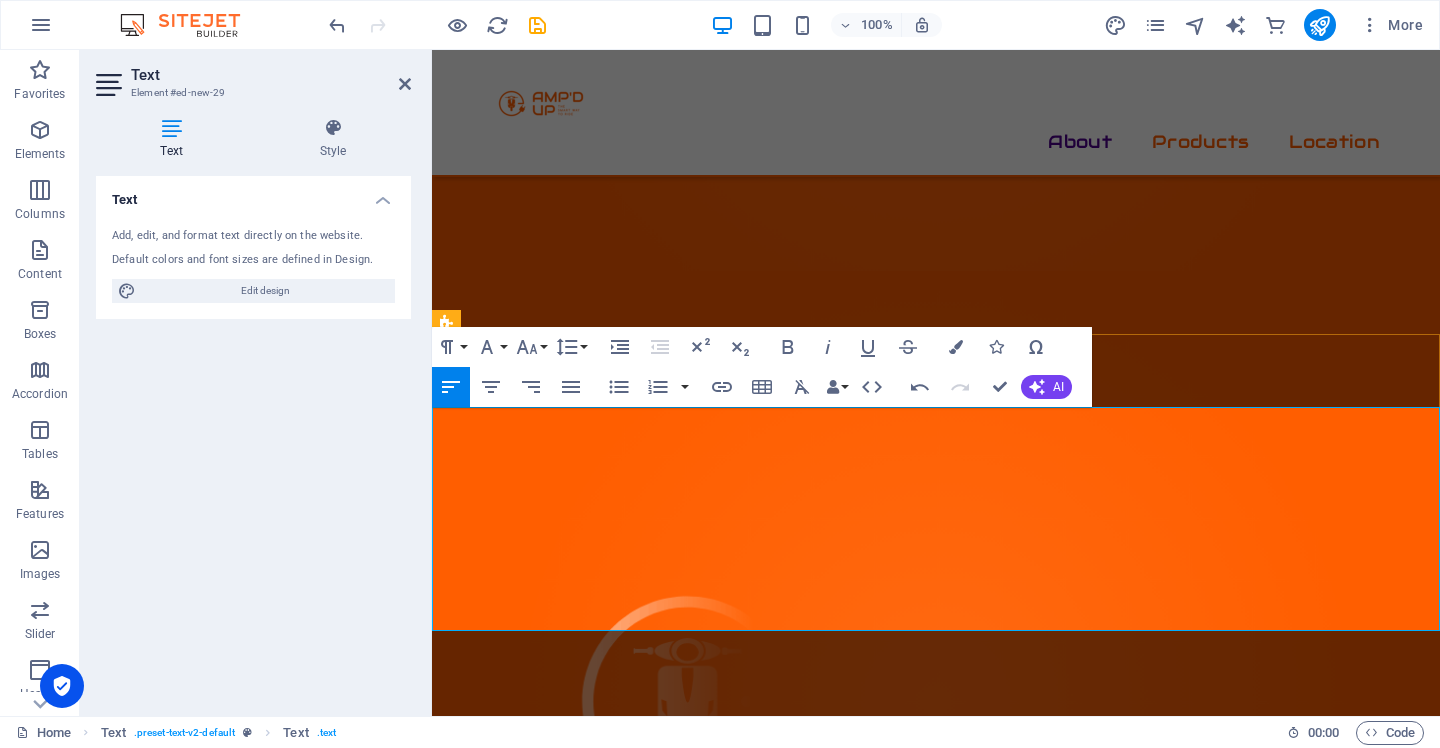 drag, startPoint x: 951, startPoint y: 478, endPoint x: 826, endPoint y: 478, distance: 125 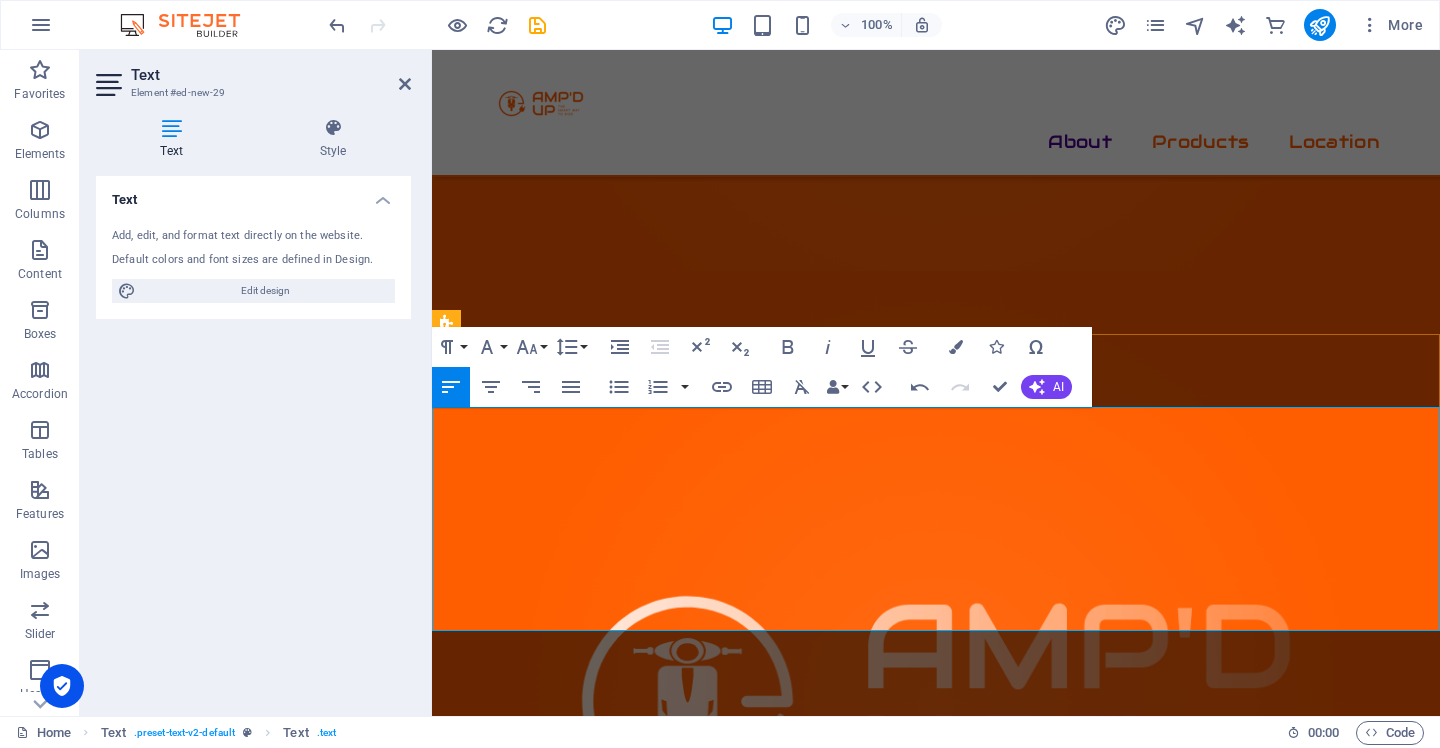 click on ": Slash your fuel costs by up to R3,500 per month, per rider" at bounding box center (891, 1643) 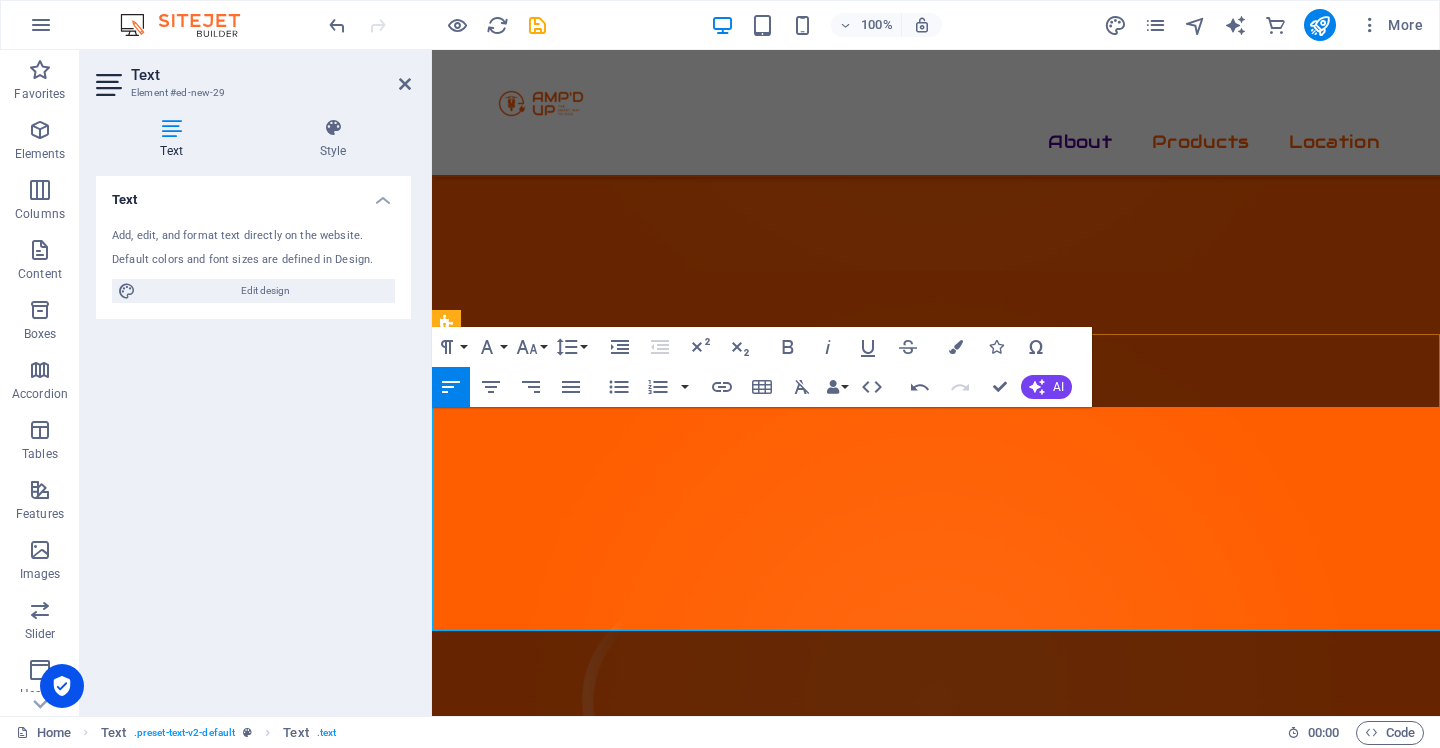 drag, startPoint x: 529, startPoint y: 494, endPoint x: 437, endPoint y: 499, distance: 92.13577 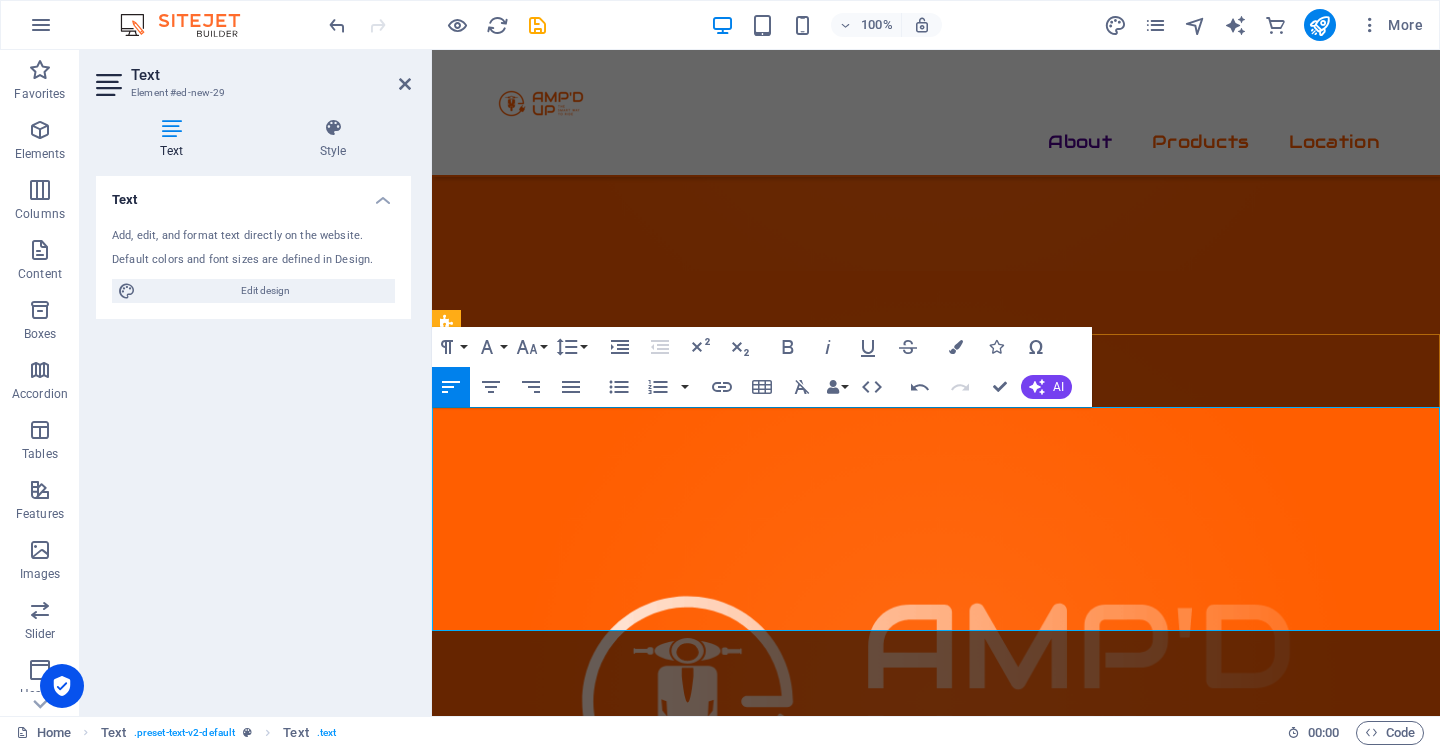 click on "Nationwide Reliability" at bounding box center [523, 1659] 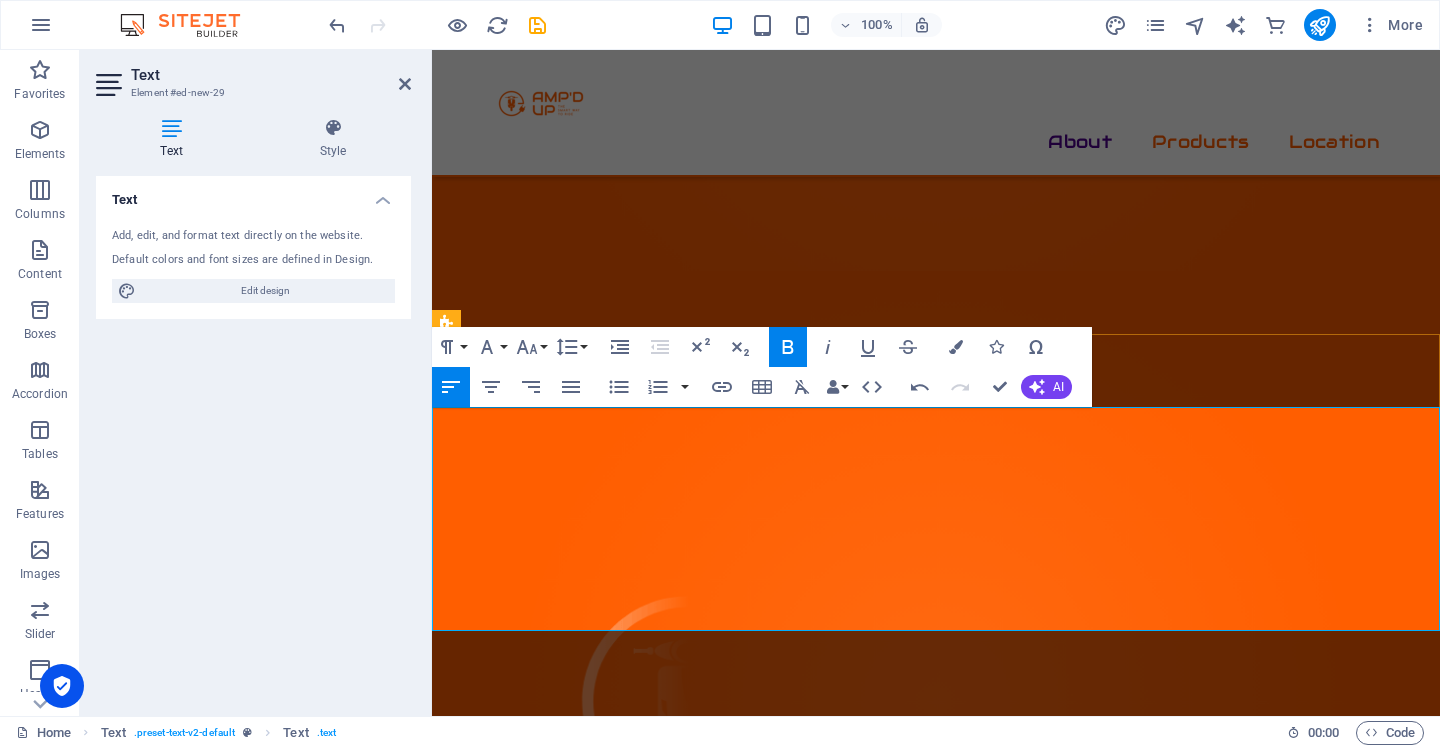 drag, startPoint x: 591, startPoint y: 511, endPoint x: 503, endPoint y: 513, distance: 88.02273 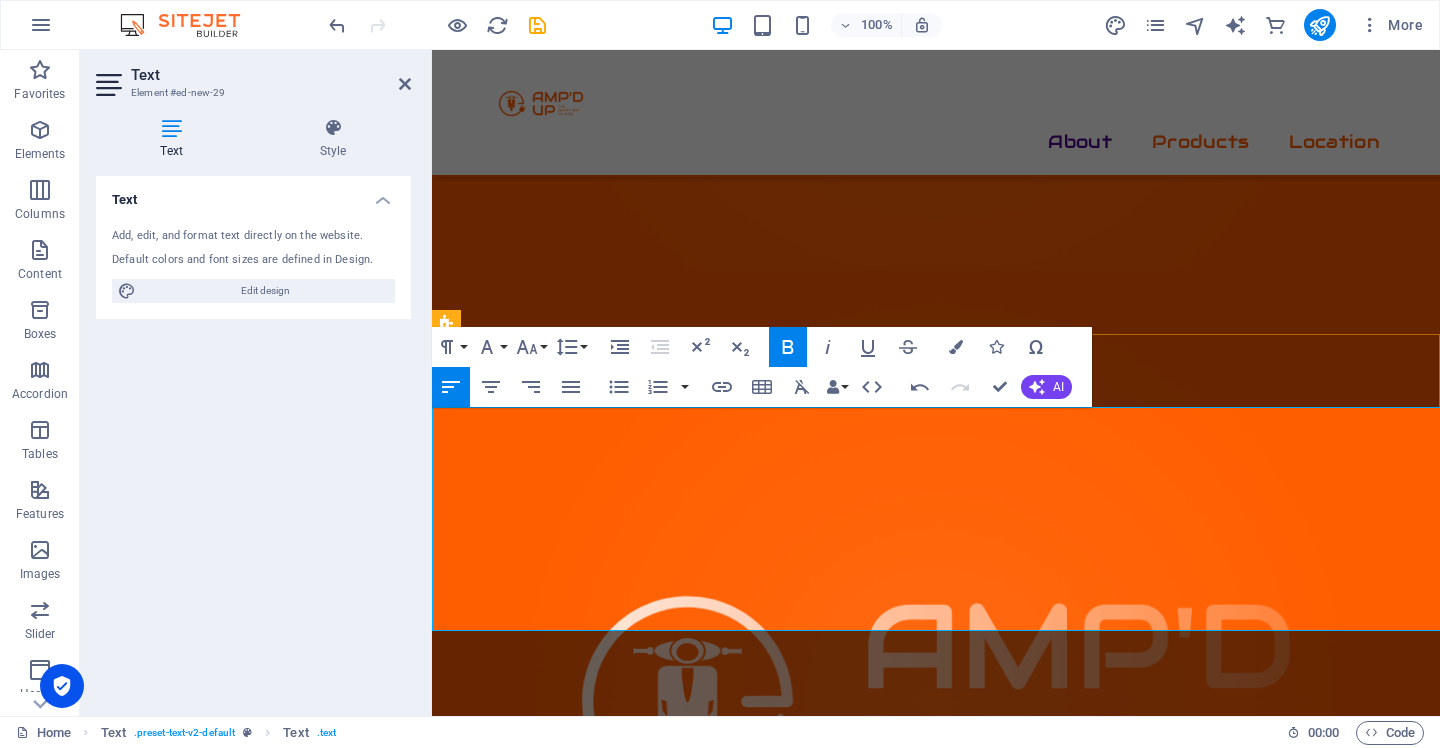 click on "Flexible Ownership Models" at bounding box center (546, 1675) 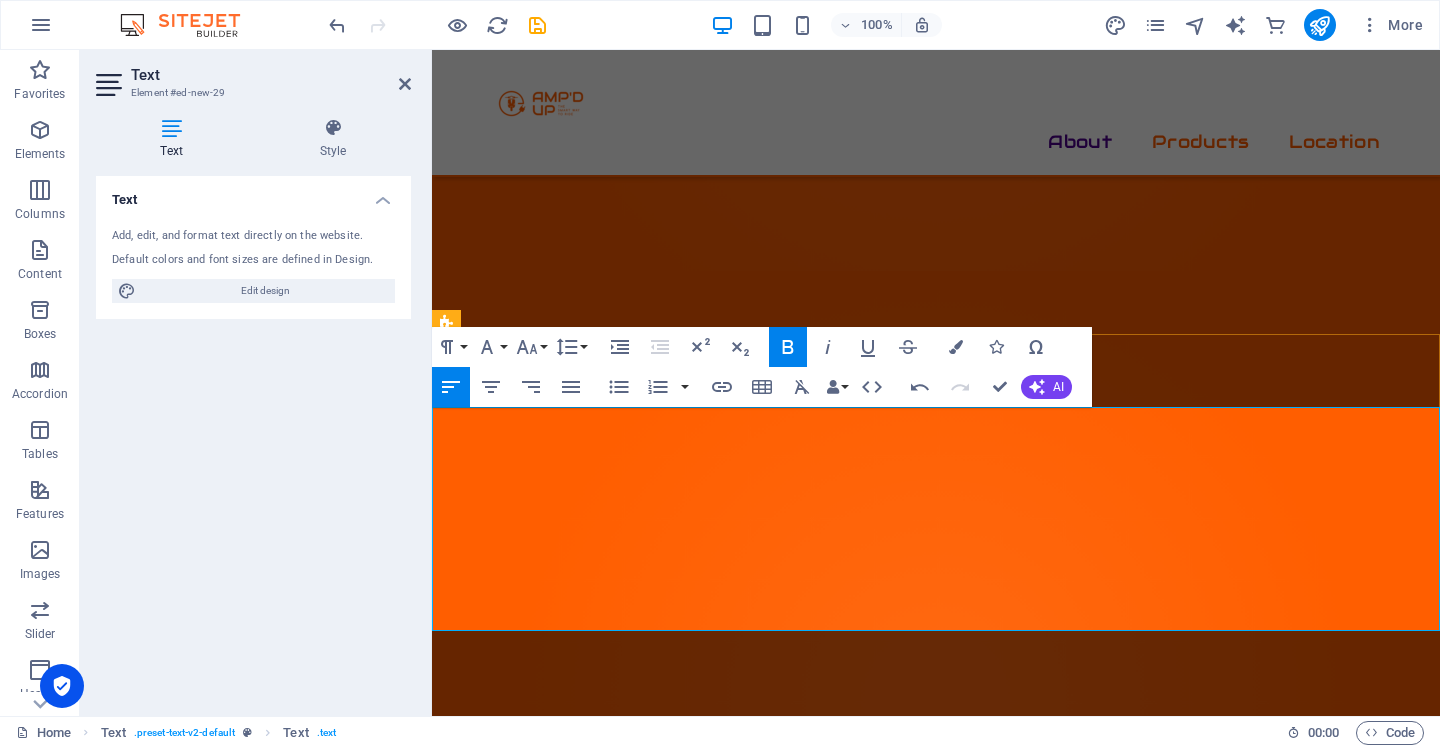 drag, startPoint x: 640, startPoint y: 510, endPoint x: 675, endPoint y: 508, distance: 35.057095 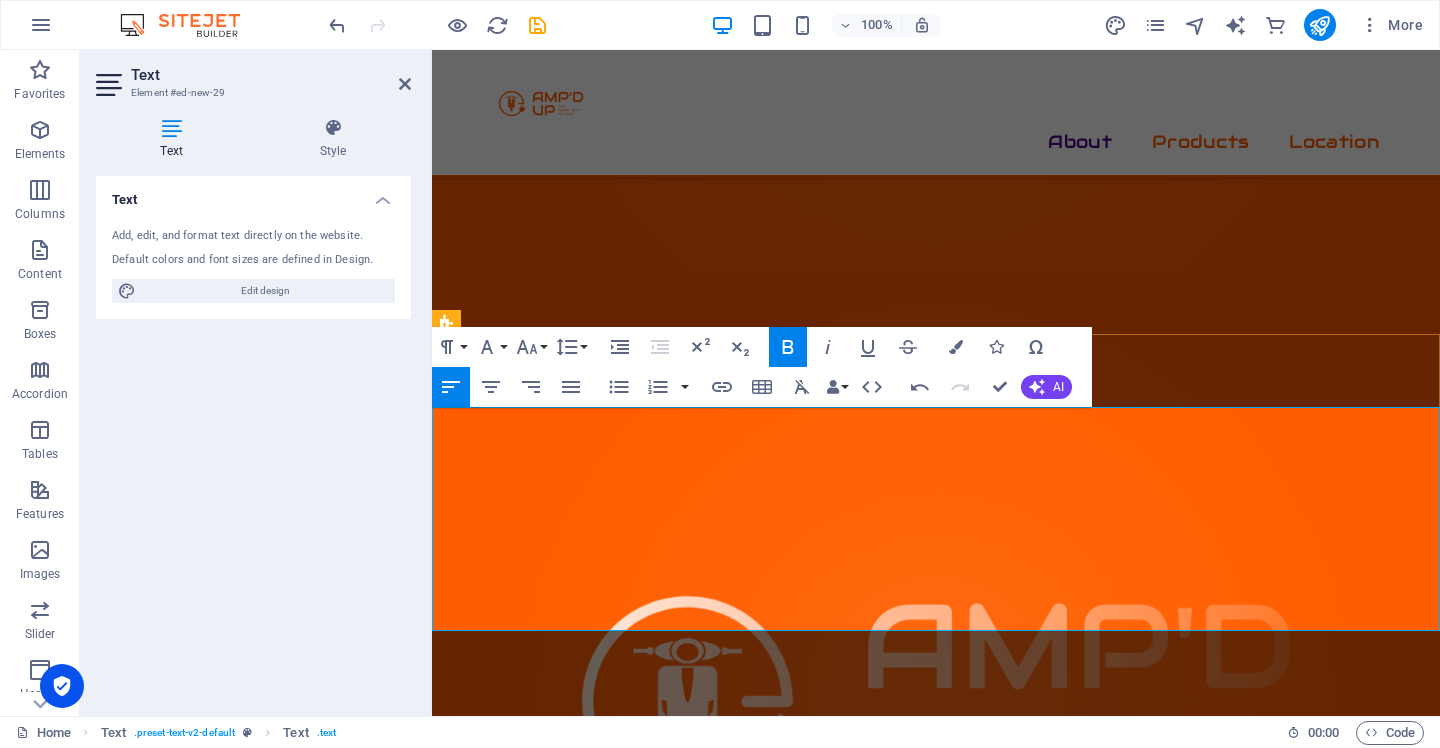 click on "Flexible Finance Models : Lease, rent-to-own, or purchase outright — we’ve got a plan for you" at bounding box center [821, 1675] 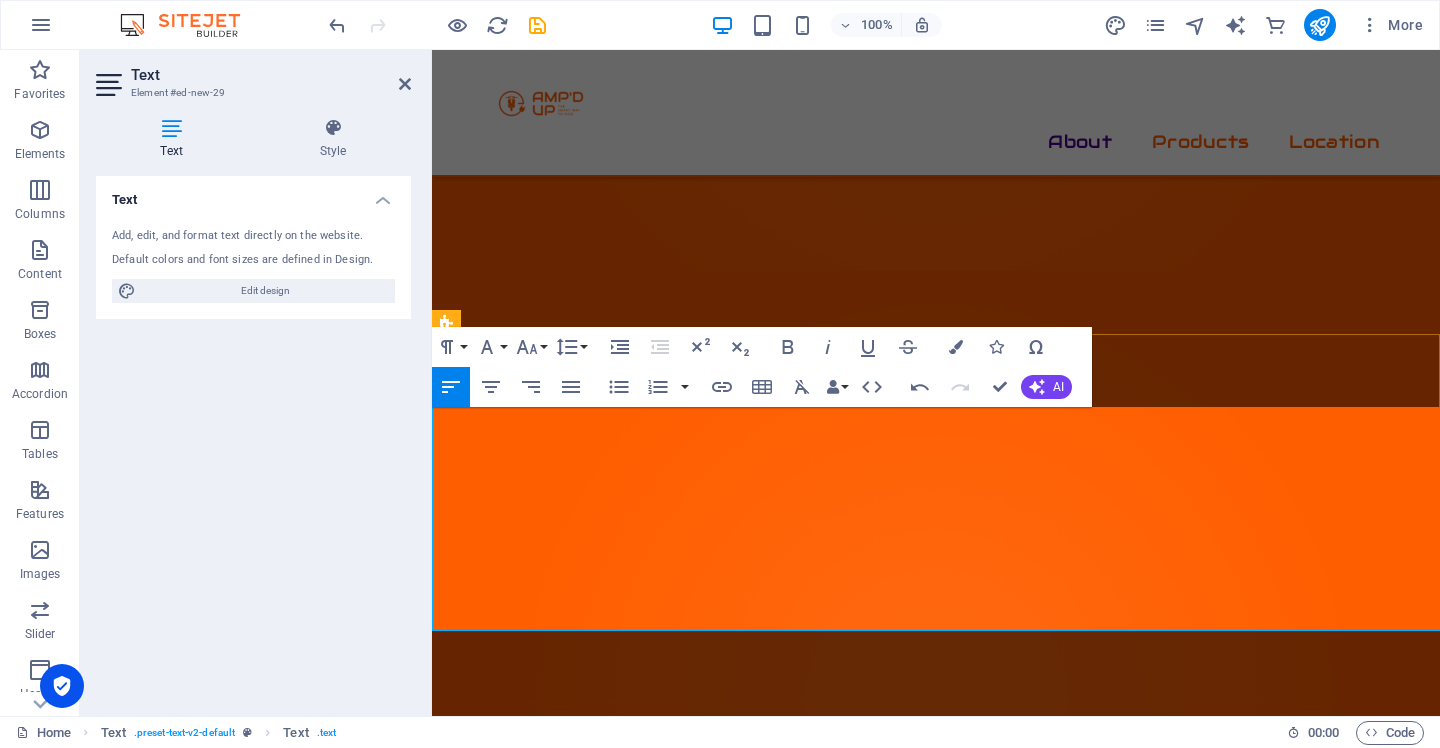 drag, startPoint x: 633, startPoint y: 509, endPoint x: 992, endPoint y: 509, distance: 359 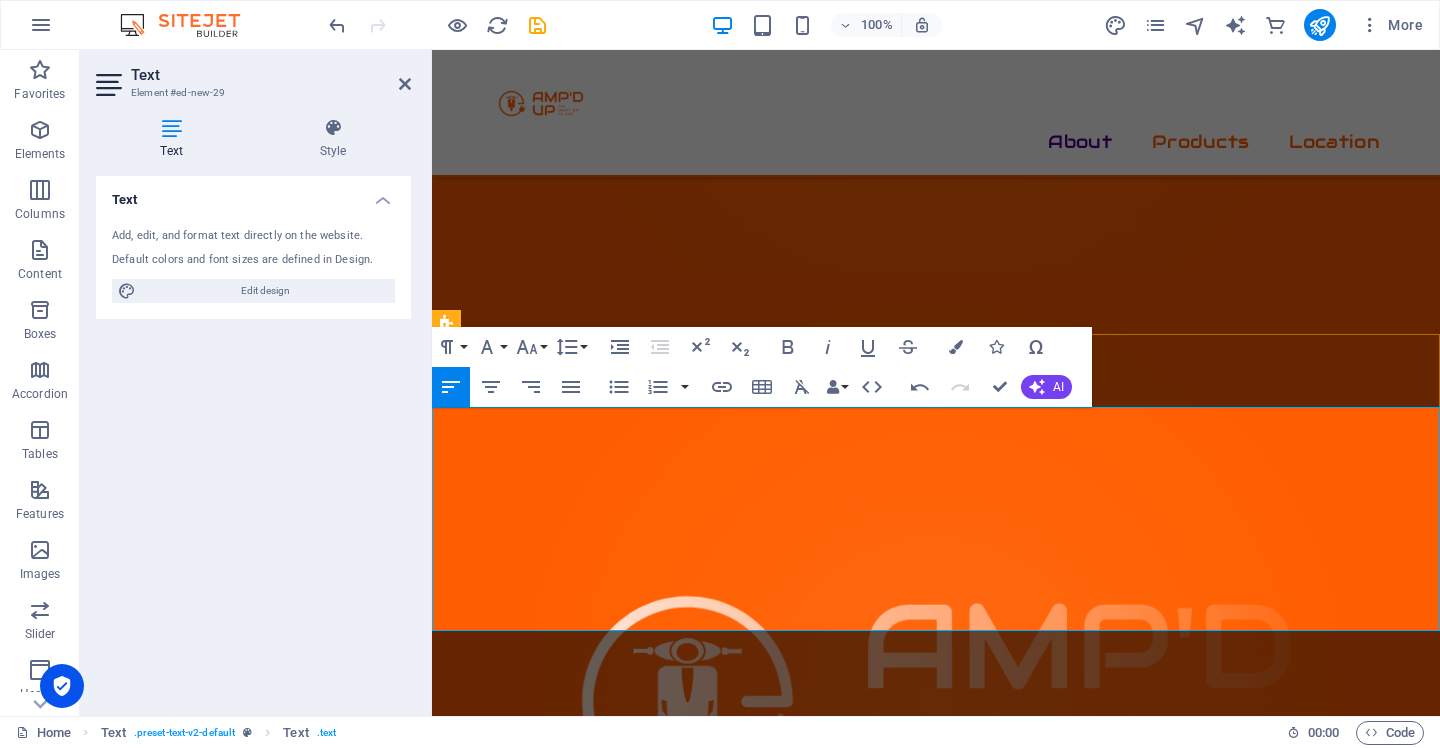 click on "Flexible Finance Models : Lease, rent-to-own, or purchase outright — we’ve got a plan for you" at bounding box center (821, 1675) 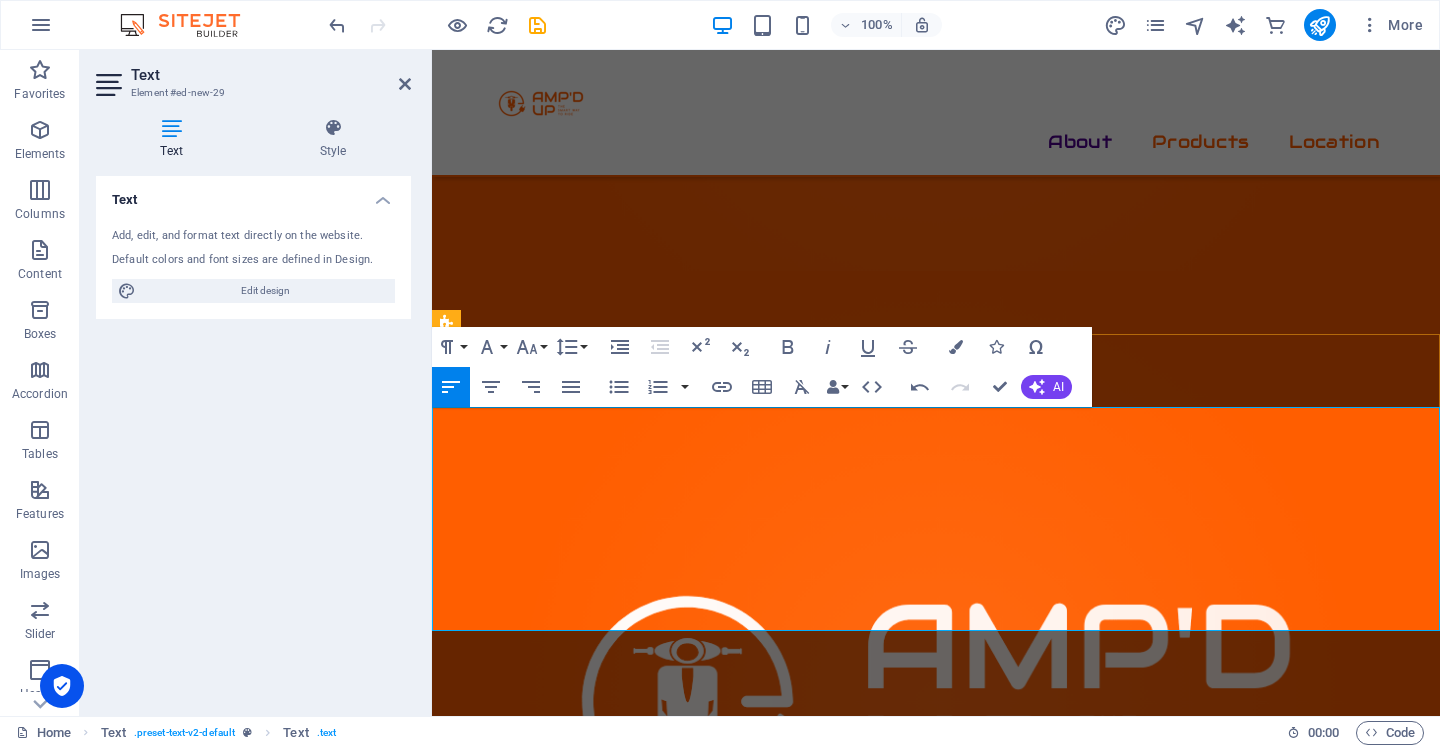 click on "Performance & Comfort : Riders love the smooth, powerful ride — and so do customers waiting on time" at bounding box center [860, 1707] 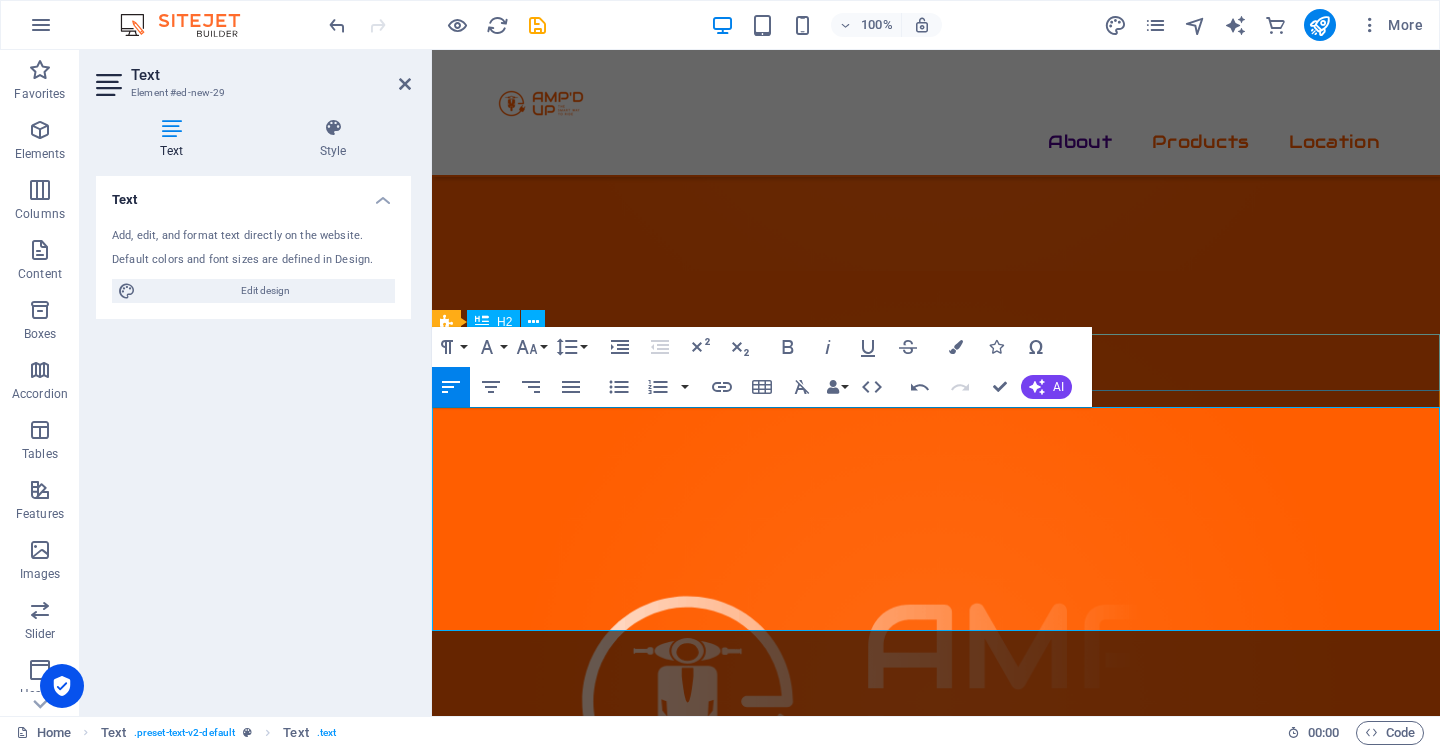 click on "Why Choose AMP'D UP" at bounding box center [936, 1527] 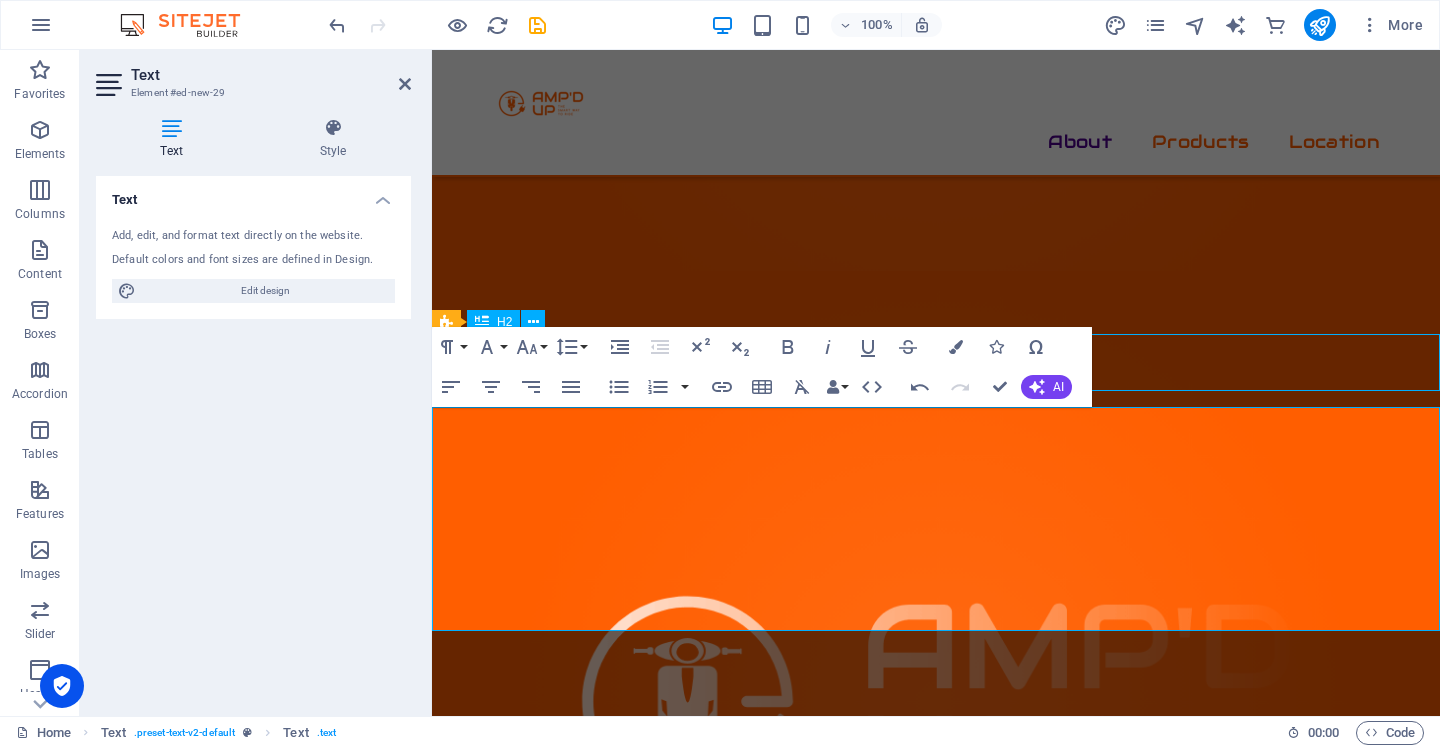 click on "Why Choose AMP'D UP" at bounding box center [936, 1527] 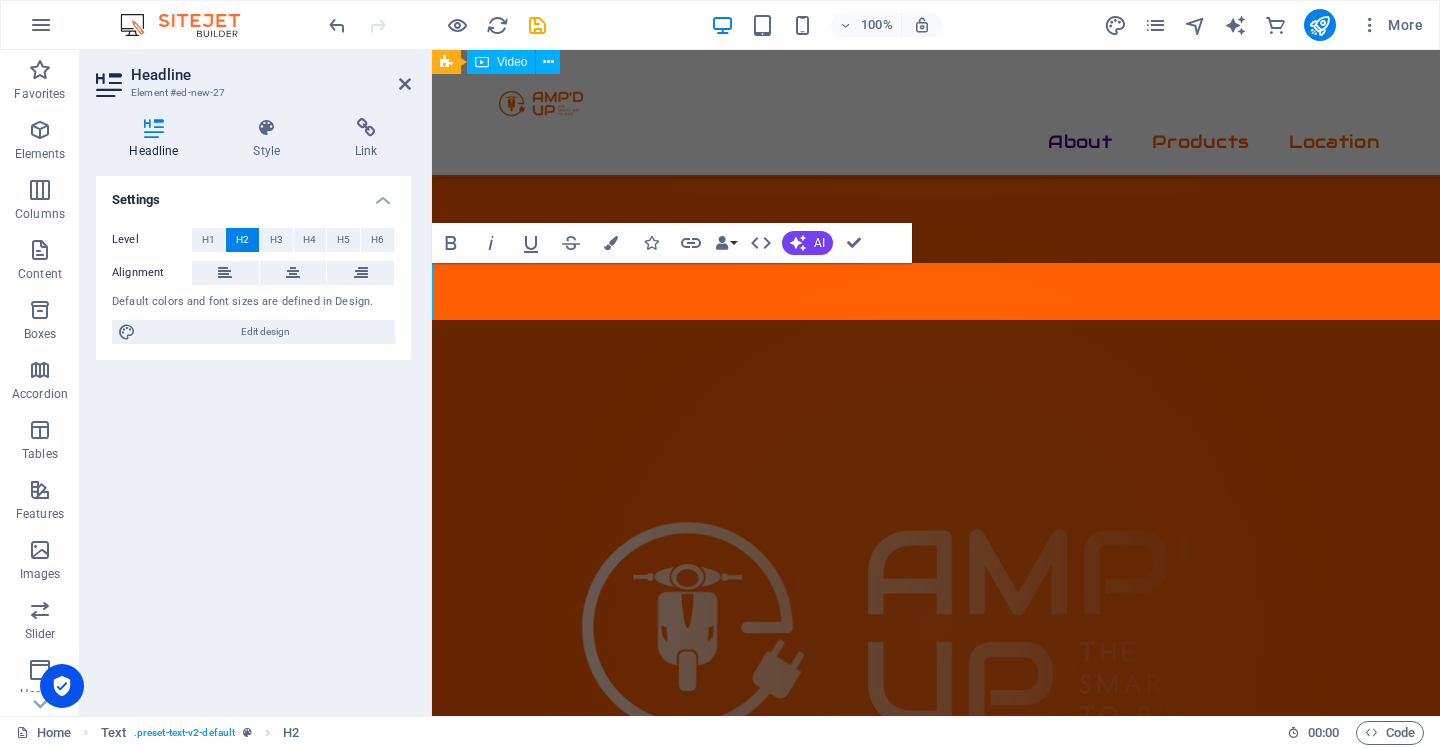 scroll, scrollTop: 1283, scrollLeft: 0, axis: vertical 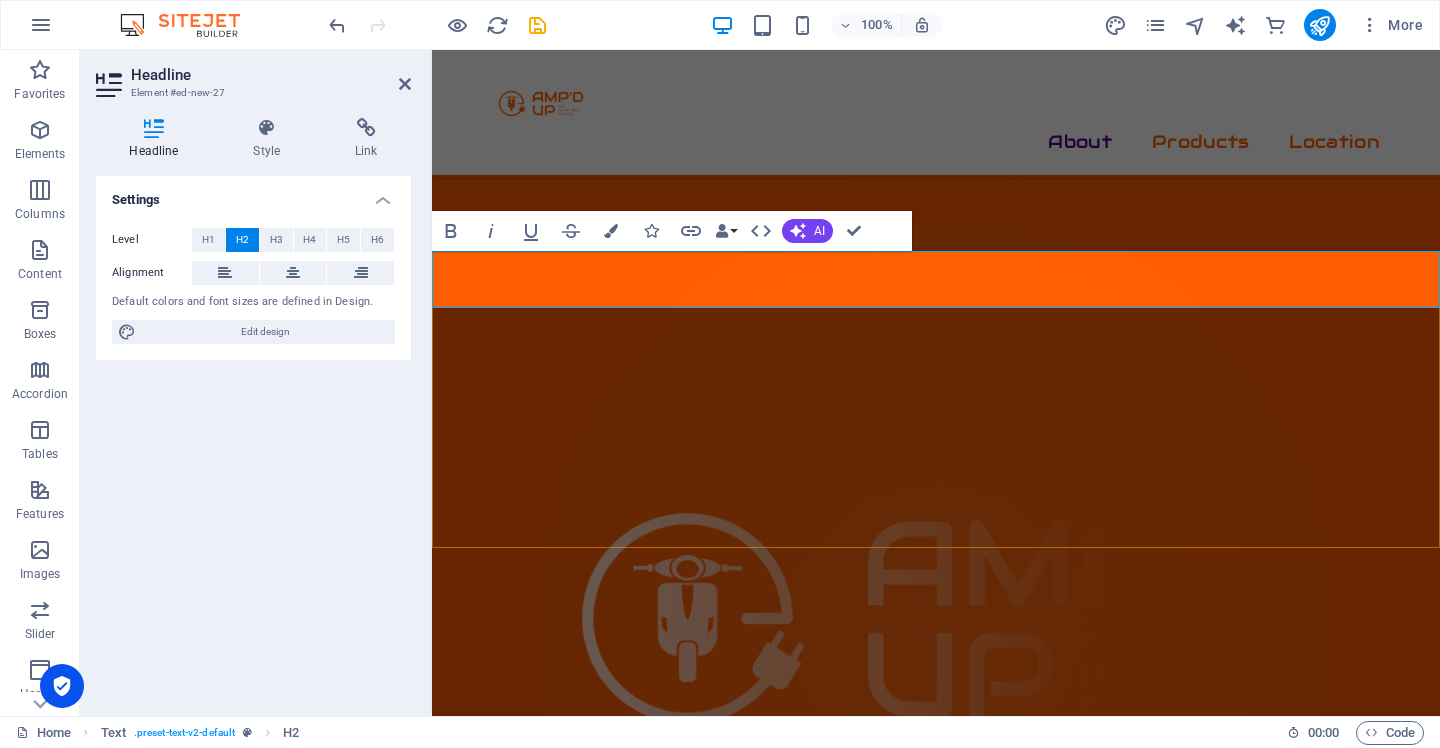 click on "Why Choose AMP'D UP" at bounding box center (936, 1444) 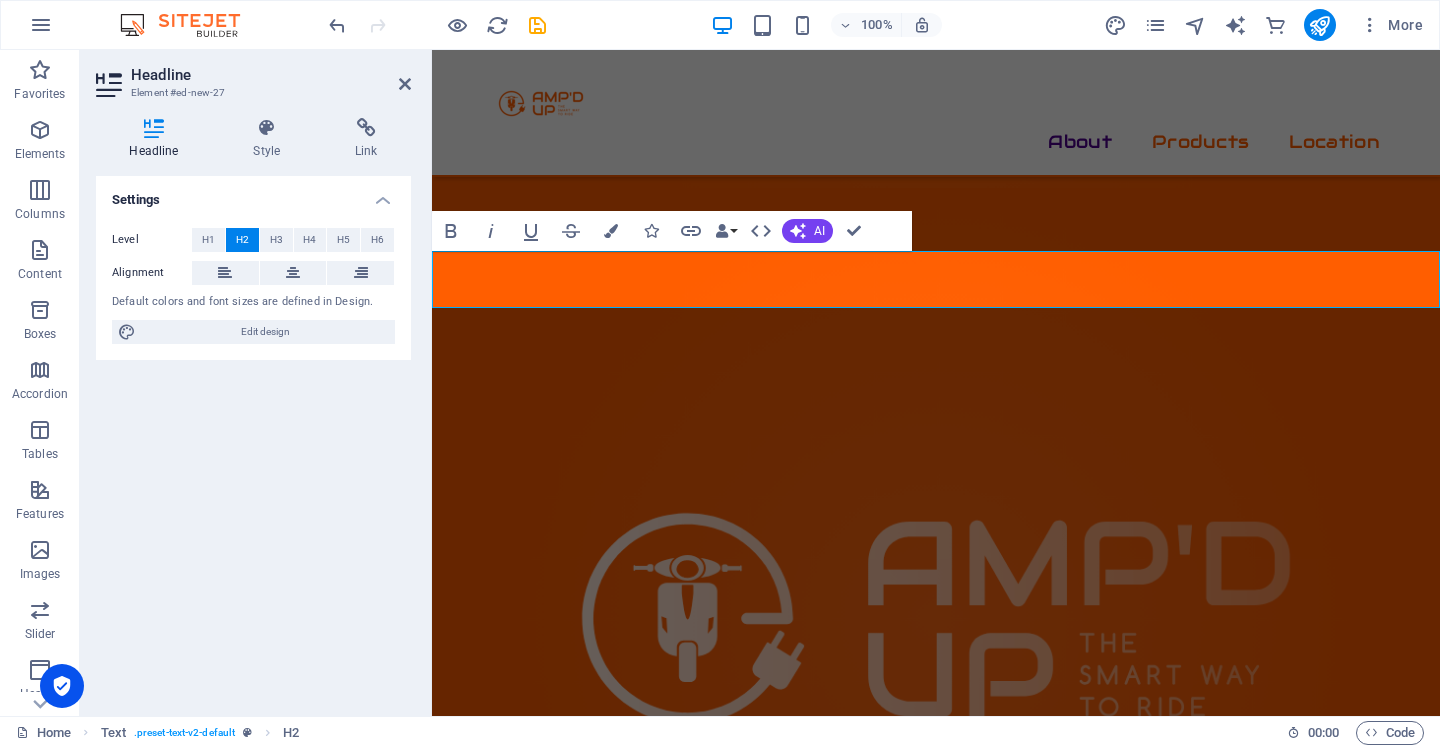 drag, startPoint x: 1076, startPoint y: 283, endPoint x: 831, endPoint y: 318, distance: 247.48738 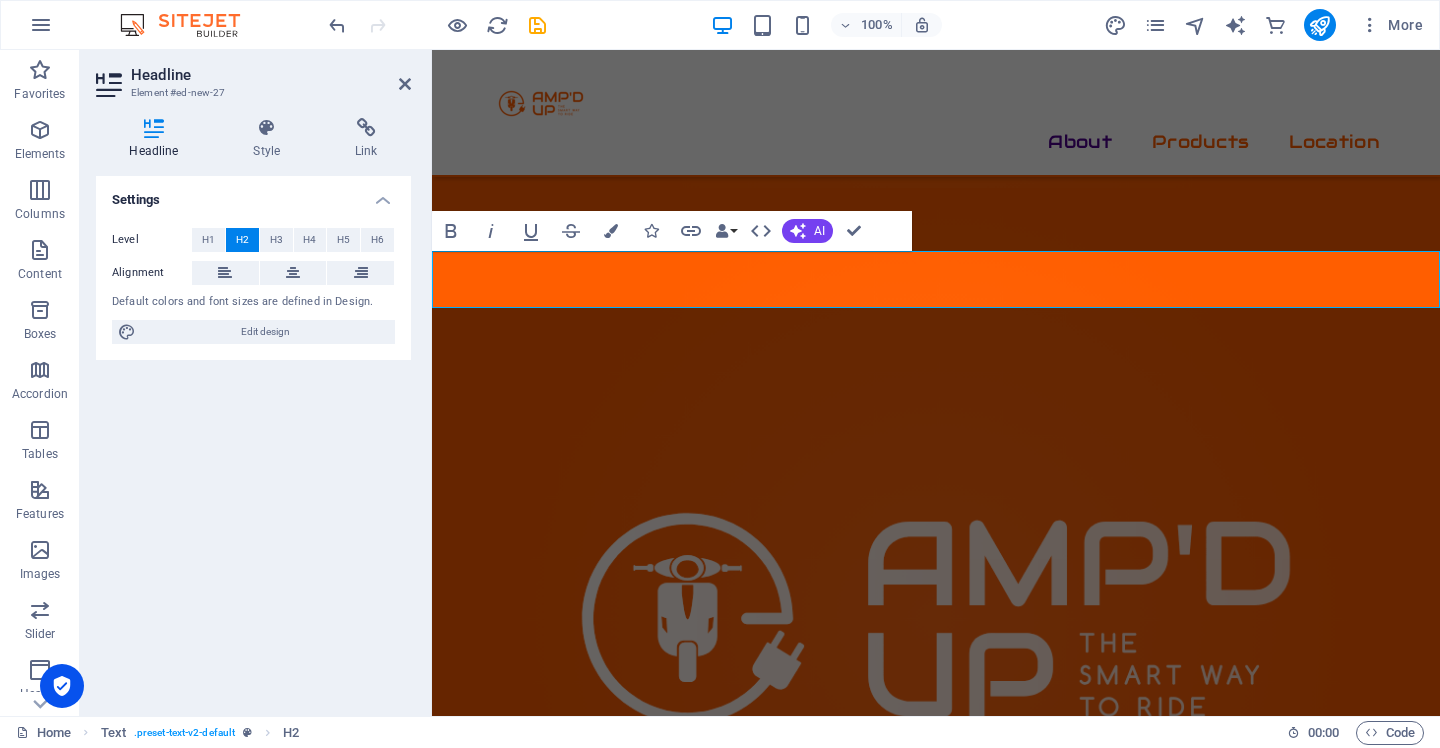 click on "Skip to main content
About Products Location SAVING THE PLANT ONE KILOMETER AT A T IME About  AMP'D UP Amp’d Up  was founded on a simple but powerful idea:  Our legacy depends on what we do [DATE], and at  Amp’d Up , that means building cleaner, smarter solutions that move people and the planet forward. Because a cleaner environment isn’t just good business — it’s the foundation of a better [DATE]   We’re not just another e-bike brand. We’re a team of engineers, riders, and real-world problem solvers, creating a comprehensive ecosystem that spans our fully electric motorcycles to our game-changing battery swap stations. Designed for any road,  Amp’d Up  bikes are fast, tough, and ready to go the distance. We work closely with delivery drivers, logistics companies, and fleet operators to ensure every ride is seamless, cost-effective, and backed by real-time support. O ur mission is to electrify last-mile delivery across [GEOGRAPHIC_DATA] one swap, one rider, and one smart decision at a time. AMP 6" at bounding box center (936, 3365) 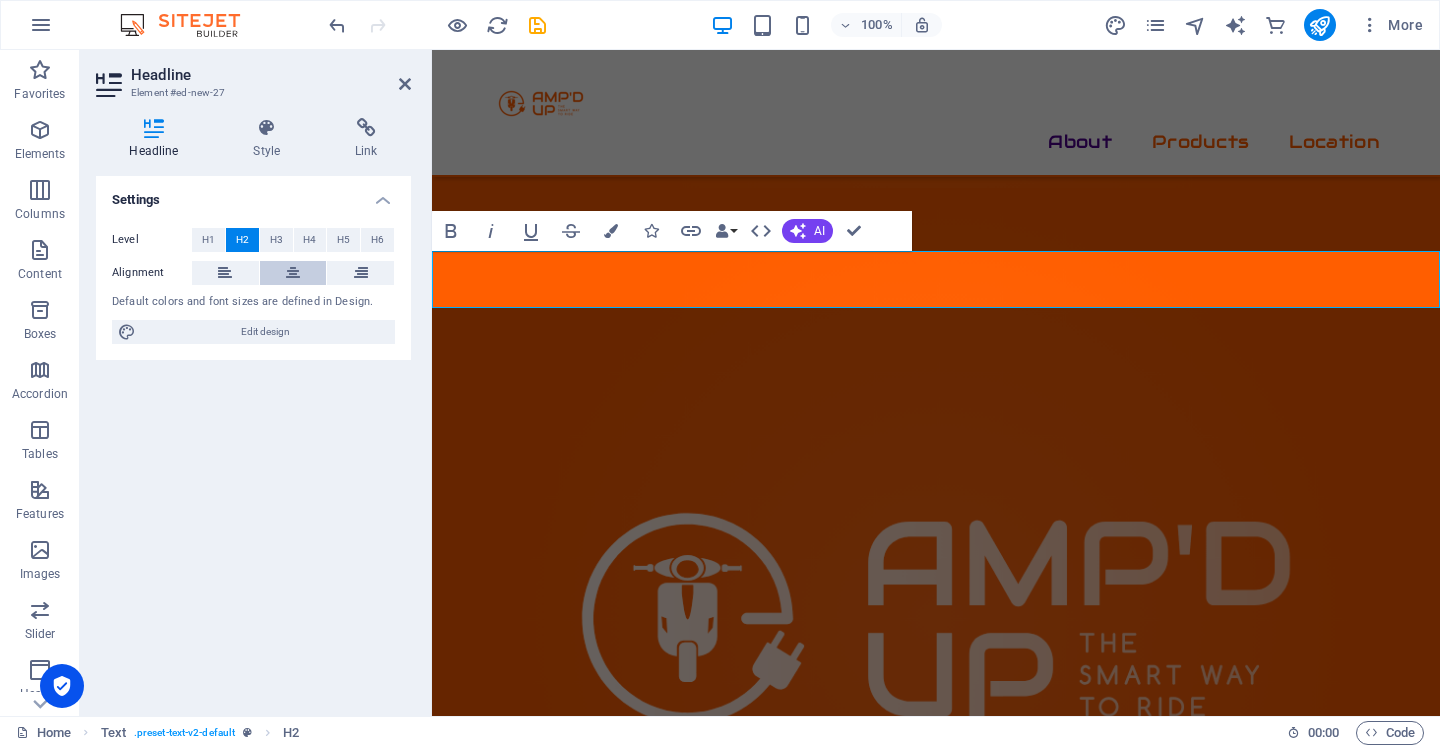 click at bounding box center [293, 273] 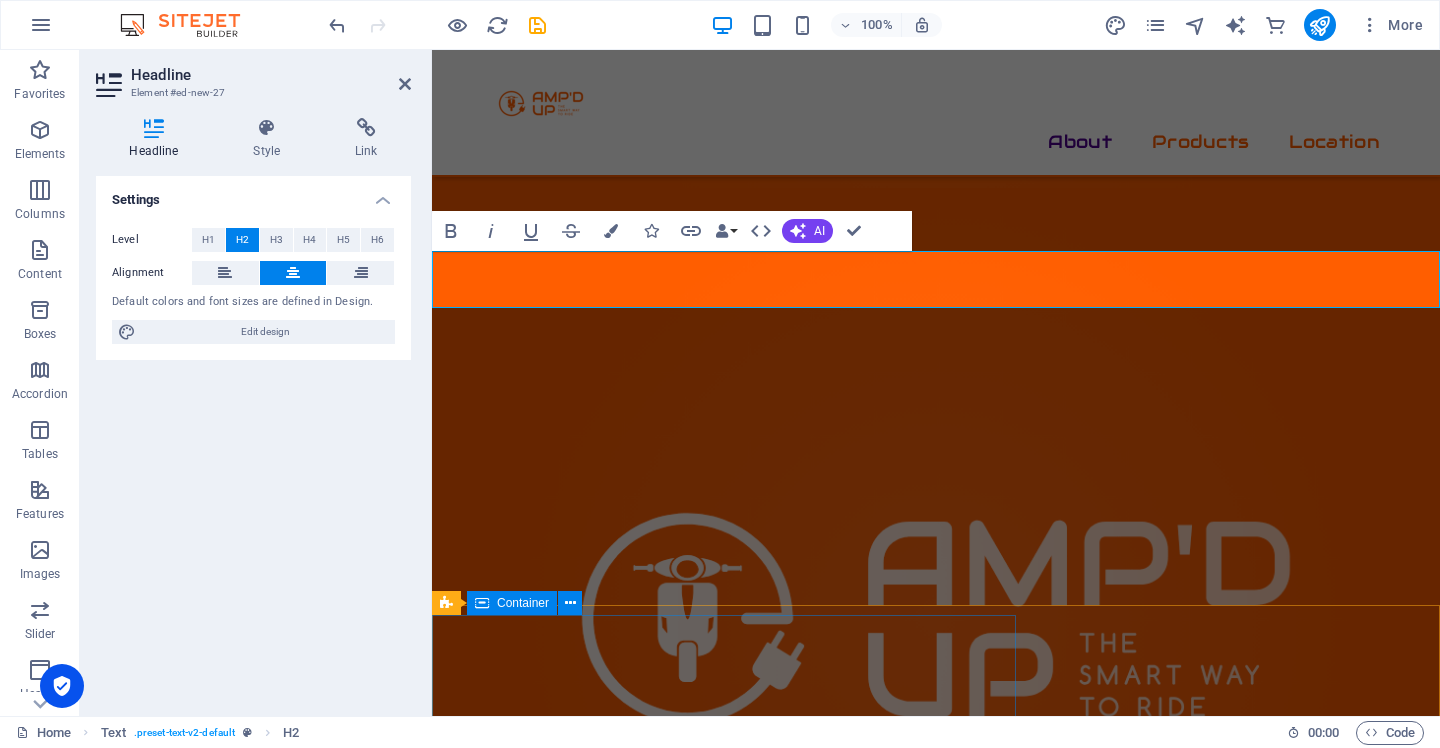 click on "AMP 6   Built for Performance   Our  premium  delivery solution   Designed for  faster, longer-range deliveries  (up to 100 km)   Optimized for  speed, comfort, and quick charging   Better suited to  high-demand environments  where uptime is critical   A favourite among riders for its smooth ride and agile handling" at bounding box center [976, 1893] 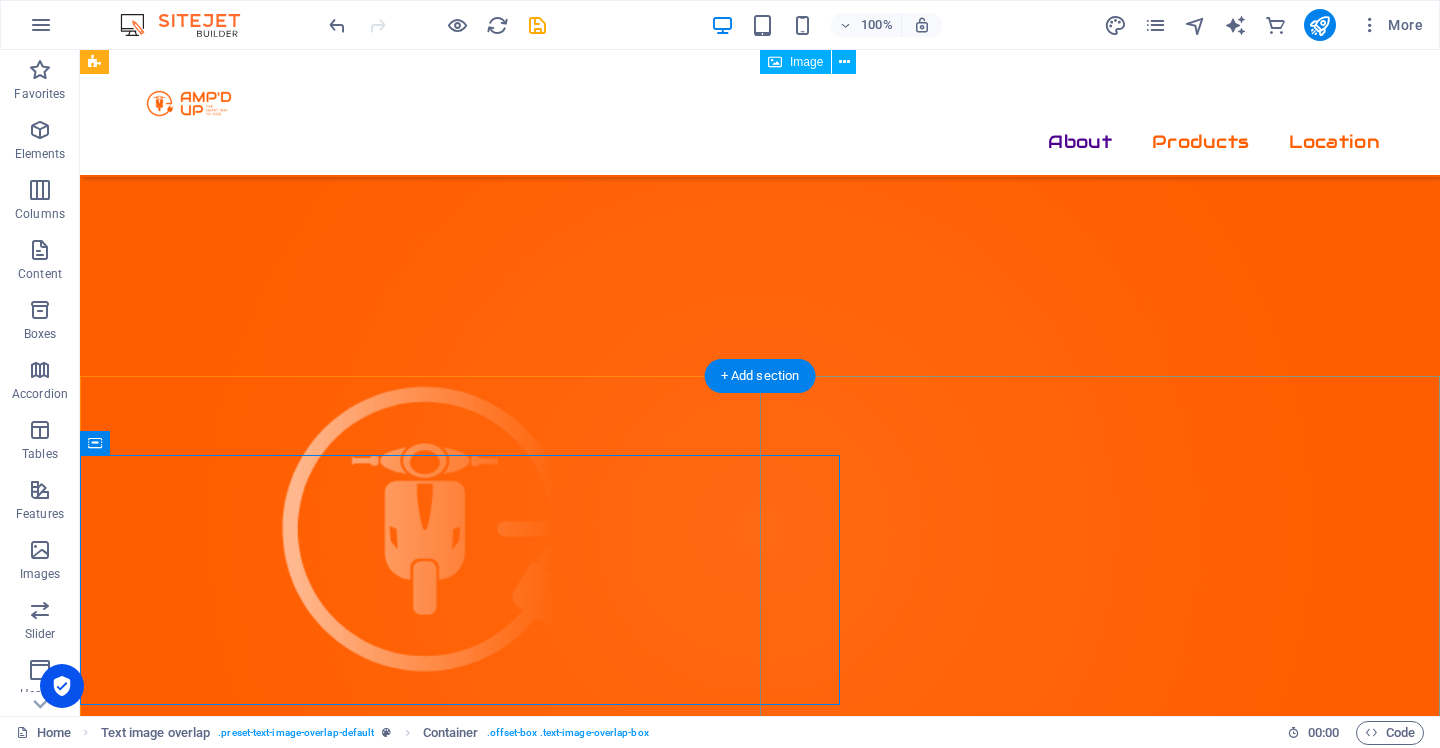 scroll, scrollTop: 1534, scrollLeft: 0, axis: vertical 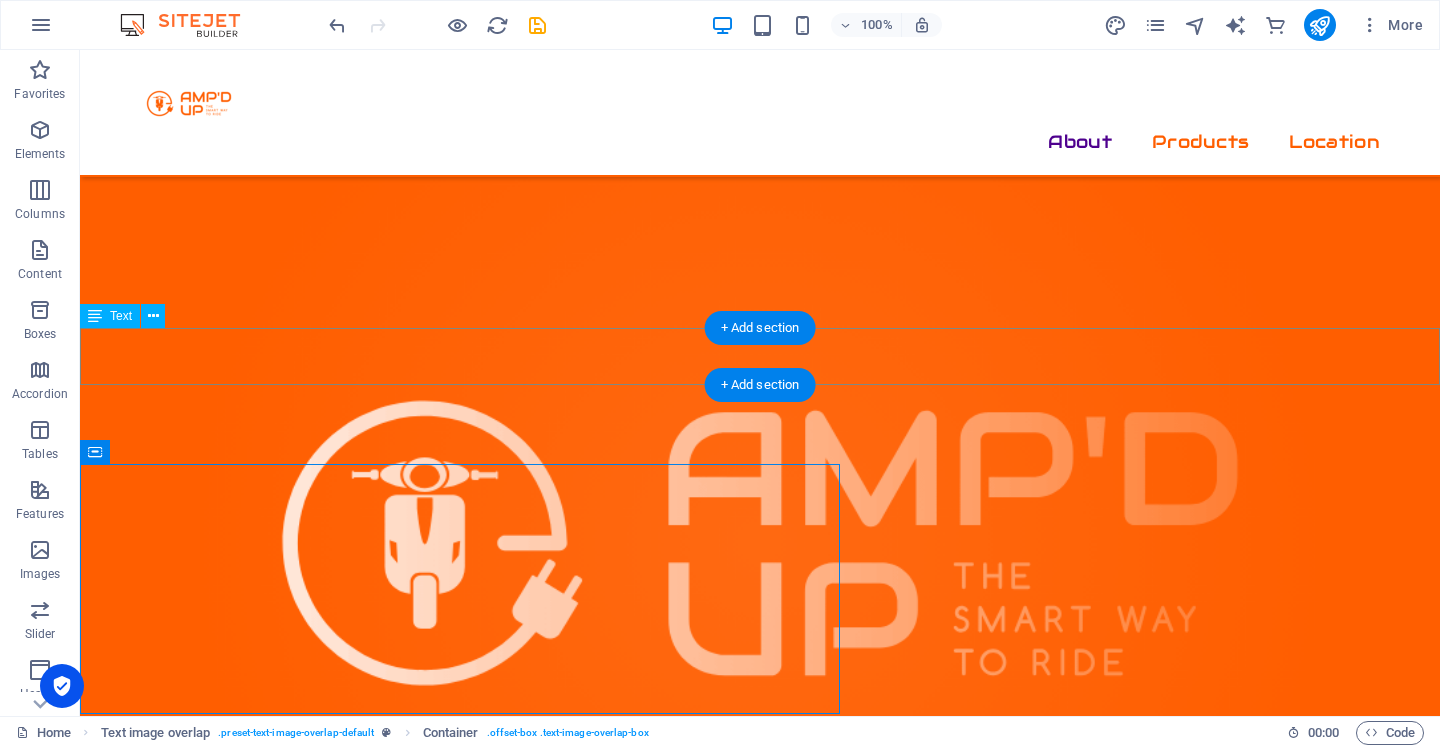 click on "What we offer" at bounding box center [760, 1736] 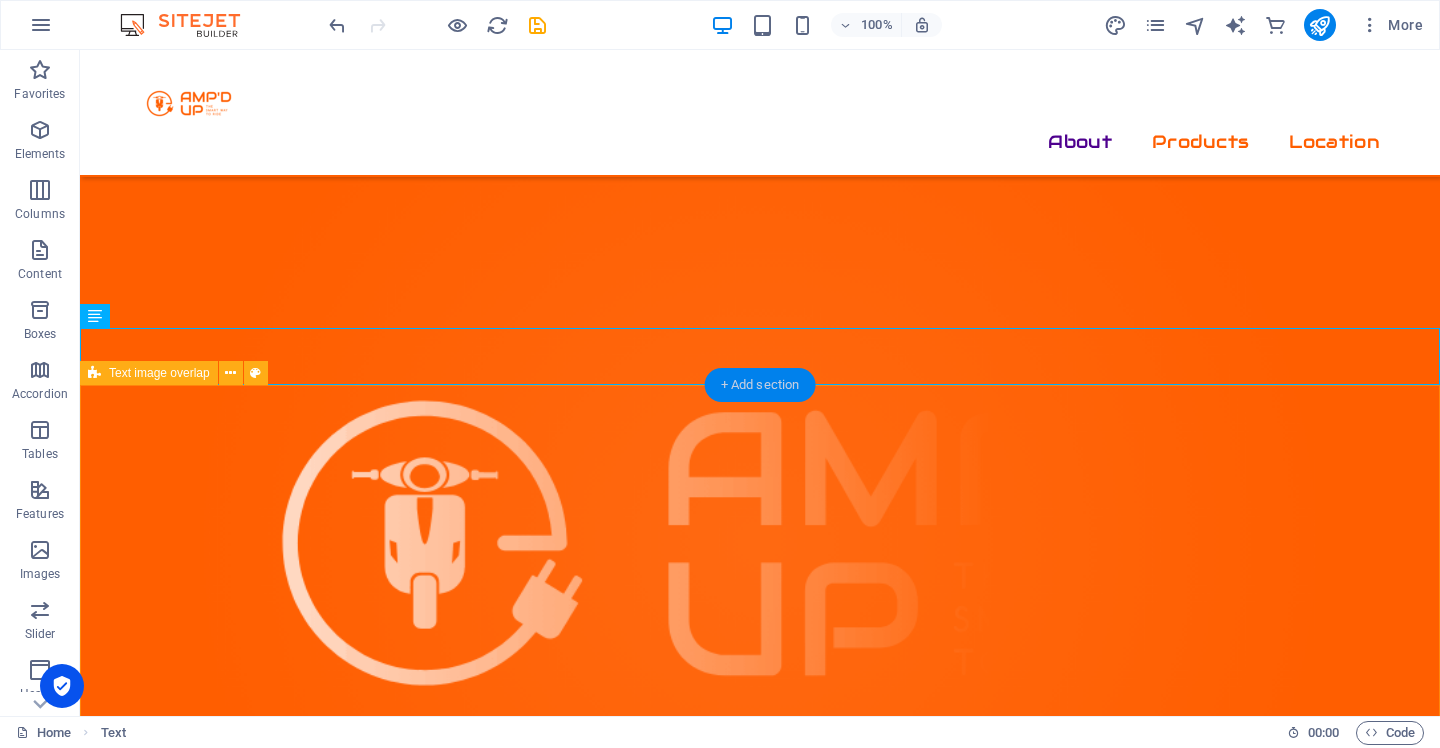 click on "+ Add section" at bounding box center [760, 385] 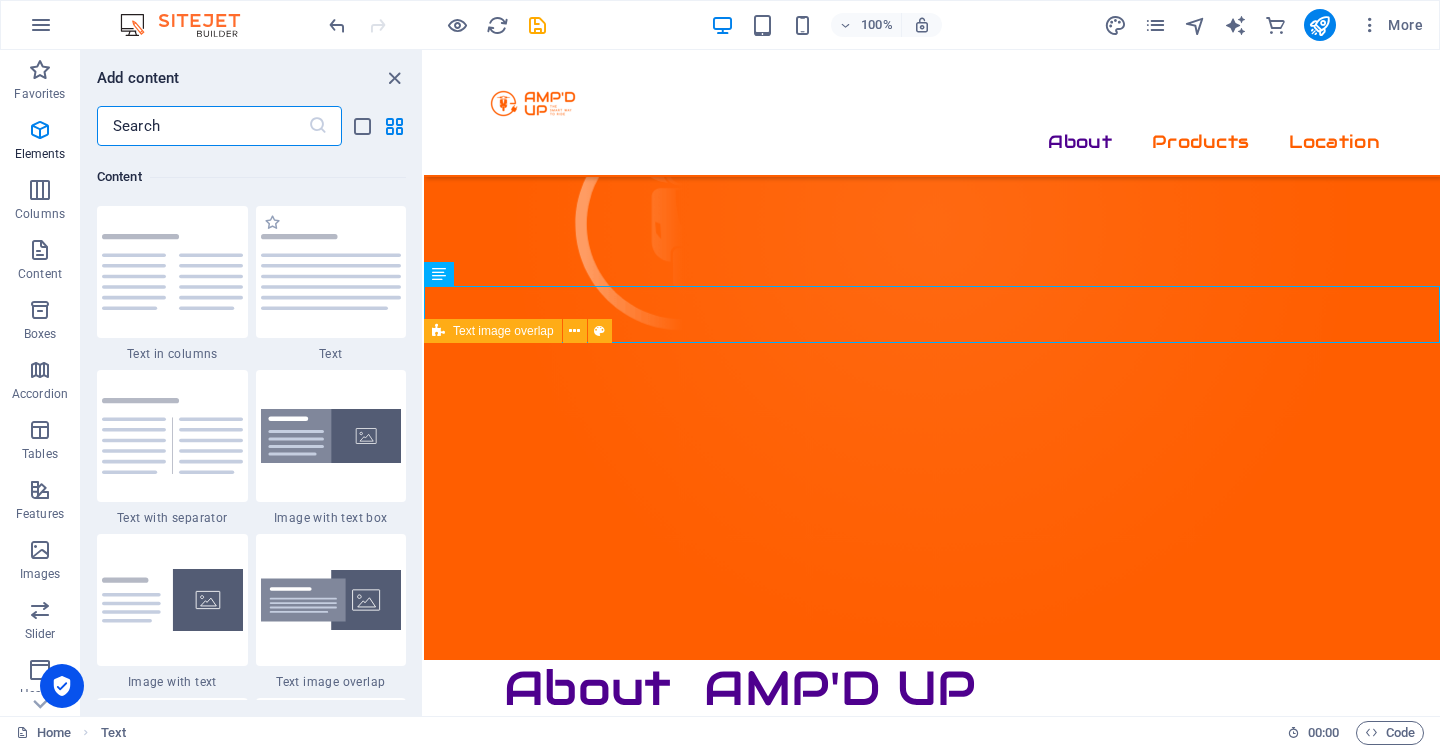 scroll, scrollTop: 3499, scrollLeft: 0, axis: vertical 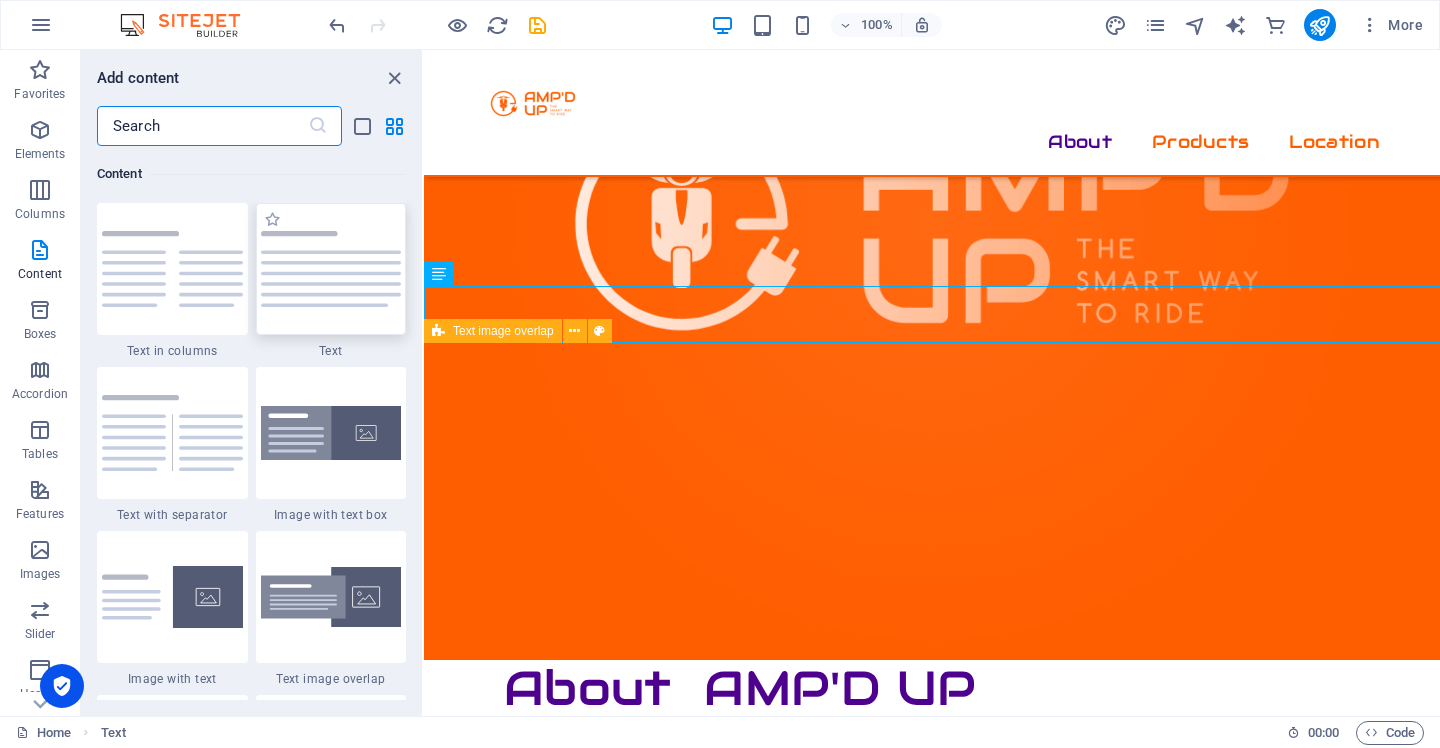 click at bounding box center [331, 268] 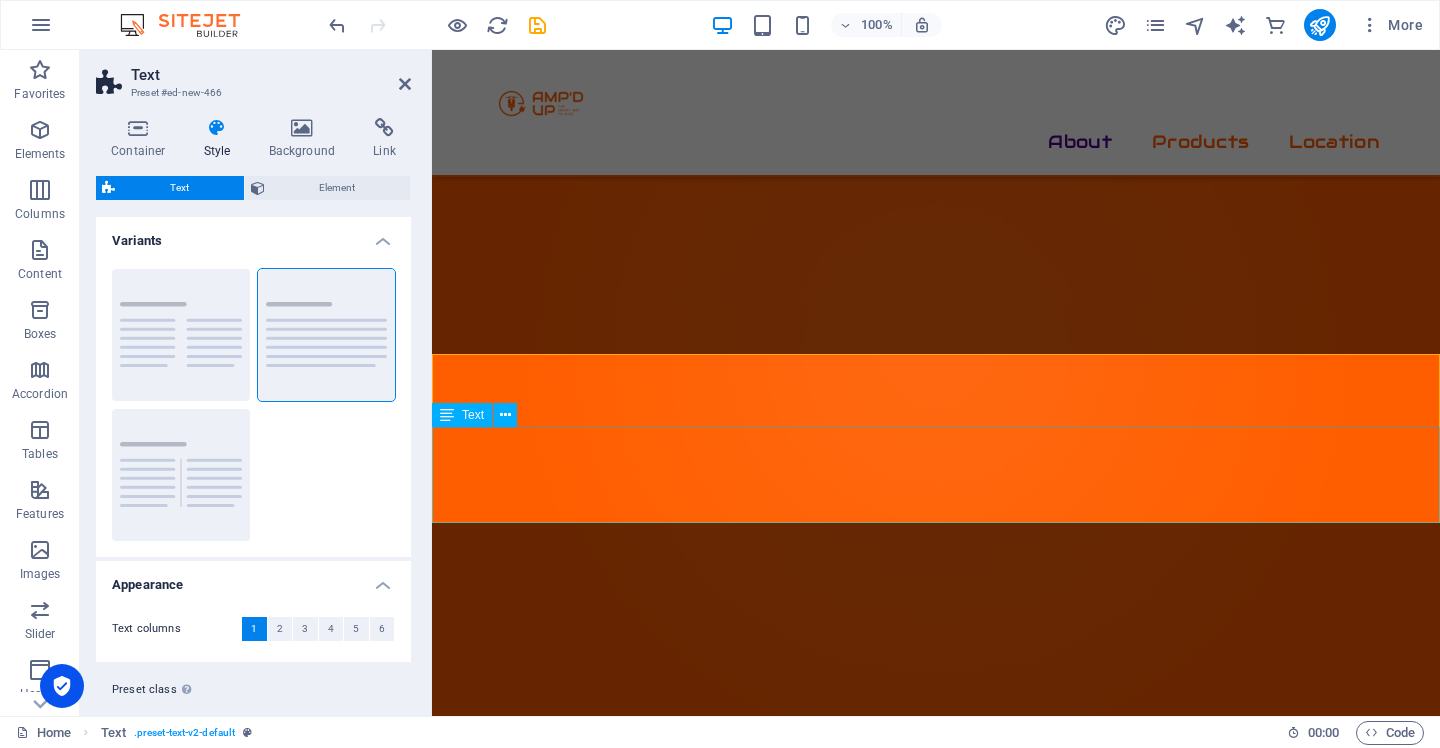 click on "Lorem ipsum dolor sitope amet, consectetur adipisicing elitip. Massumenda, dolore, cum vel modi asperiores consequatur suscipit quidem ducimus eveniet iure expedita consecteture odiogil voluptatum similique fugit voluptates atem accusamus quae quas dolorem tenetur facere tempora maiores adipisci reiciendis accusantium voluptatibus id voluptate tempore dolor harum nisi amet! Nobis, eaque. Aenean commodo ligula eget dolor. Lorem ipsum dolor sit amet, consectetuer adipiscing elit leget odiogil voluptatum similique fugit voluptates dolor. Libero assumenda, dolore, cum vel modi asperiores consequatur." at bounding box center (936, 1624) 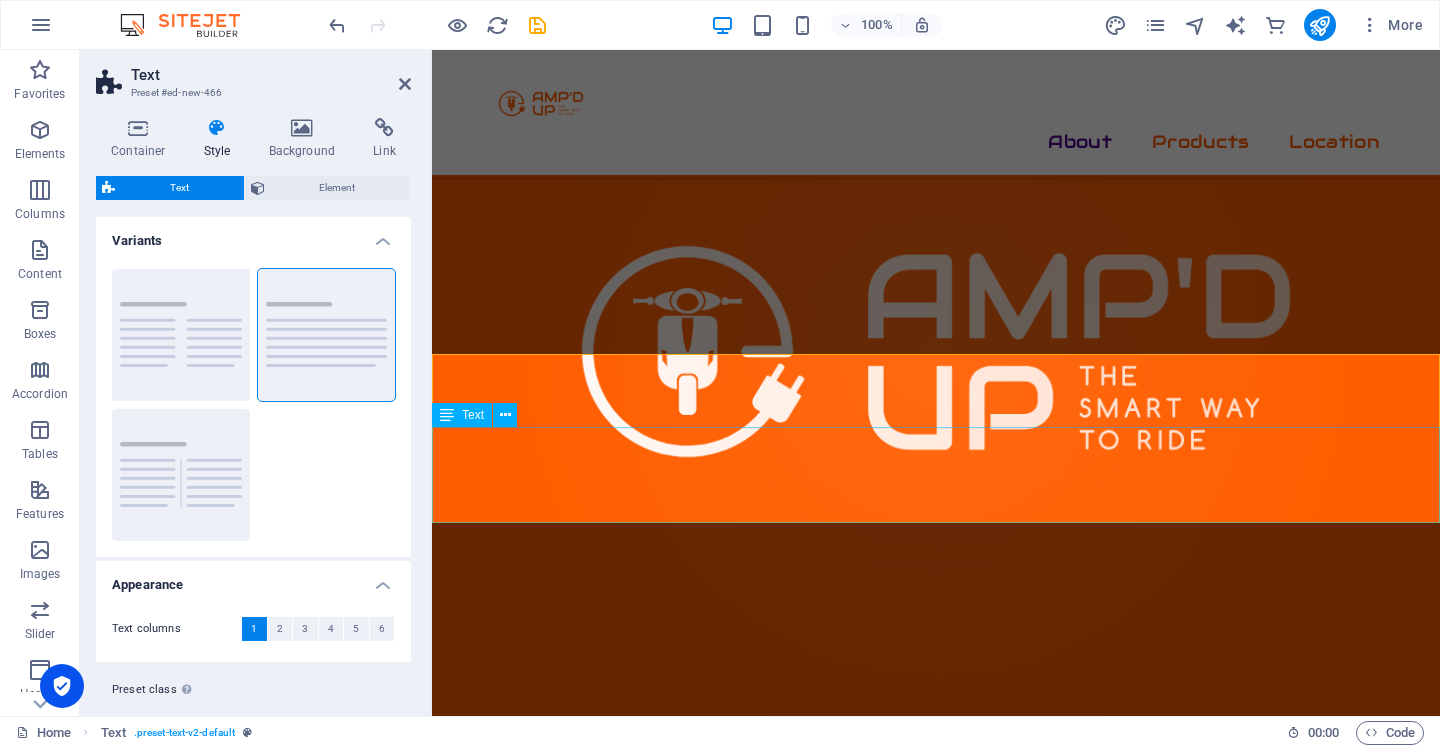 click on "Lorem ipsum dolor sitope amet, consectetur adipisicing elitip. Massumenda, dolore, cum vel modi asperiores consequatur suscipit quidem ducimus eveniet iure expedita consecteture odiogil voluptatum similique fugit voluptates atem accusamus quae quas dolorem tenetur facere tempora maiores adipisci reiciendis accusantium voluptatibus id voluptate tempore dolor harum nisi amet! Nobis, eaque. Aenean commodo ligula eget dolor. Lorem ipsum dolor sit amet, consectetuer adipiscing elit leget odiogil voluptatum similique fugit voluptates dolor. Libero assumenda, dolore, cum vel modi asperiores consequatur." at bounding box center [936, 1624] 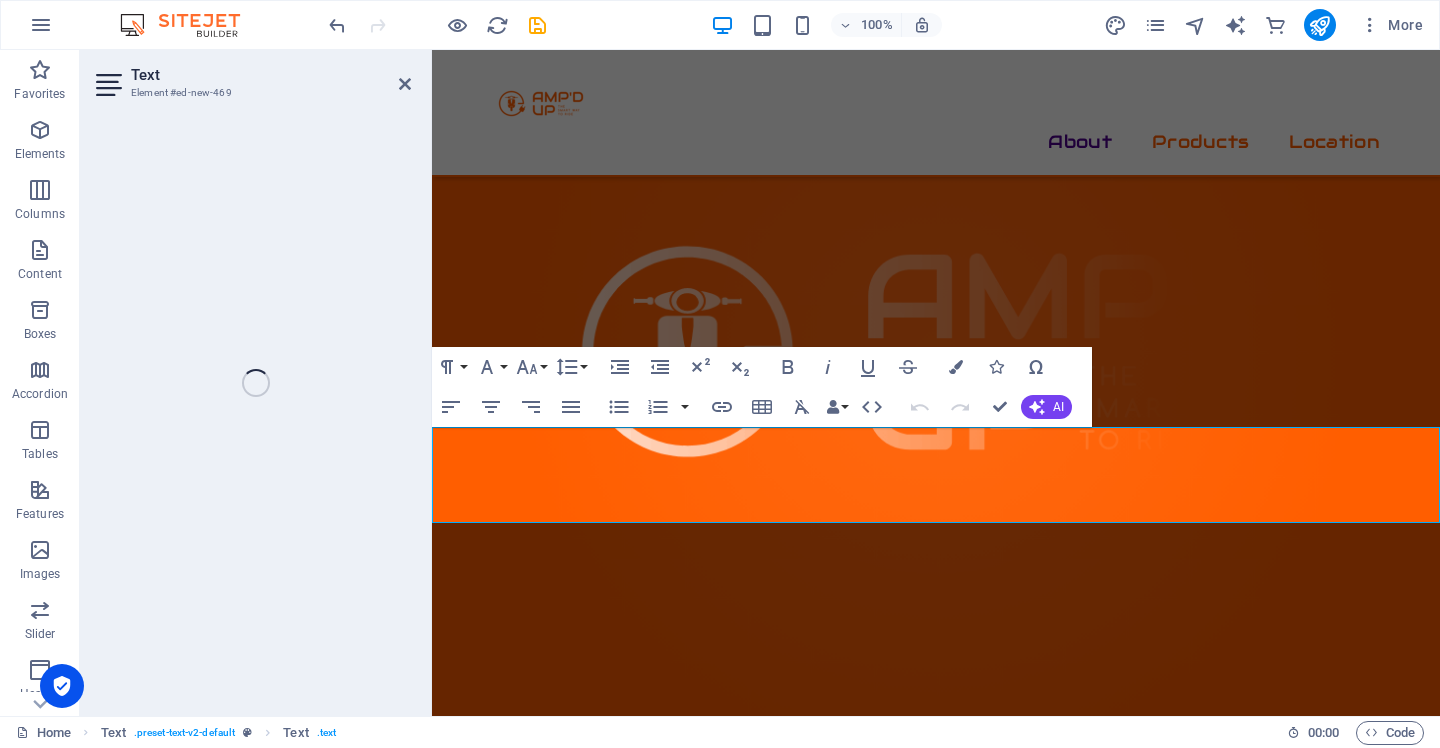 click on "Lorem ipsum dolor sitope amet, consectetur adipisicing elitip. Massumenda, dolore, cum vel modi asperiores consequatur suscipit quidem ducimus eveniet iure expedita consecteture odiogil voluptatum similique fugit voluptates atem accusamus quae quas dolorem tenetur facere tempora maiores adipisci reiciendis accusantium voluptatibus id voluptate tempore dolor harum nisi amet! Nobis, eaque. Aenean commodo ligula eget dolor. Lorem ipsum dolor sit amet, consectetuer adipiscing elit leget odiogil voluptatum similique fugit voluptates dolor. Libero assumenda, dolore, cum vel modi asperiores consequatur." at bounding box center [936, 1624] 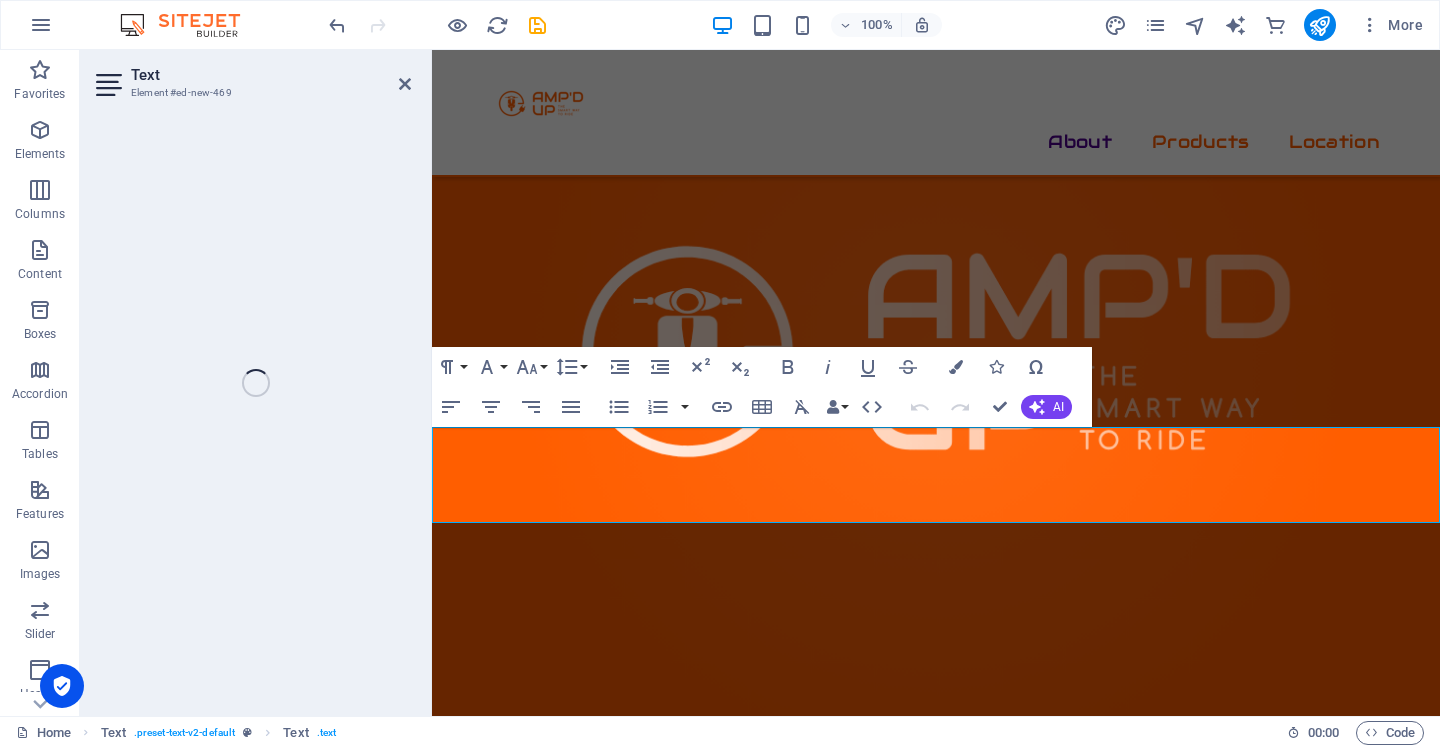 click on "Lorem ipsum dolor sitope amet, consectetur adipisicing elitip. Massumenda, dolore, cum vel modi asperiores consequatur suscipit quidem ducimus eveniet iure expedita consecteture odiogil voluptatum similique fugit voluptates atem accusamus quae quas dolorem tenetur facere tempora maiores adipisci reiciendis accusantium voluptatibus id voluptate tempore dolor harum nisi amet! Nobis, eaque. Aenean commodo ligula eget dolor. Lorem ipsum dolor sit amet, consectetuer adipiscing elit leget odiogil voluptatum similique fugit voluptates dolor. Libero assumenda, dolore, cum vel modi asperiores consequatur." at bounding box center [936, 1624] 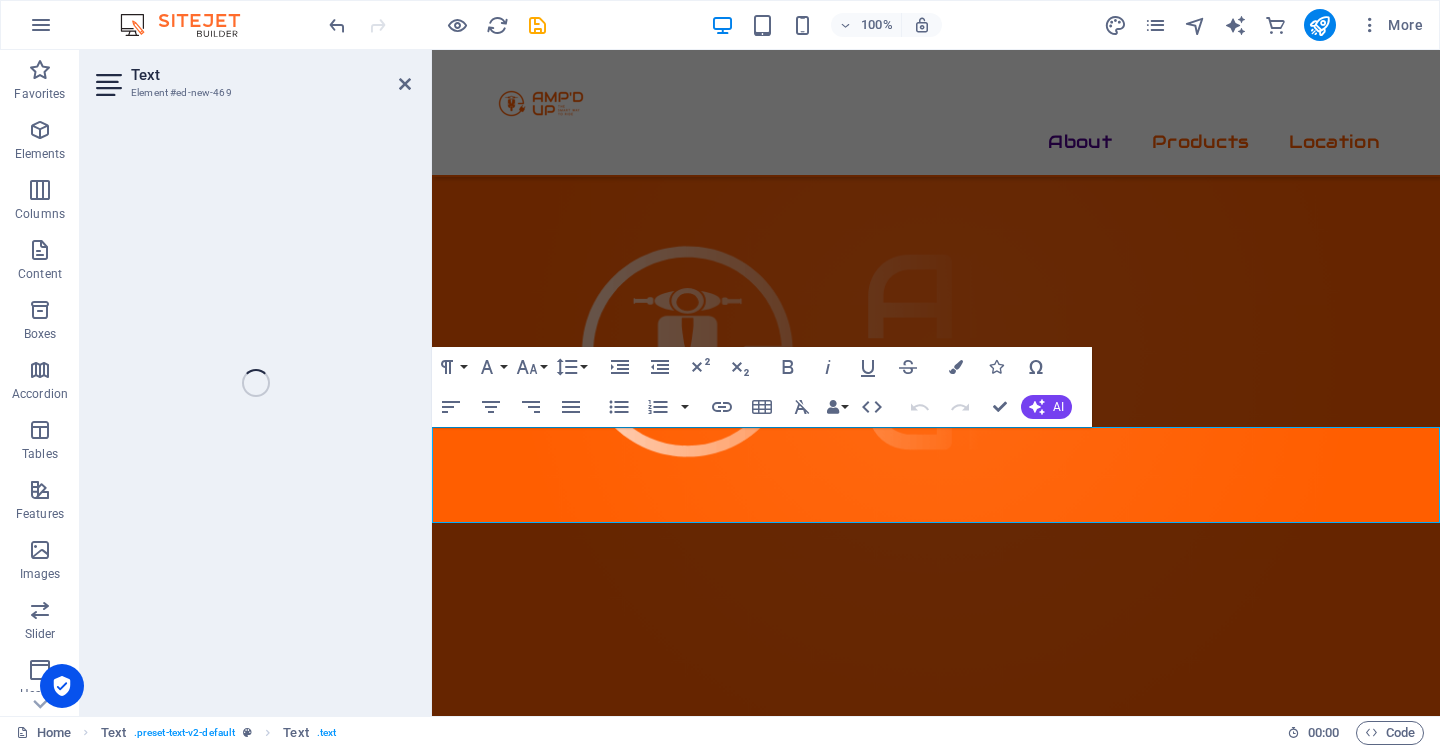 click on "Lorem ipsum dolor sitope amet, consectetur adipisicing elitip. Massumenda, dolore, cum vel modi asperiores consequatur suscipit quidem ducimus eveniet iure expedita consecteture odiogil voluptatum similique fugit voluptates atem accusamus quae quas dolorem tenetur facere tempora maiores adipisci reiciendis accusantium voluptatibus id voluptate tempore dolor harum nisi amet! Nobis, eaque. Aenean commodo ligula eget dolor. Lorem ipsum dolor sit amet, consectetuer adipiscing elit leget odiogil voluptatum similique fugit voluptates dolor. Libero assumenda, dolore, cum vel modi asperiores consequatur." at bounding box center [936, 1624] 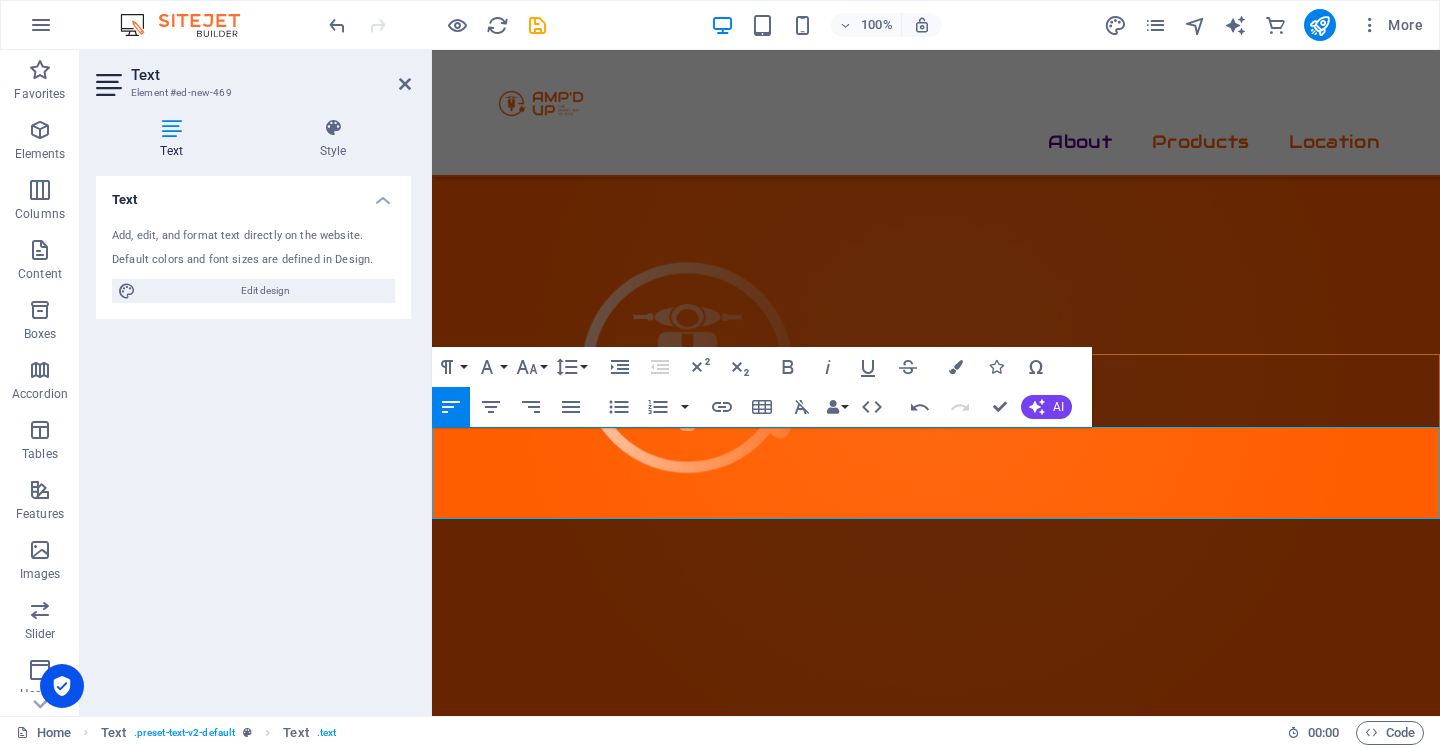 drag, startPoint x: 1043, startPoint y: 442, endPoint x: 435, endPoint y: 442, distance: 608 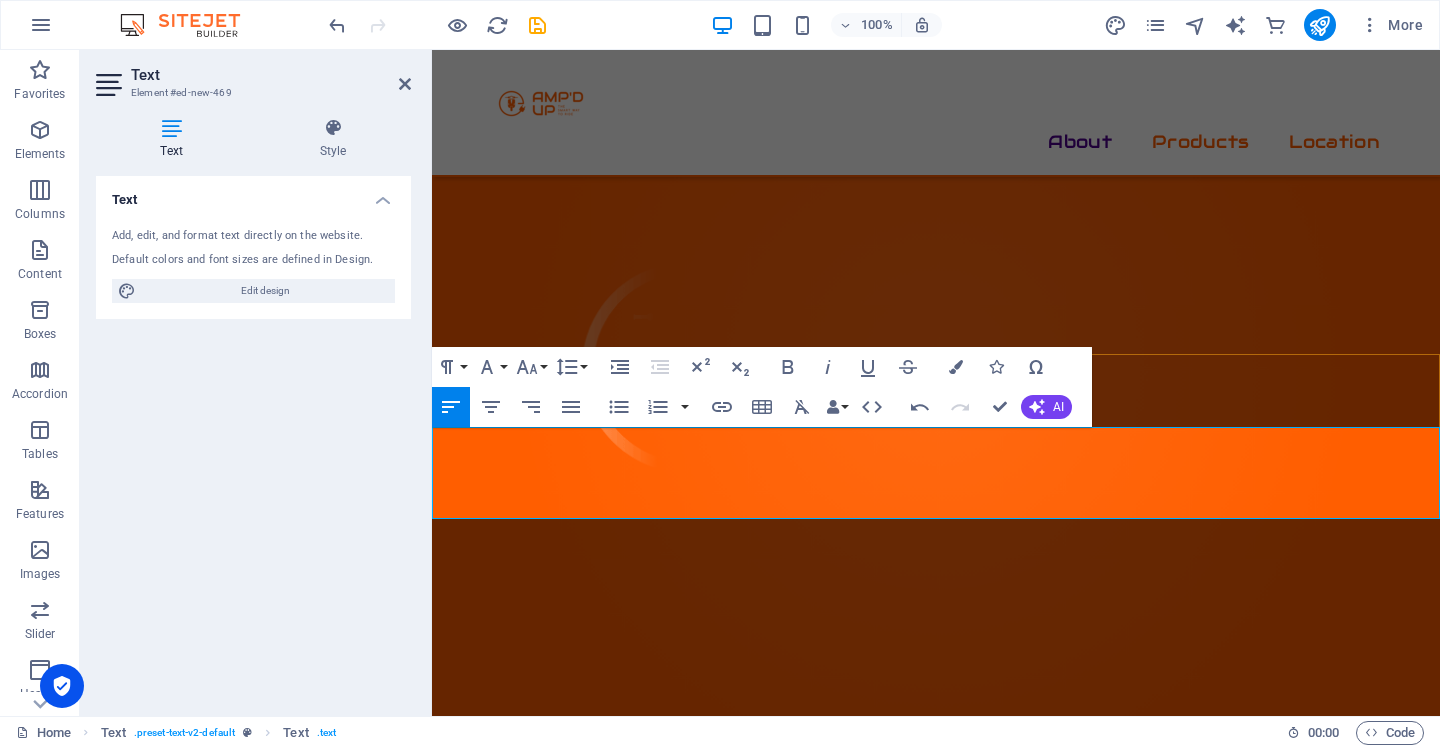 click on "One Vision, Two Powerful Options" at bounding box center [936, 1606] 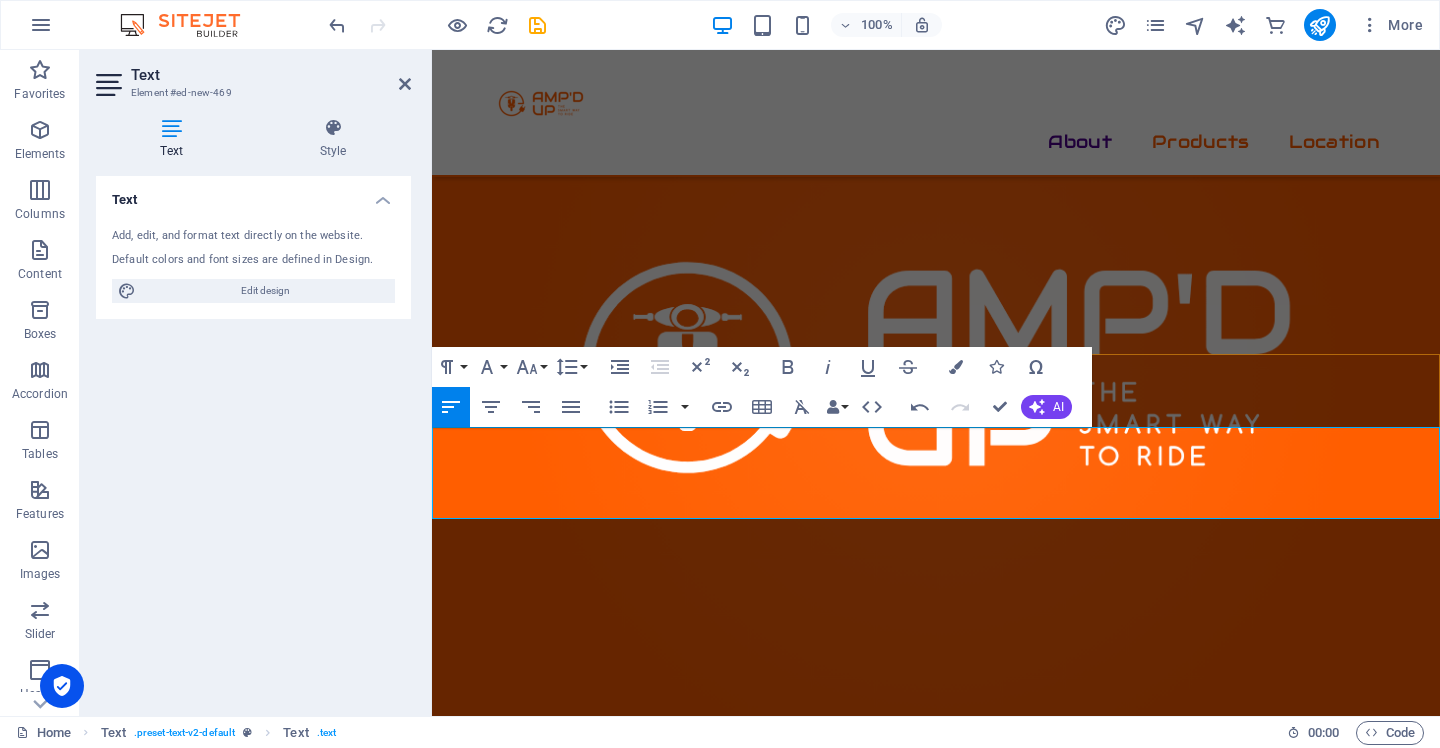 type 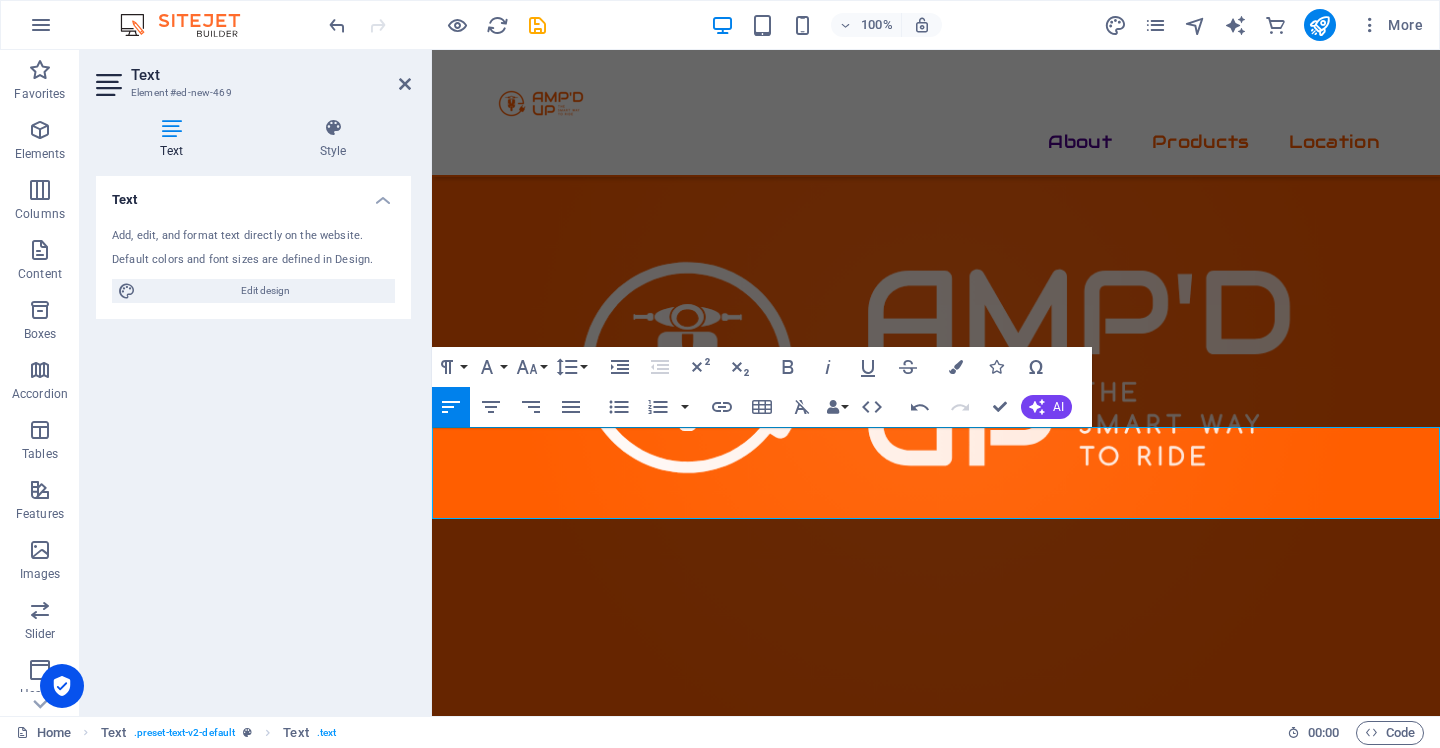 drag, startPoint x: 562, startPoint y: 507, endPoint x: 862, endPoint y: 509, distance: 300.00665 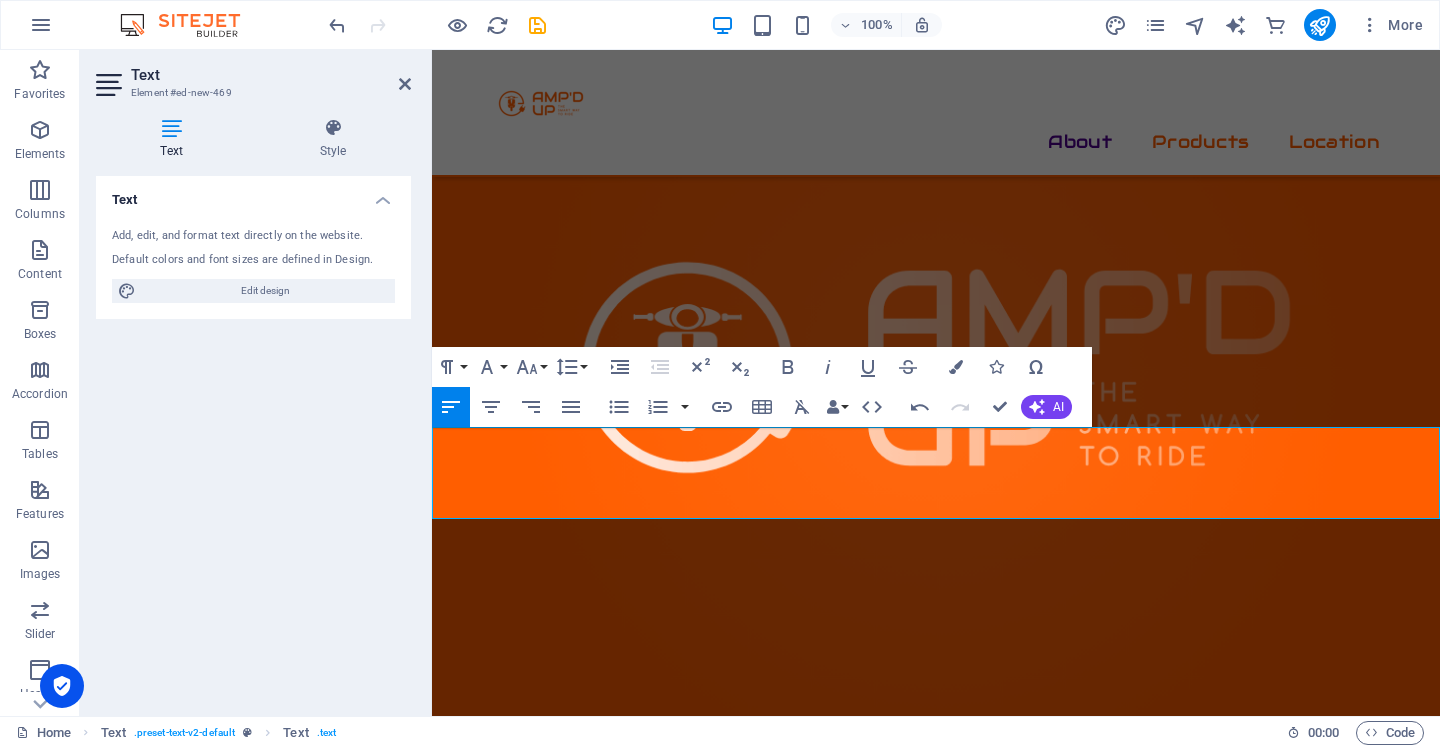 click on "Skip to main content
About Products Location SAVING THE PLANT ONE KILOMETER AT A T IME About  AMP'D UP Amp’d Up  was founded on a simple but powerful idea:  Our legacy depends on what we do [DATE], and at  Amp’d Up , that means building cleaner, smarter solutions that move people and the planet forward. Because a cleaner environment isn’t just good business — it’s the foundation of a better [DATE]   We’re not just another e-bike brand. We’re a team of engineers, riders, and real-world problem solvers, creating a comprehensive ecosystem that spans our fully electric motorcycles to our game-changing battery swap stations. Designed for any road,  Amp’d Up  bikes are fast, tough, and ready to go the distance. We work closely with delivery drivers, logistics companies, and fleet operators to ensure every ride is seamless, cost-effective, and backed by real-time support. O ur mission is to electrify last-mile delivery across [GEOGRAPHIC_DATA] one swap, one rider, and one smart decision at a time.   AMP2" at bounding box center (936, 3197) 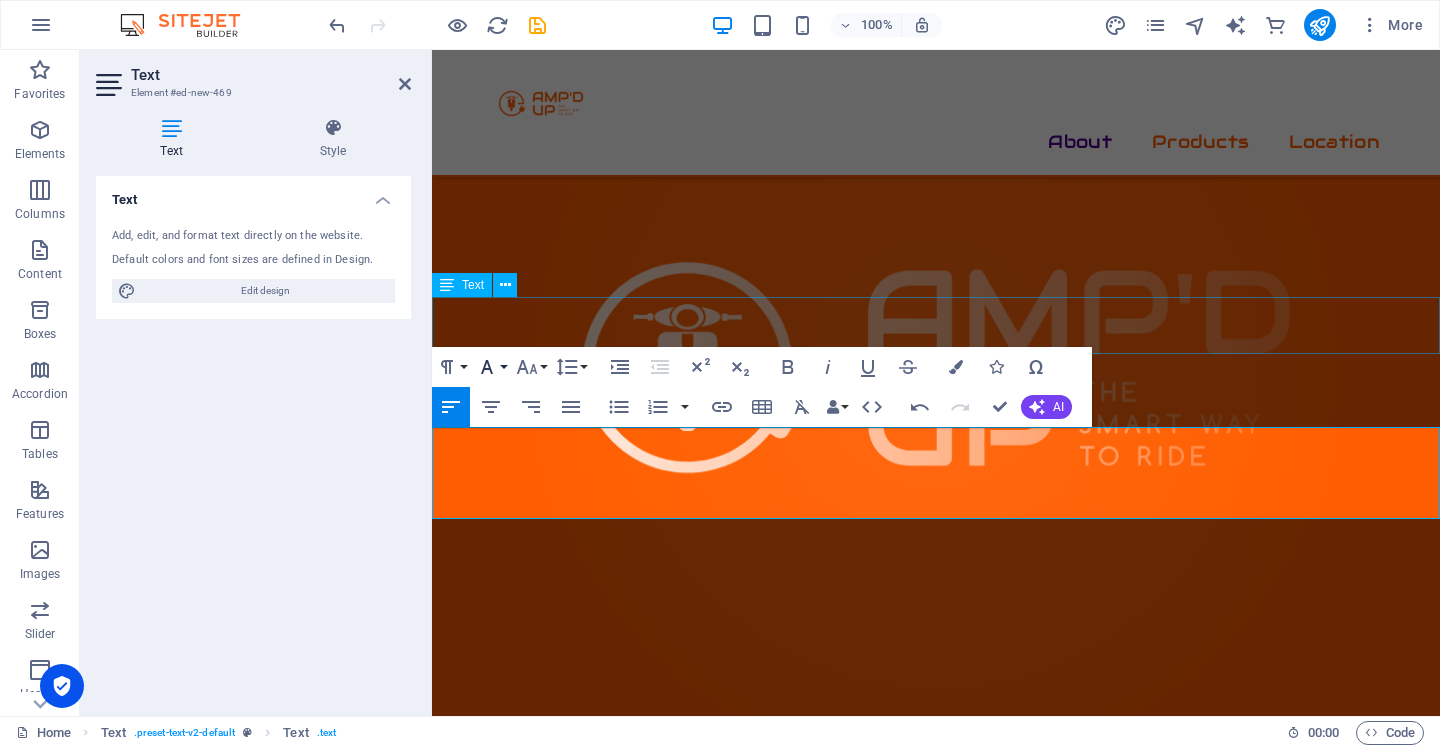 click 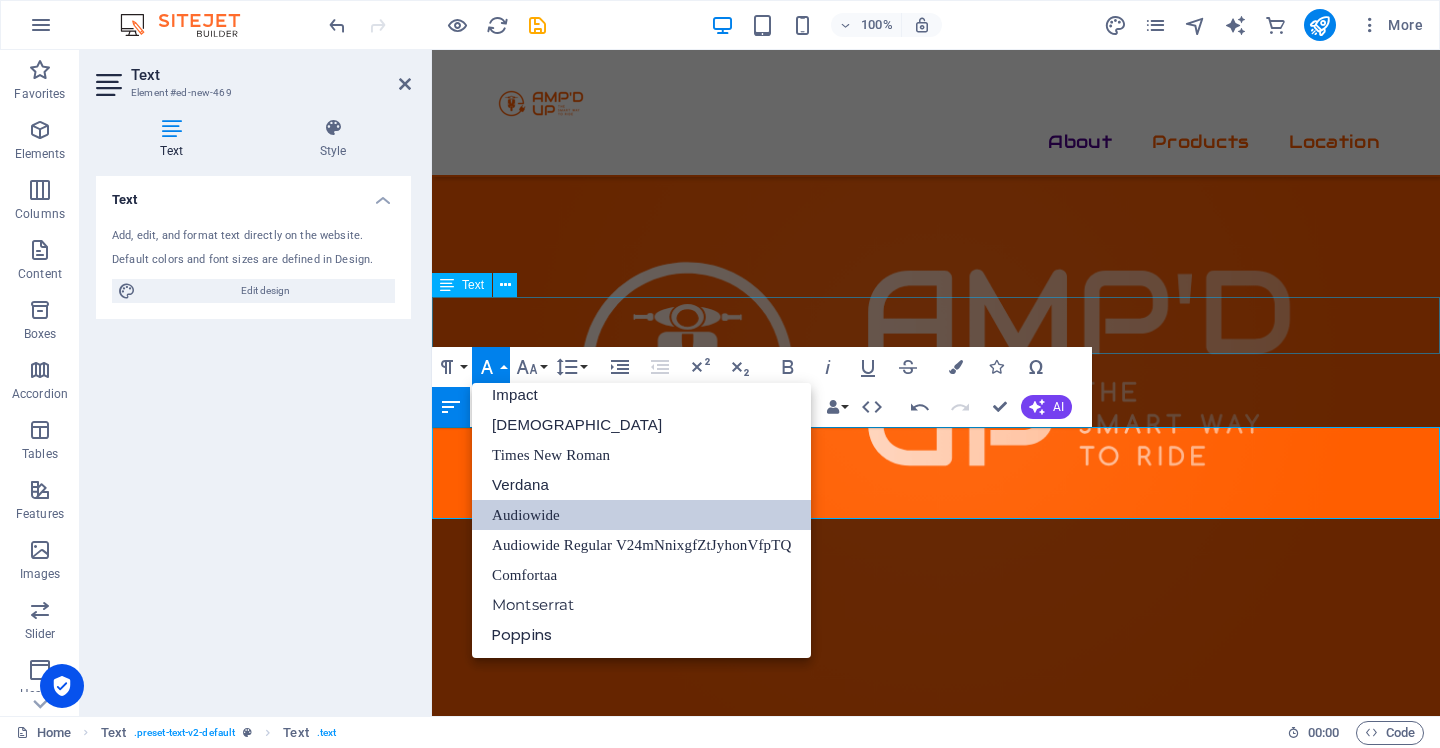 scroll, scrollTop: 71, scrollLeft: 0, axis: vertical 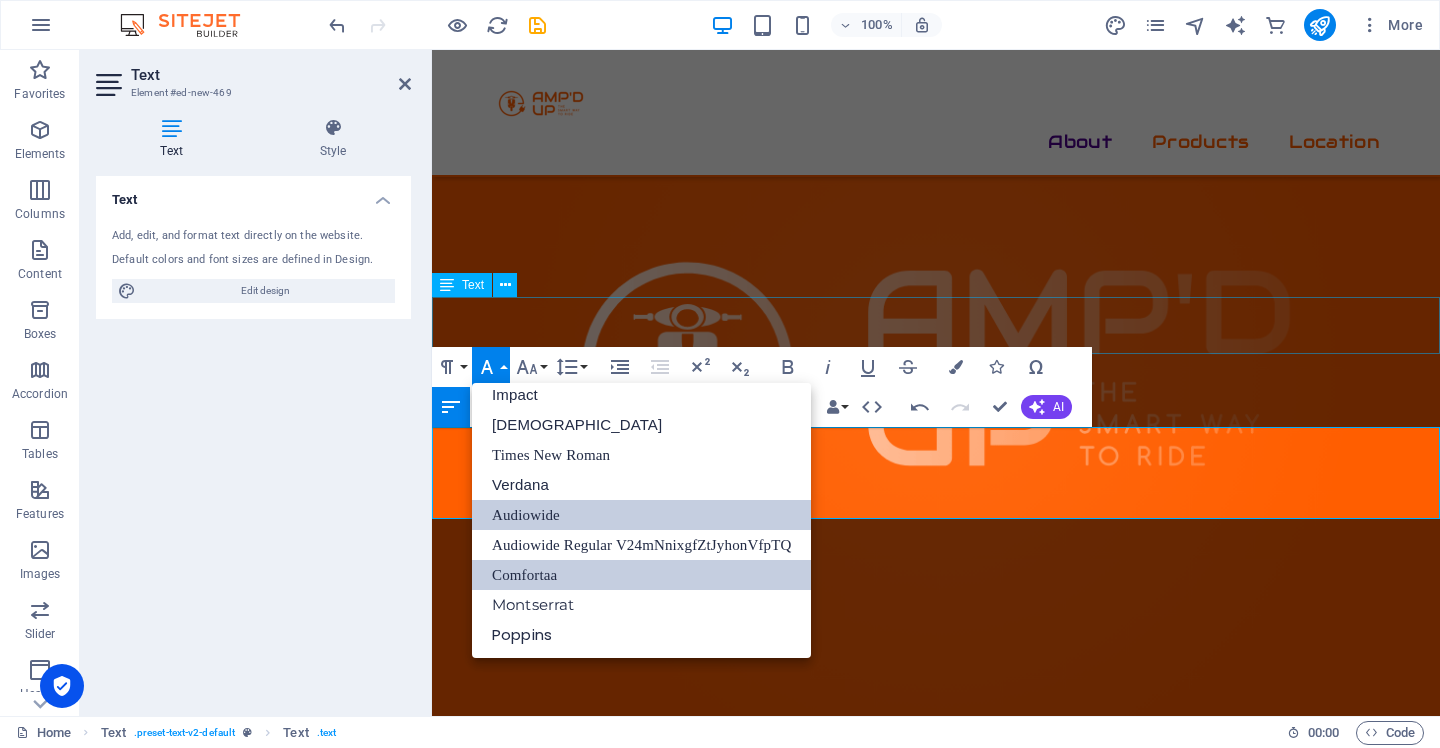 click on "Comfortaa" at bounding box center [641, 575] 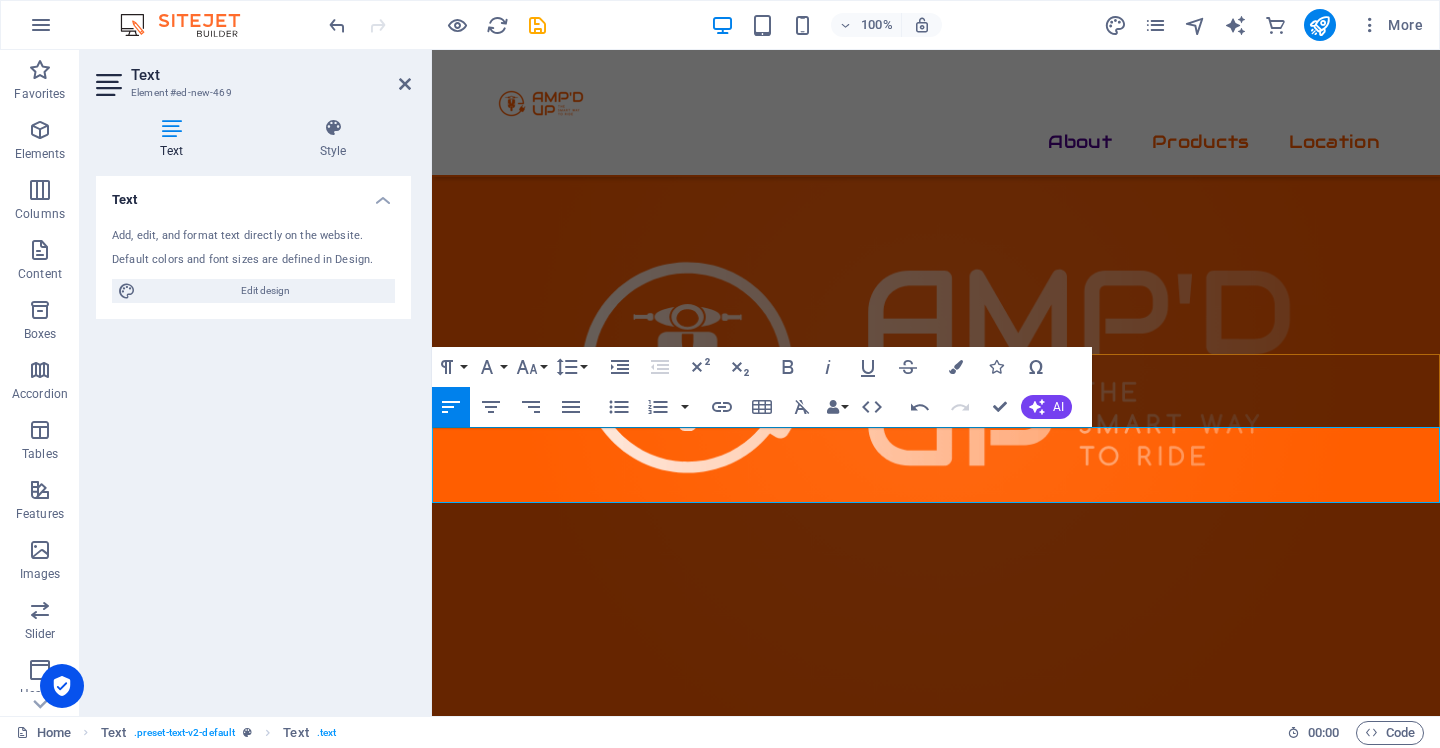click on "At Amp’d Up, we believe there’s no one-size-fits-all in electric delivery. That’s why we offer two distinct bikes —" at bounding box center (880, 1637) 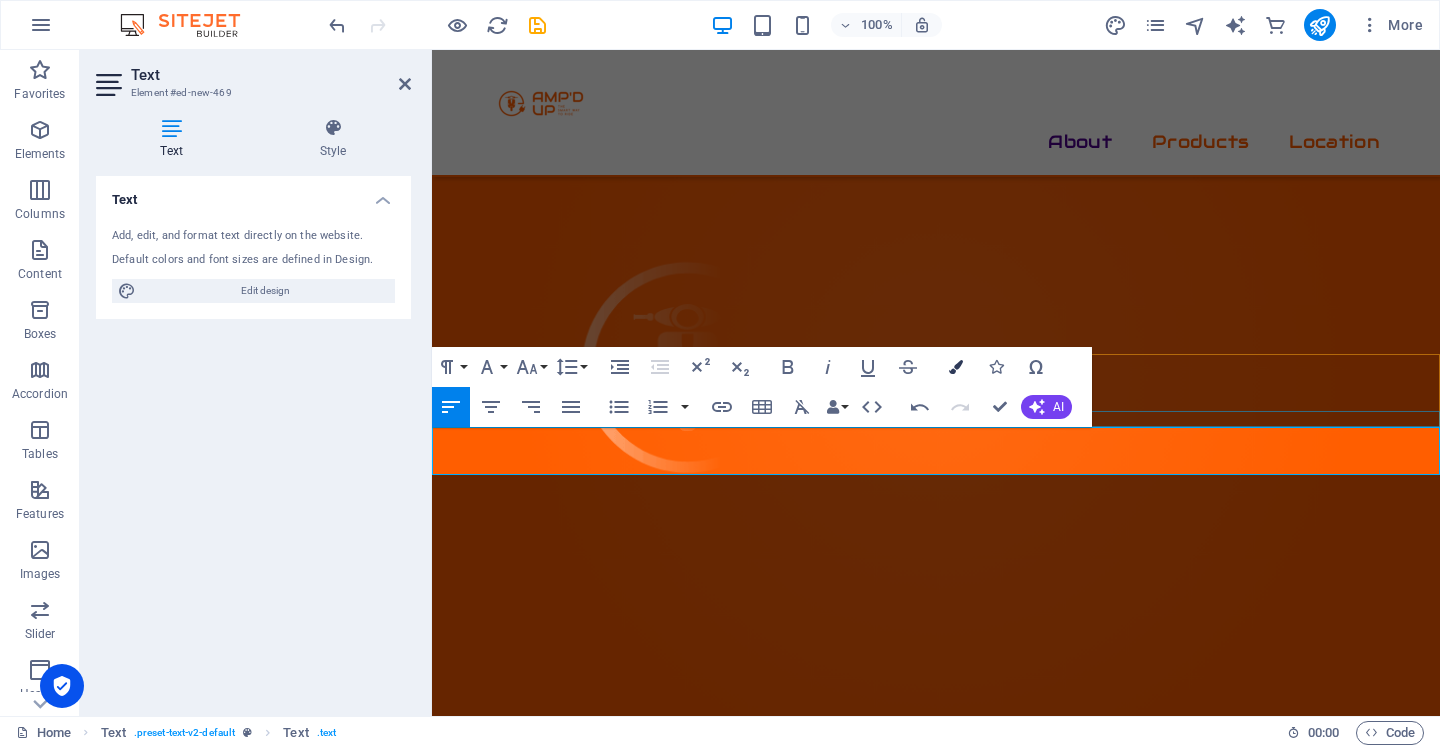 click at bounding box center [956, 367] 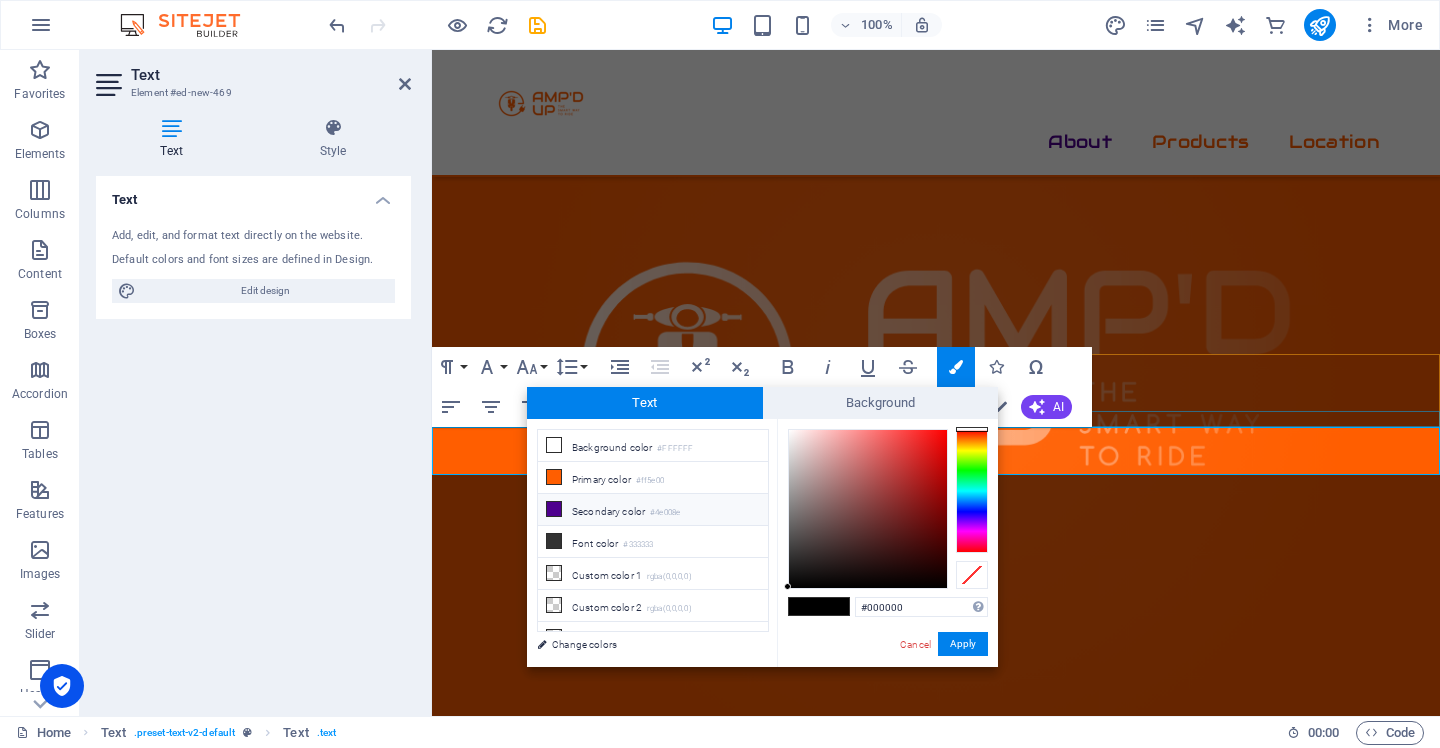 click on "Secondary color
#4e008e" at bounding box center (653, 510) 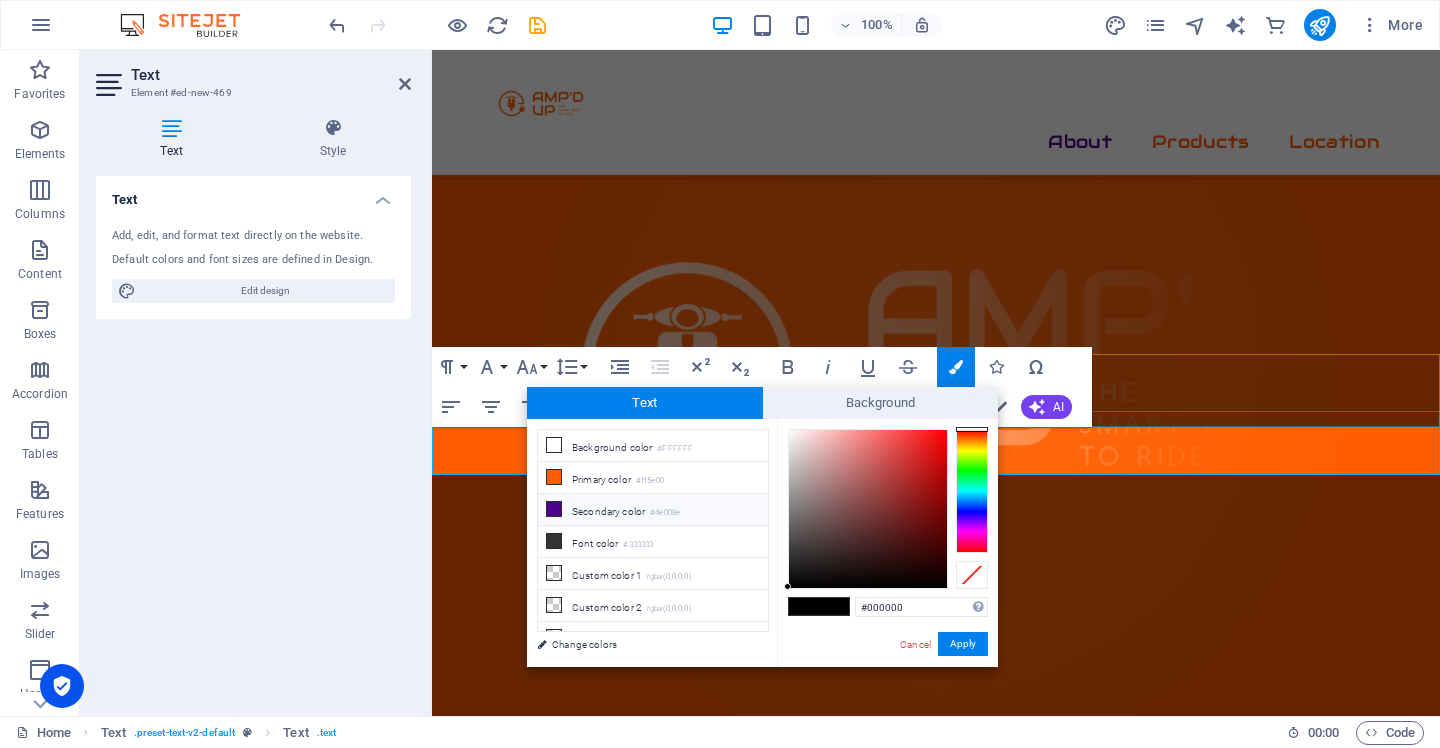 type on "#4e008e" 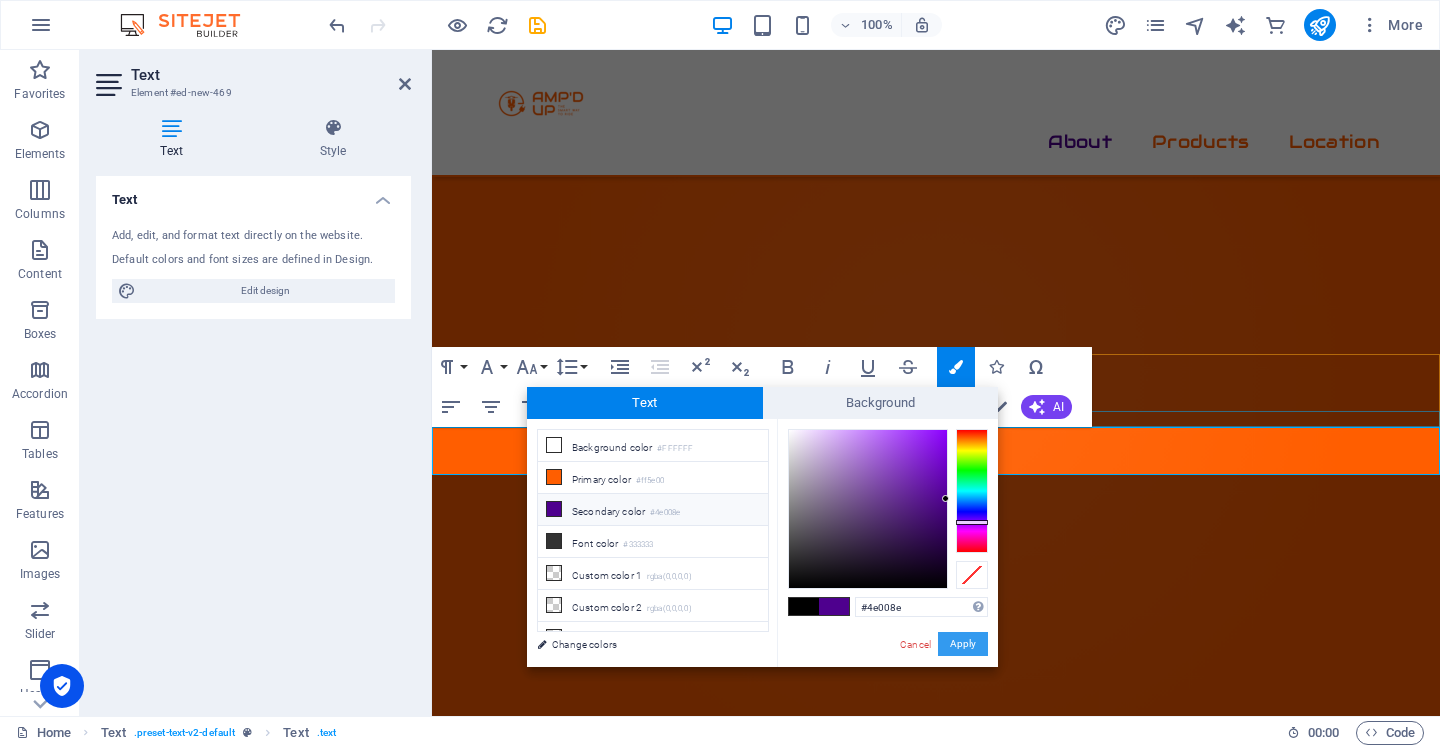 click on "Apply" at bounding box center (963, 644) 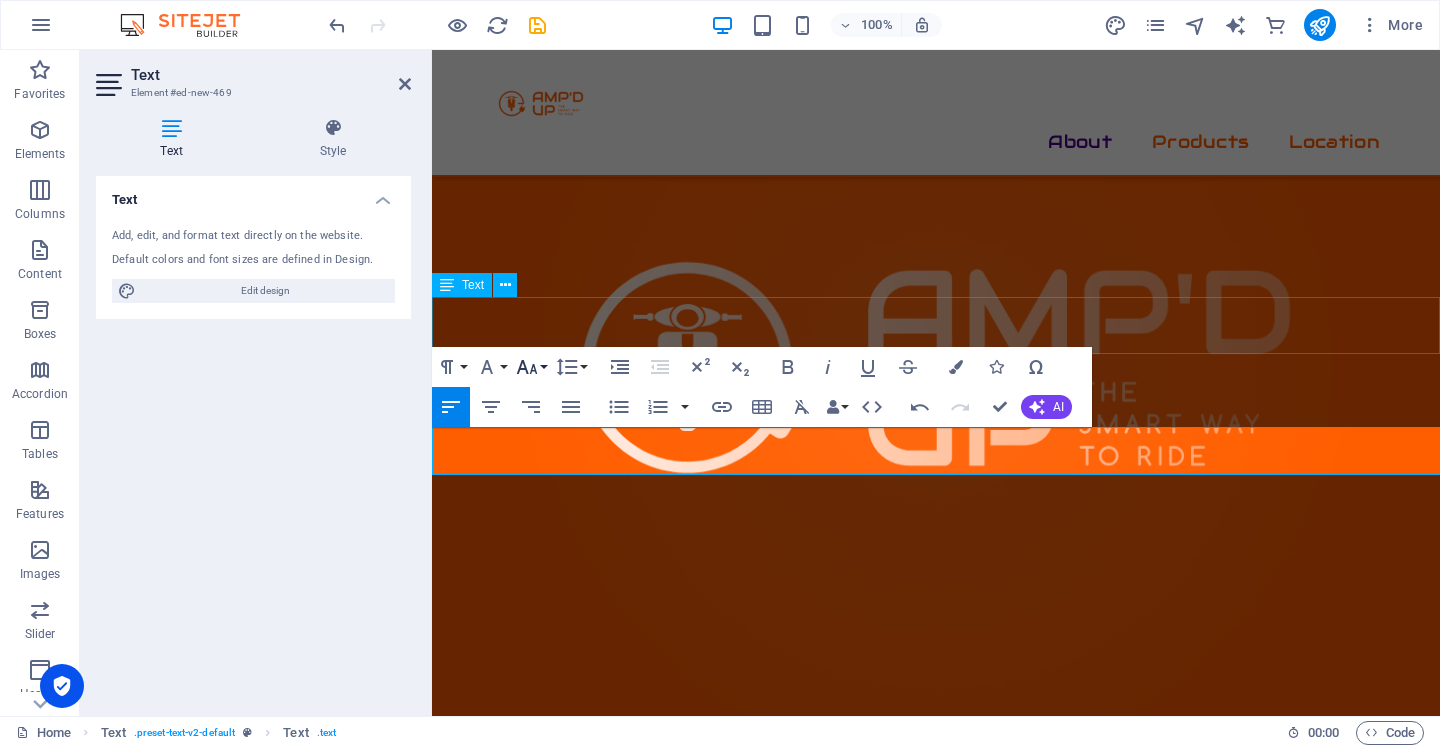 click 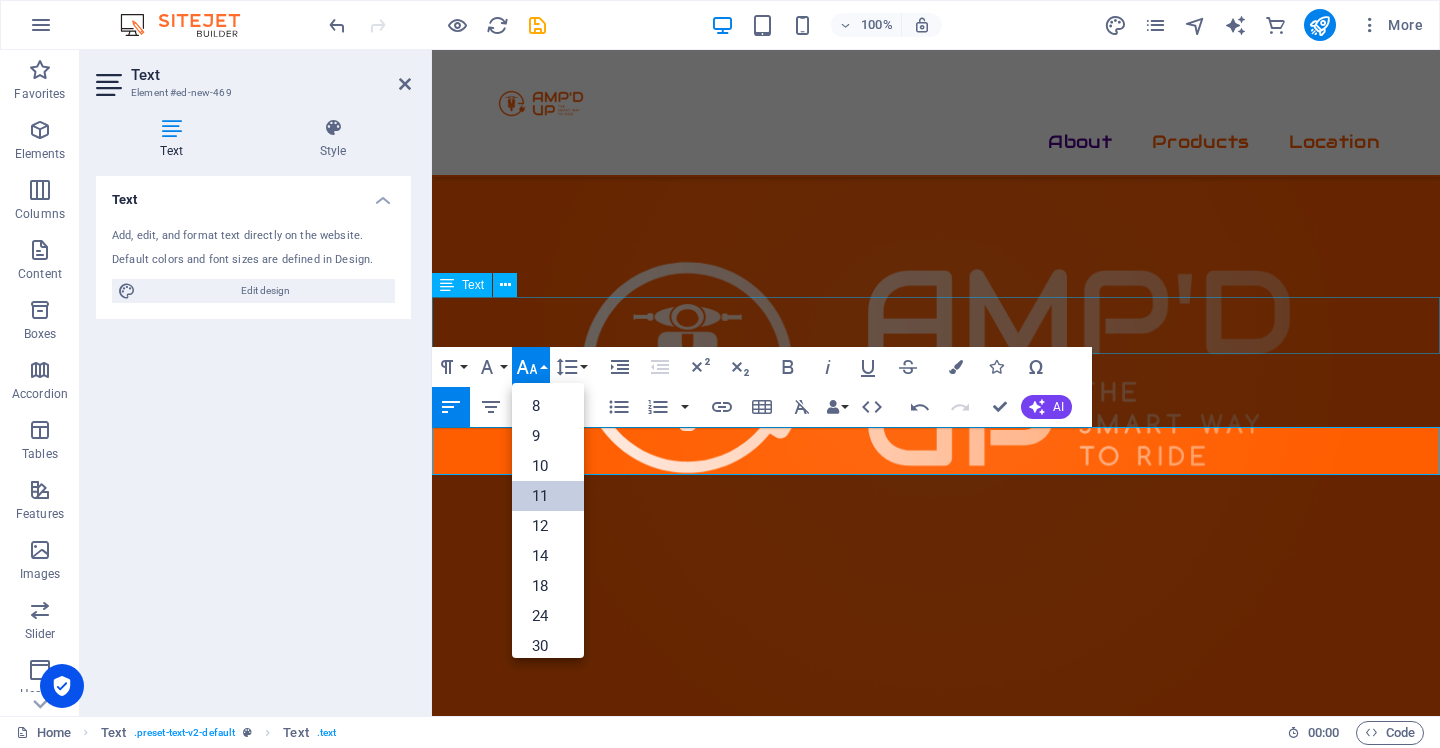 click on "11" at bounding box center [548, 496] 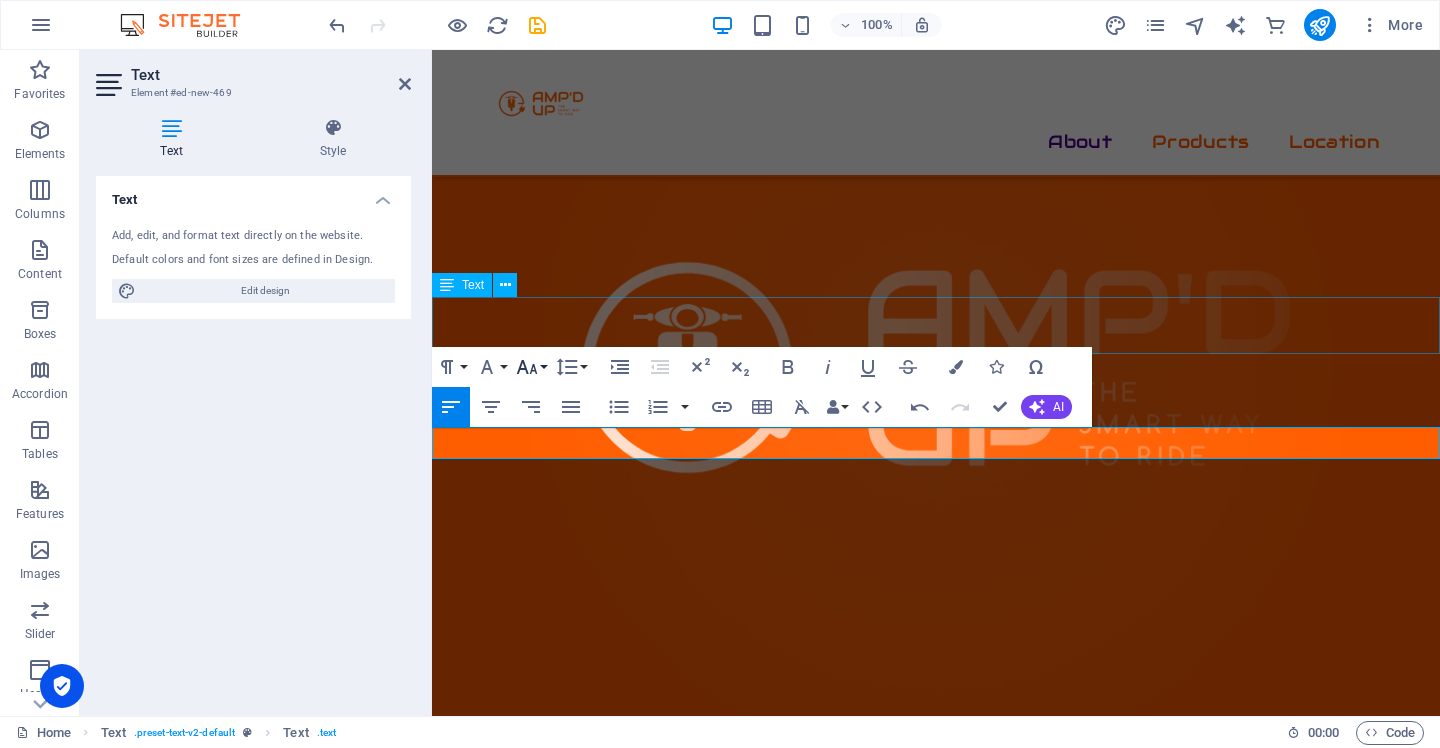 click 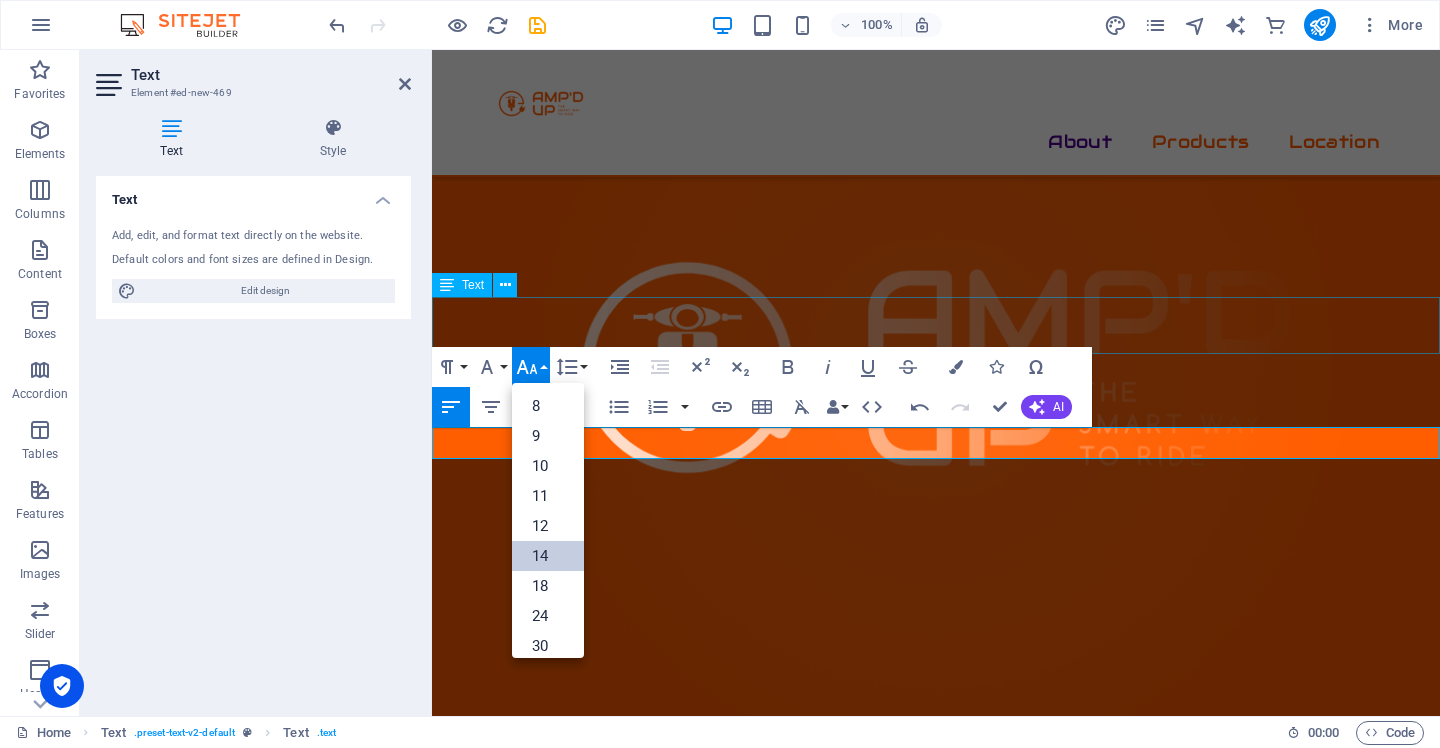 click on "14" at bounding box center [548, 556] 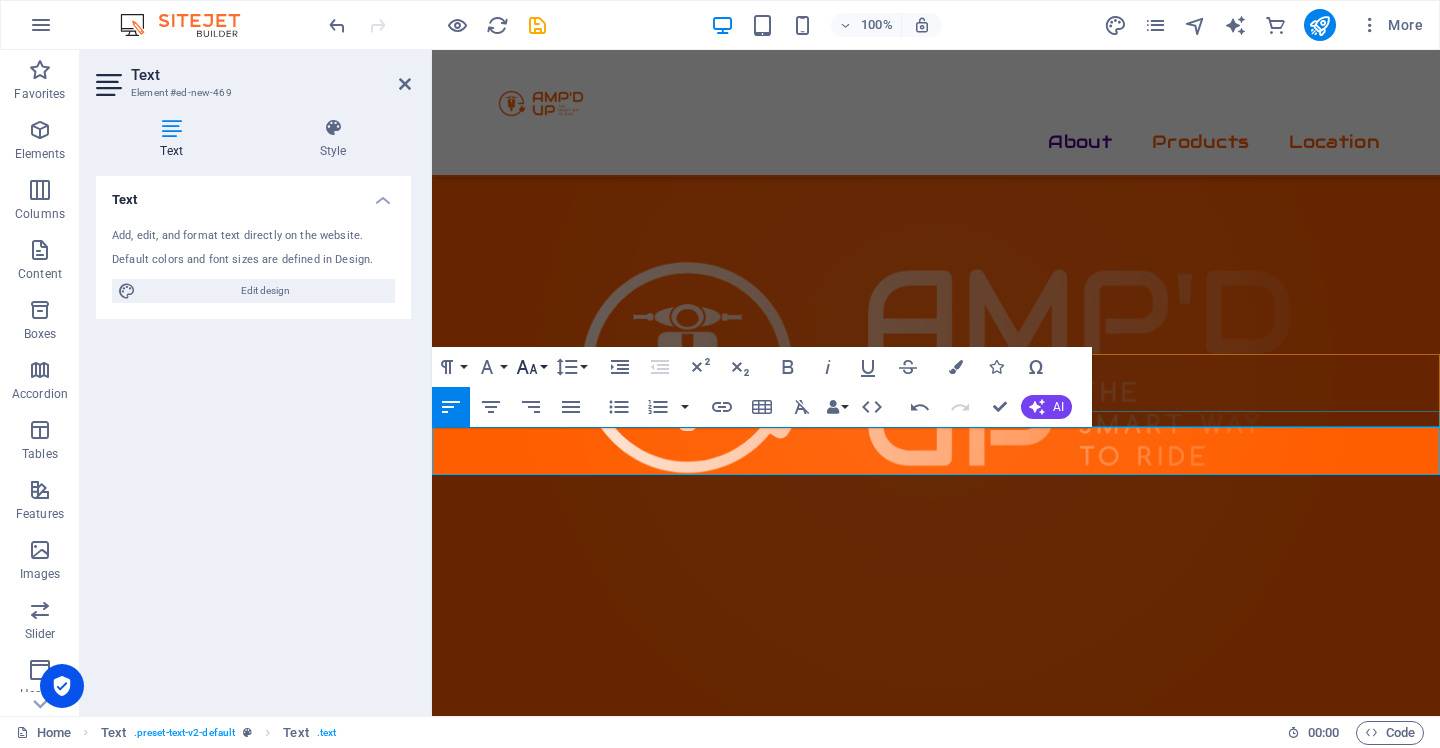 click 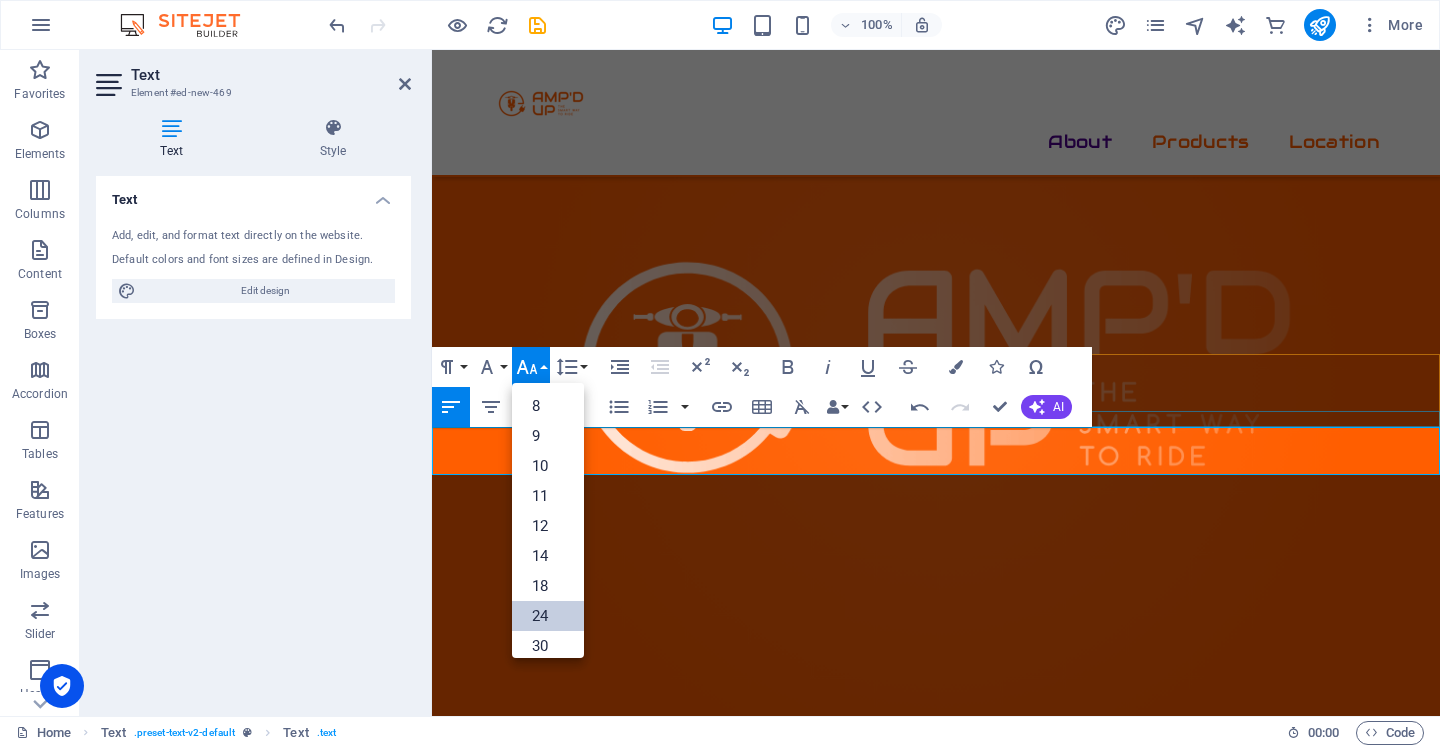 click on "24" at bounding box center [548, 616] 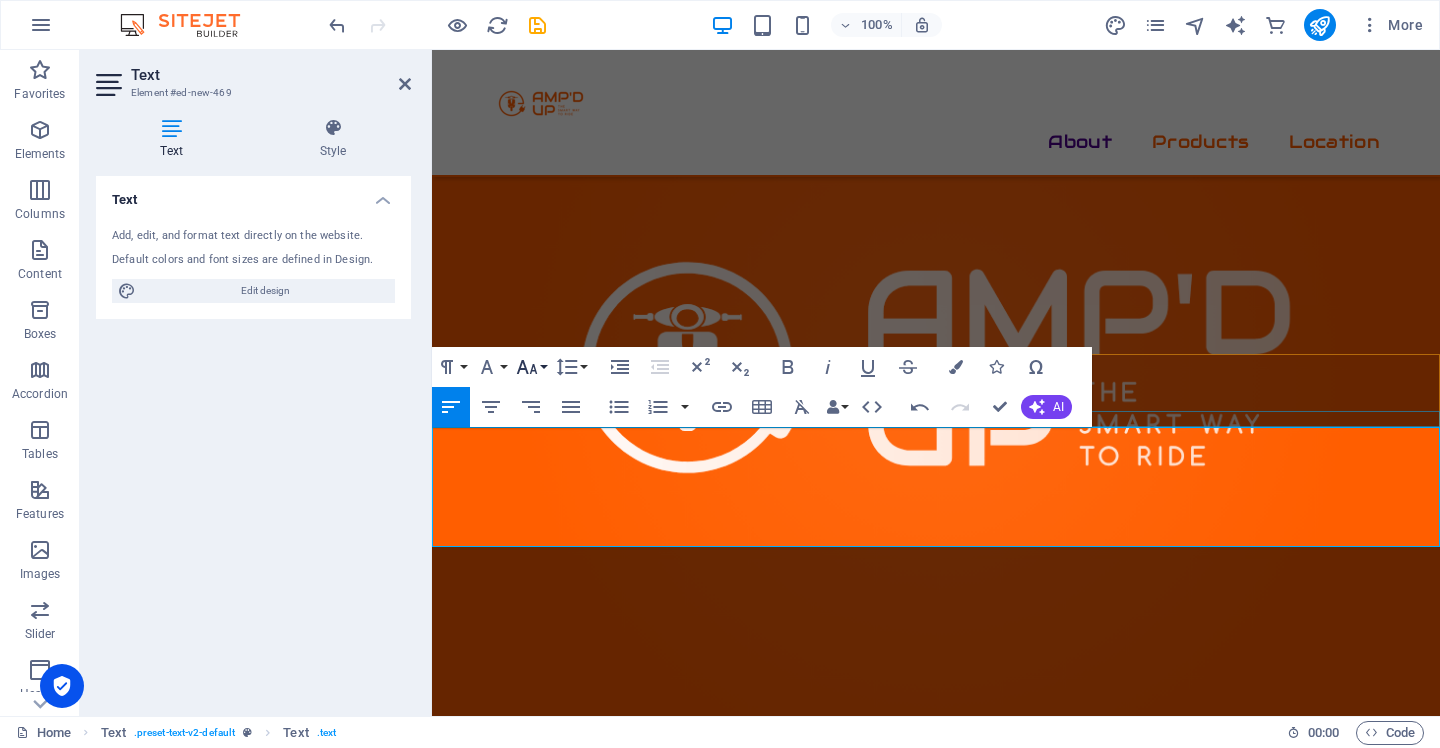 click 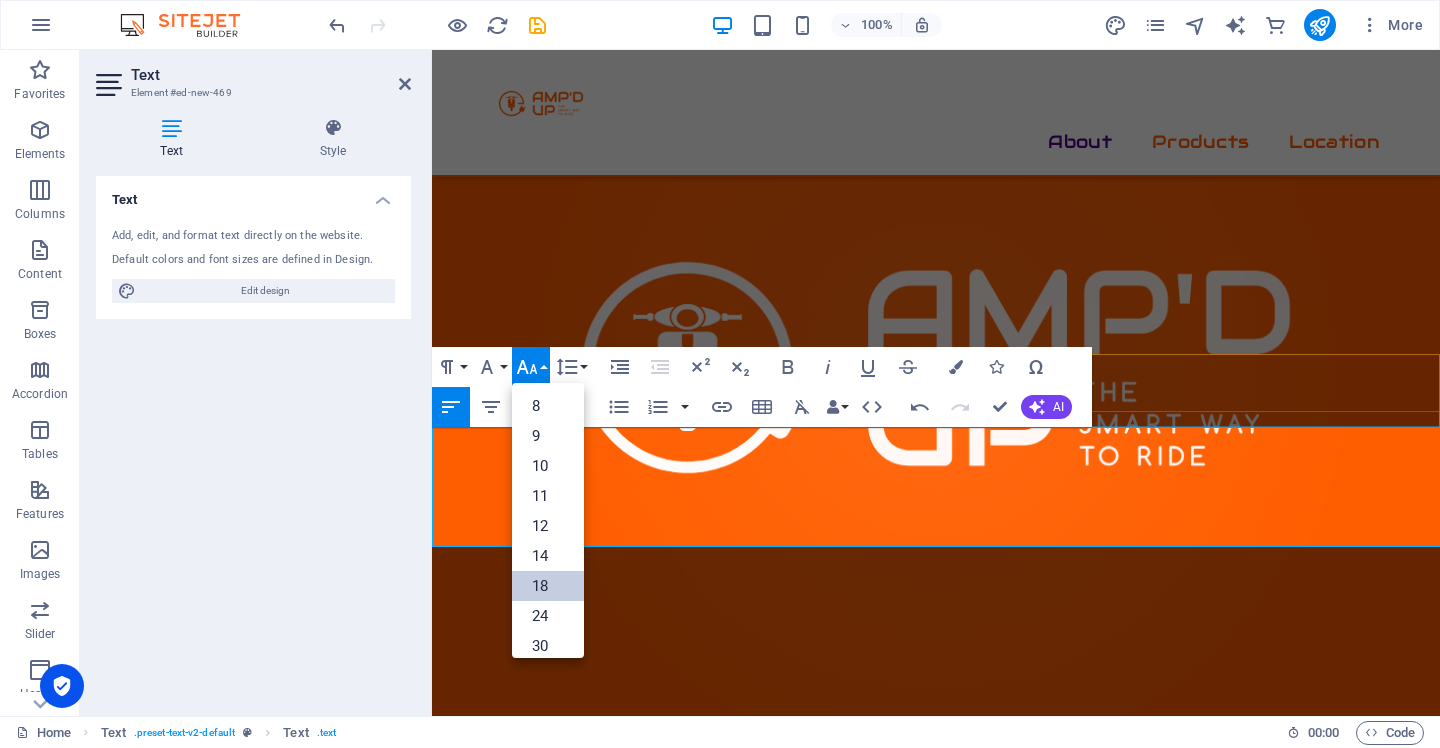 click on "18" at bounding box center (548, 586) 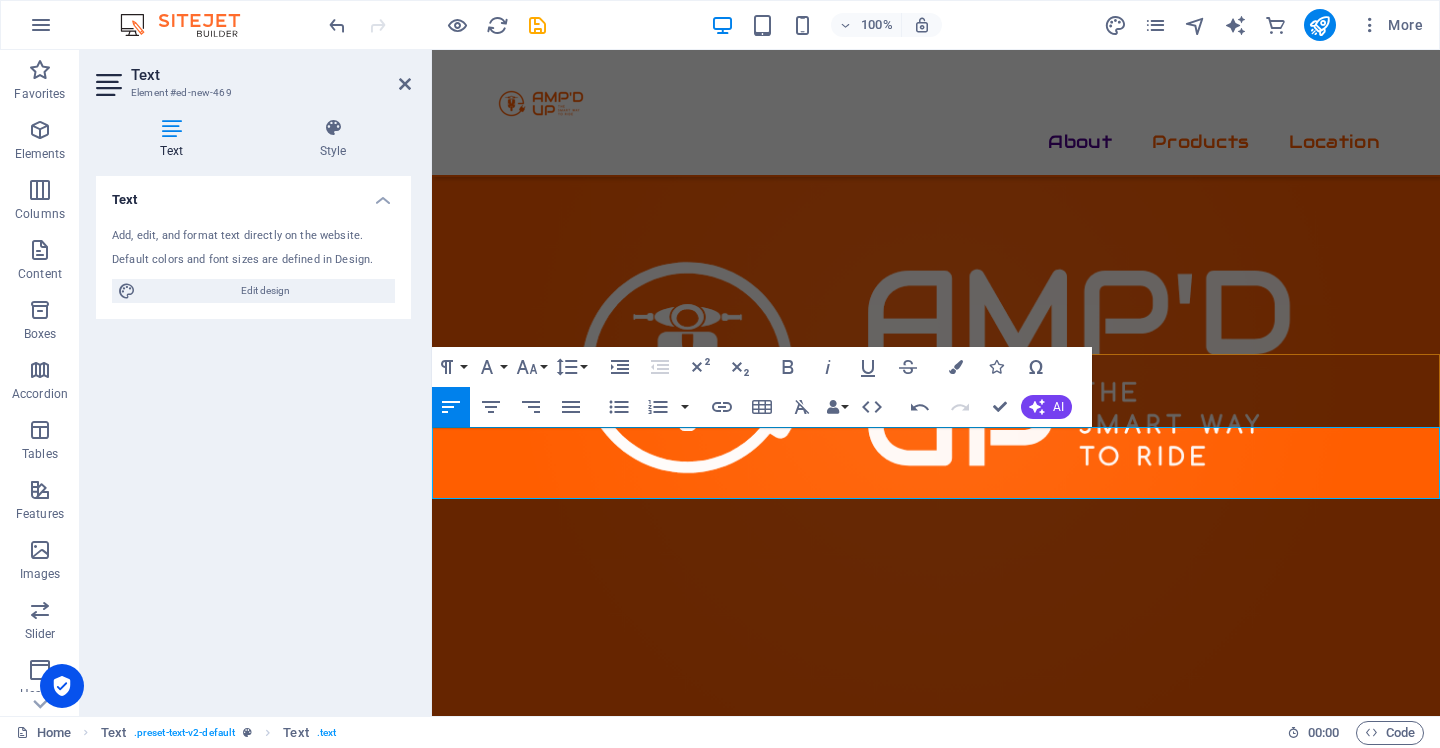 click on "AMP2" at bounding box center [480, 1619] 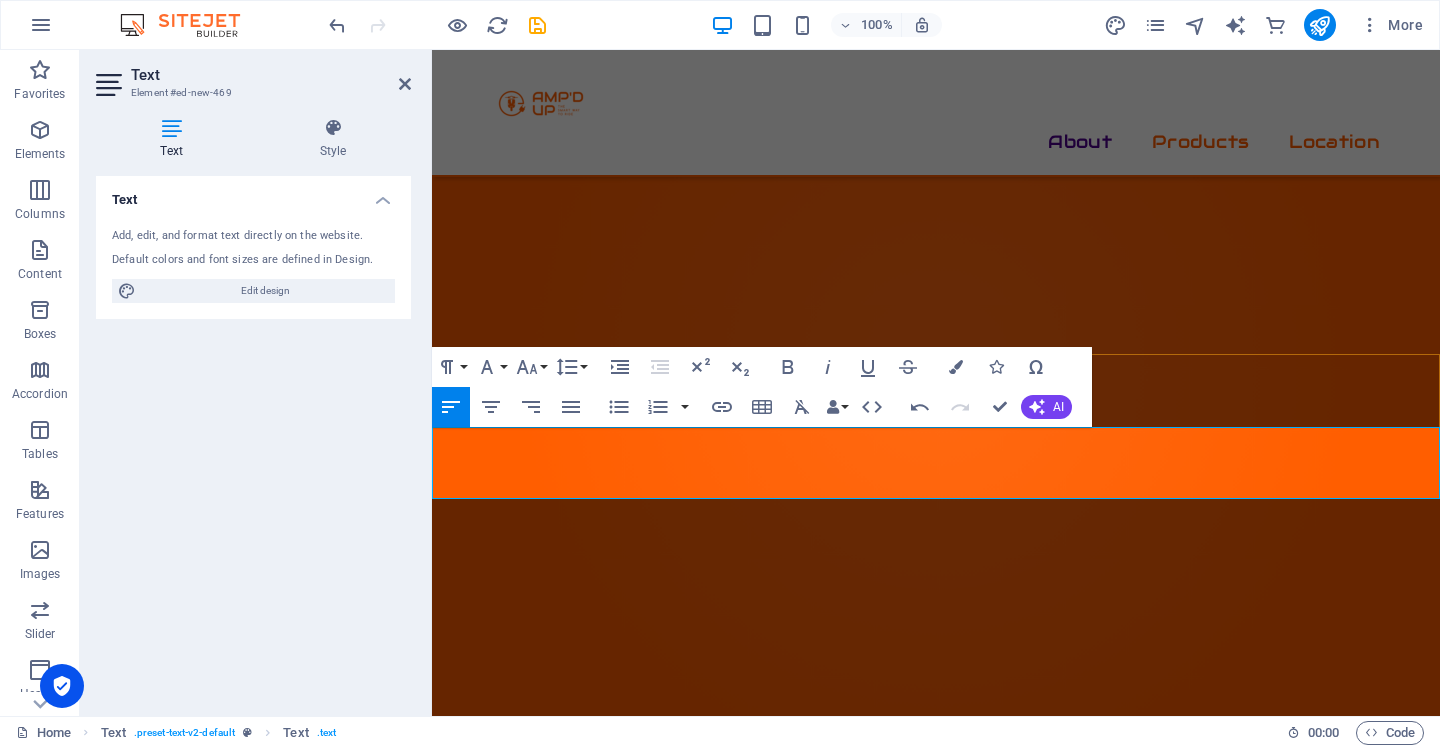 click on "At Amp’d Up, we believe there’s no one-size-fits-all in electric delivery. That’s why we offer two distinct bikes,  AMP2  and   AMP6 ,  each tailored to different delivery needs." at bounding box center [936, 1610] 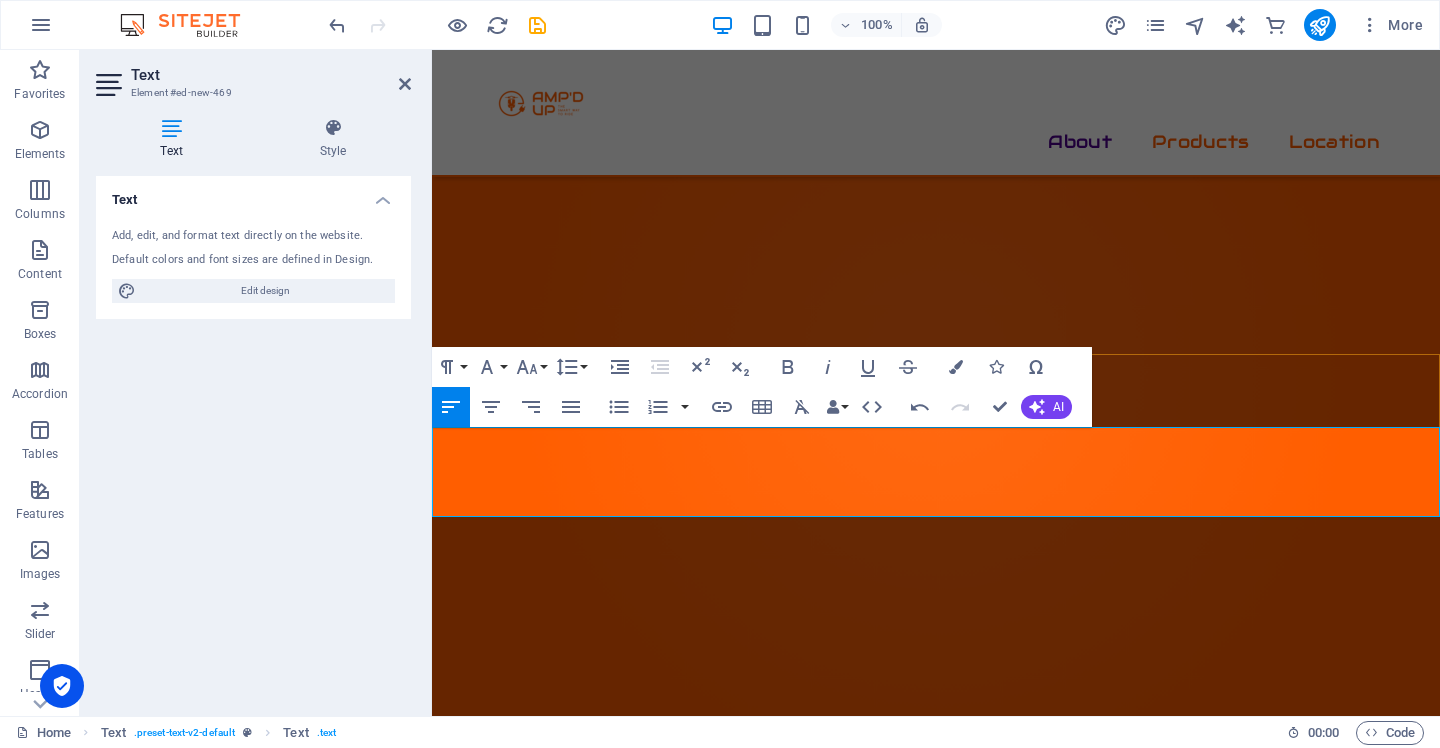 click on "No complex tech specs here — just the practical differences that matter when you're building or scaling a delivery fleet." at bounding box center (917, 1664) 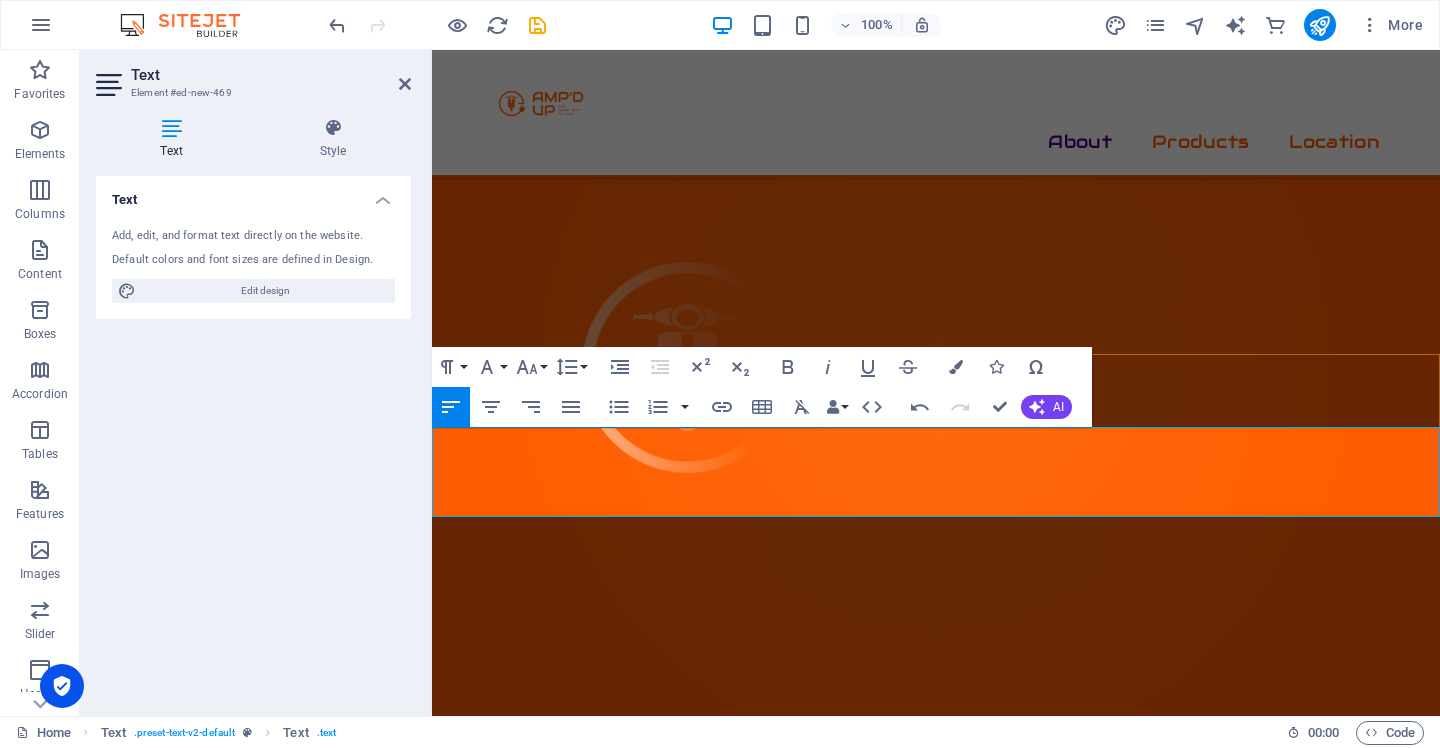 click on "AMP2" at bounding box center (510, 1619) 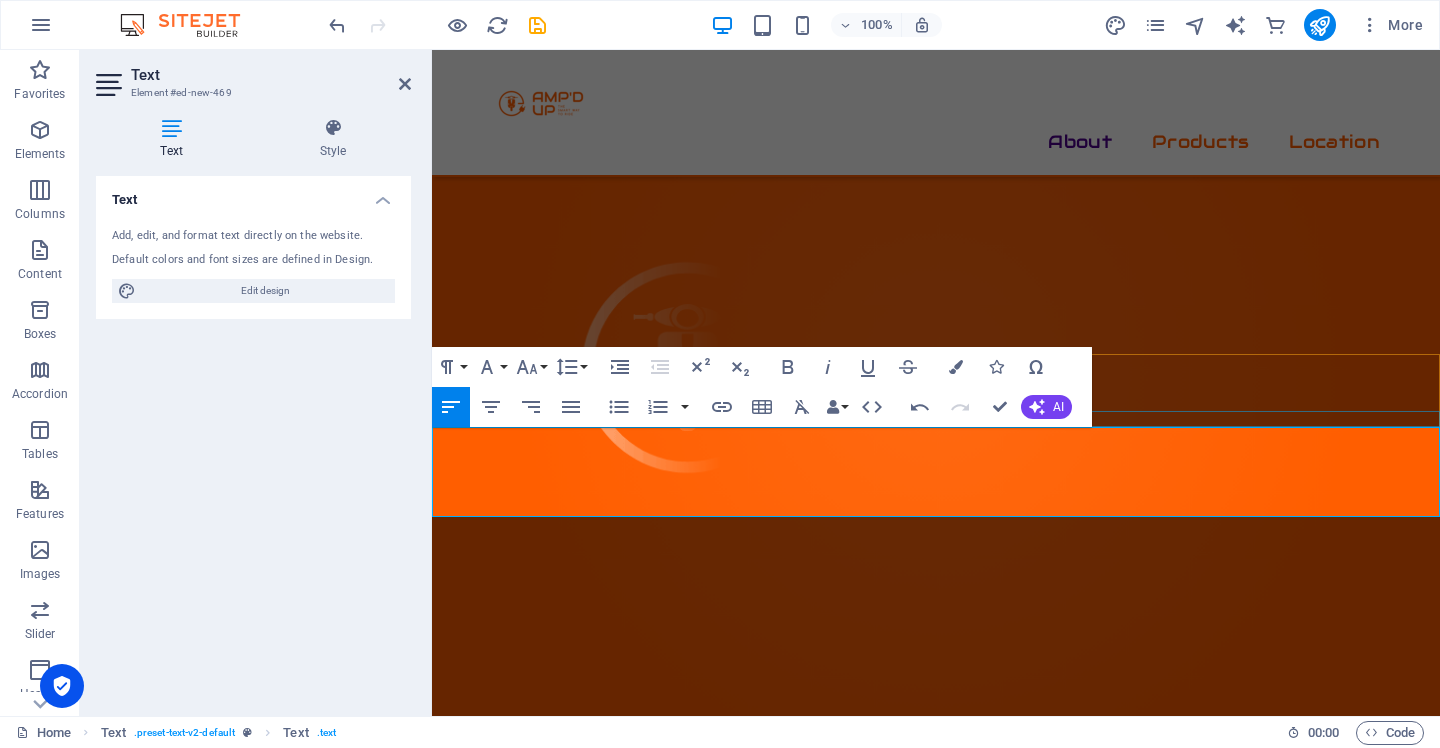 click at bounding box center (936, 1584) 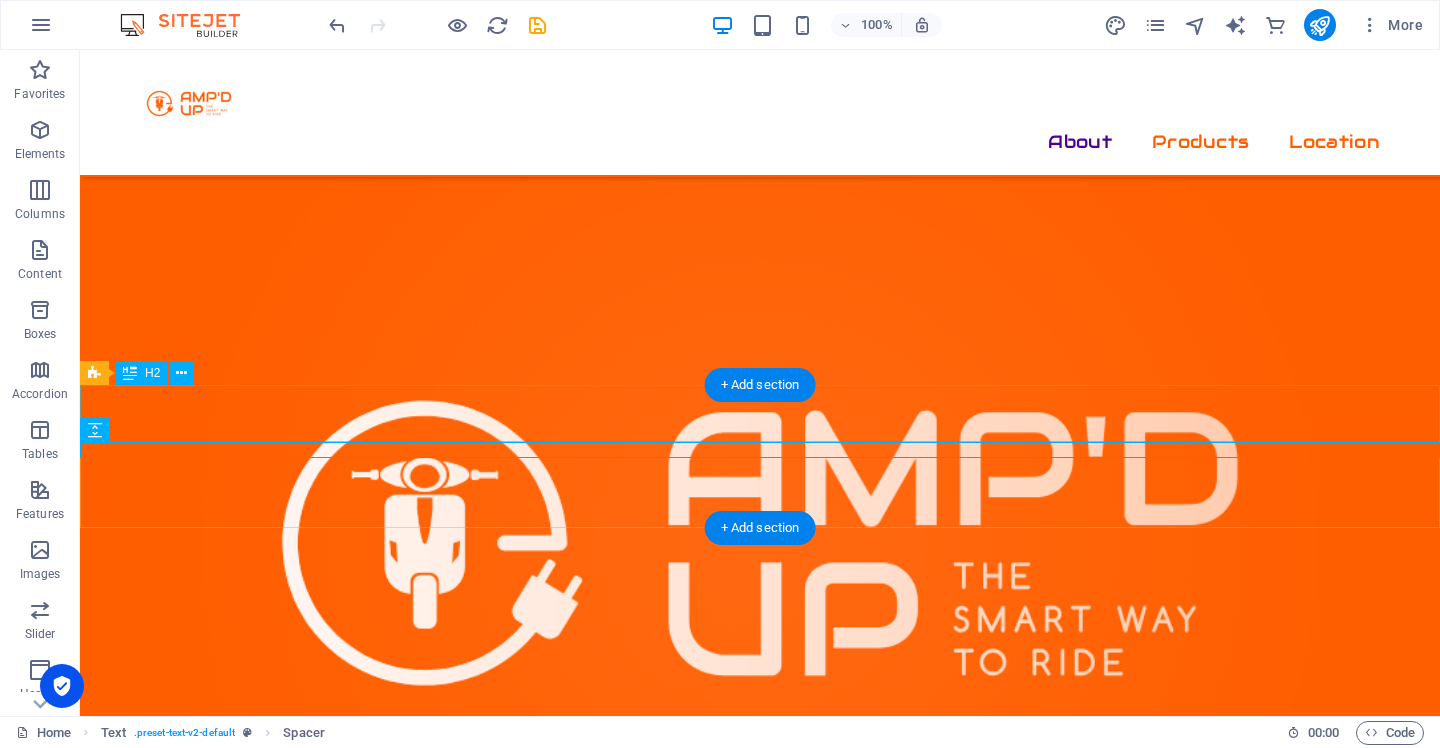 click on "Headline" at bounding box center [760, 1794] 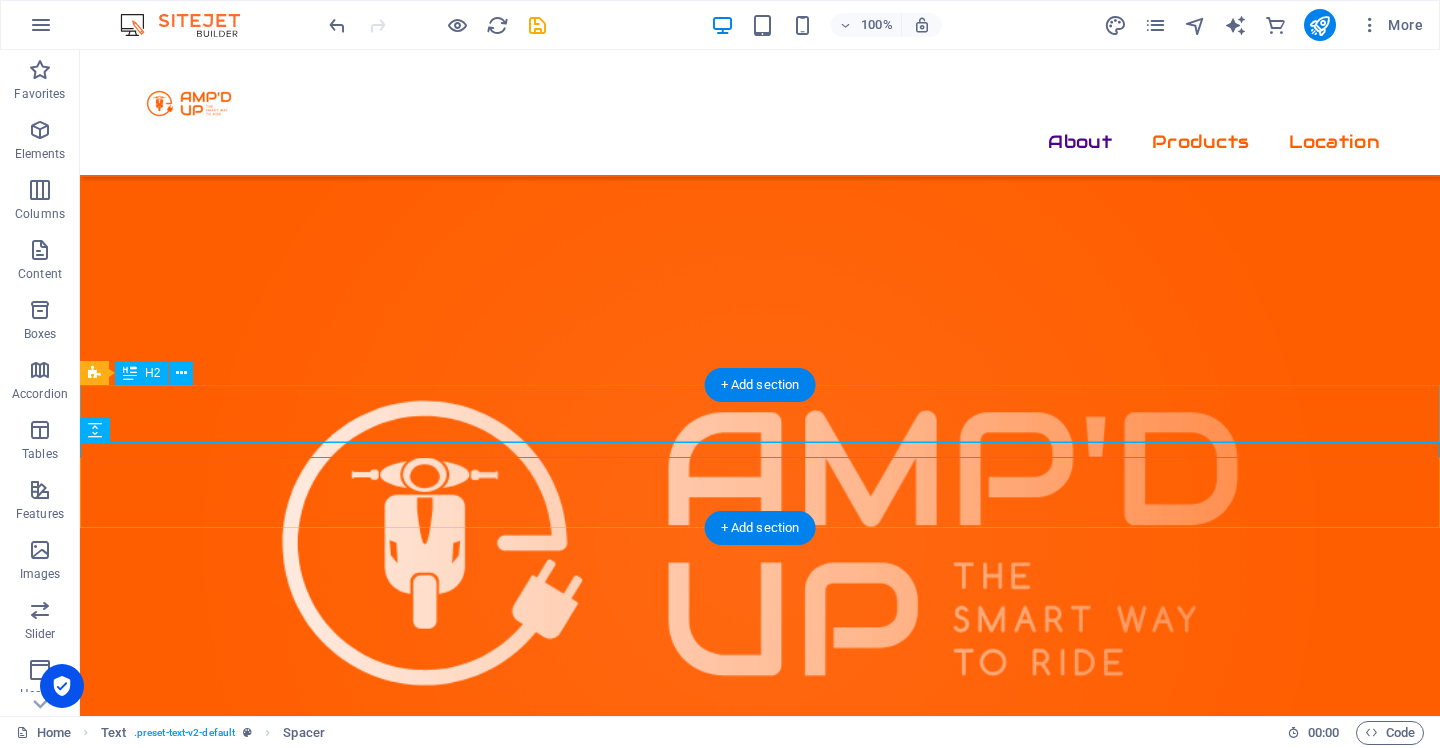 click on "Headline" at bounding box center (760, 1794) 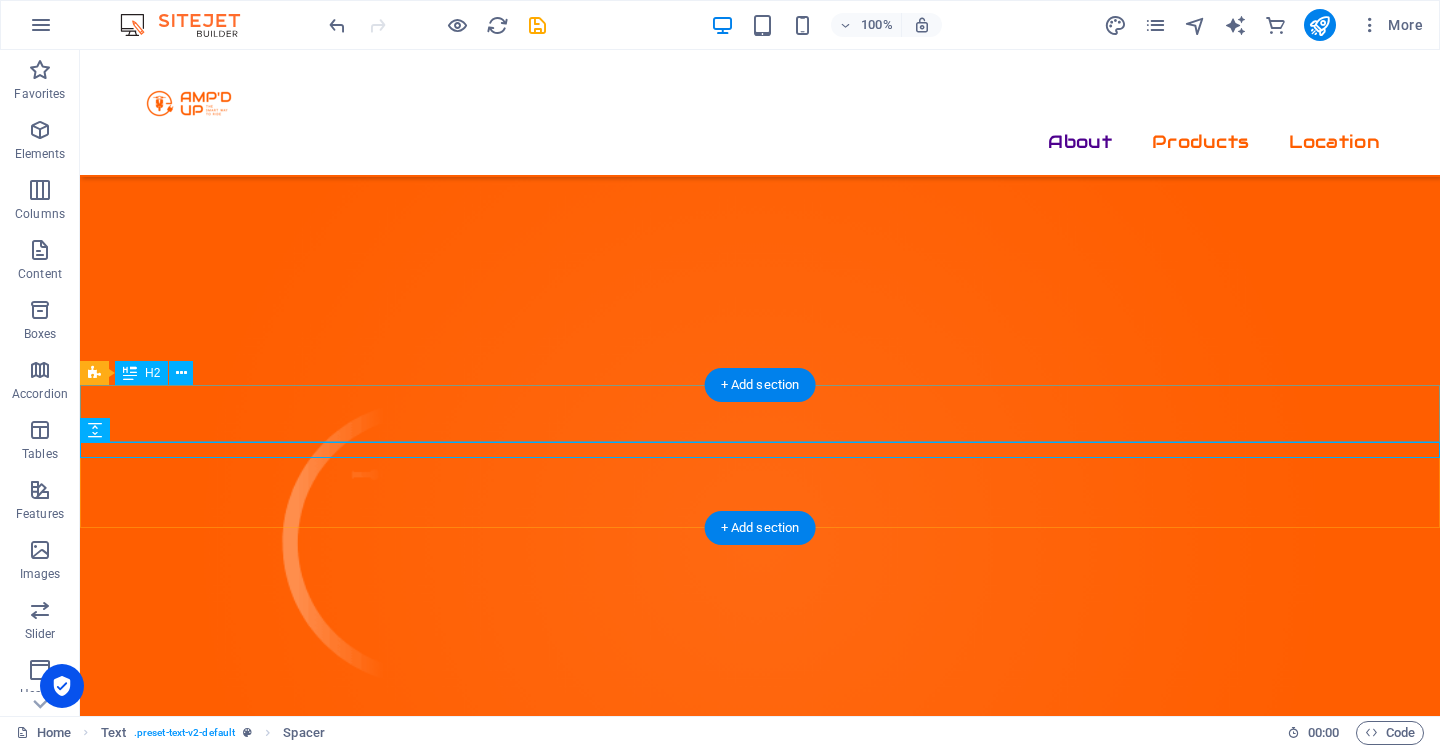 click on "H2   Unequal Columns   Container   Container   2 columns   Text   2 columns   Container   Text   Text   H2   Spacer   Text   Menu Bar   Menu   Image Comparison   Video   Image Comparison   Text image overlap   Container   Image   Text image overlap   Image   Text   Text   H2   Spacer   Text   H2   Text + Add section + Add section" at bounding box center (760, 383) 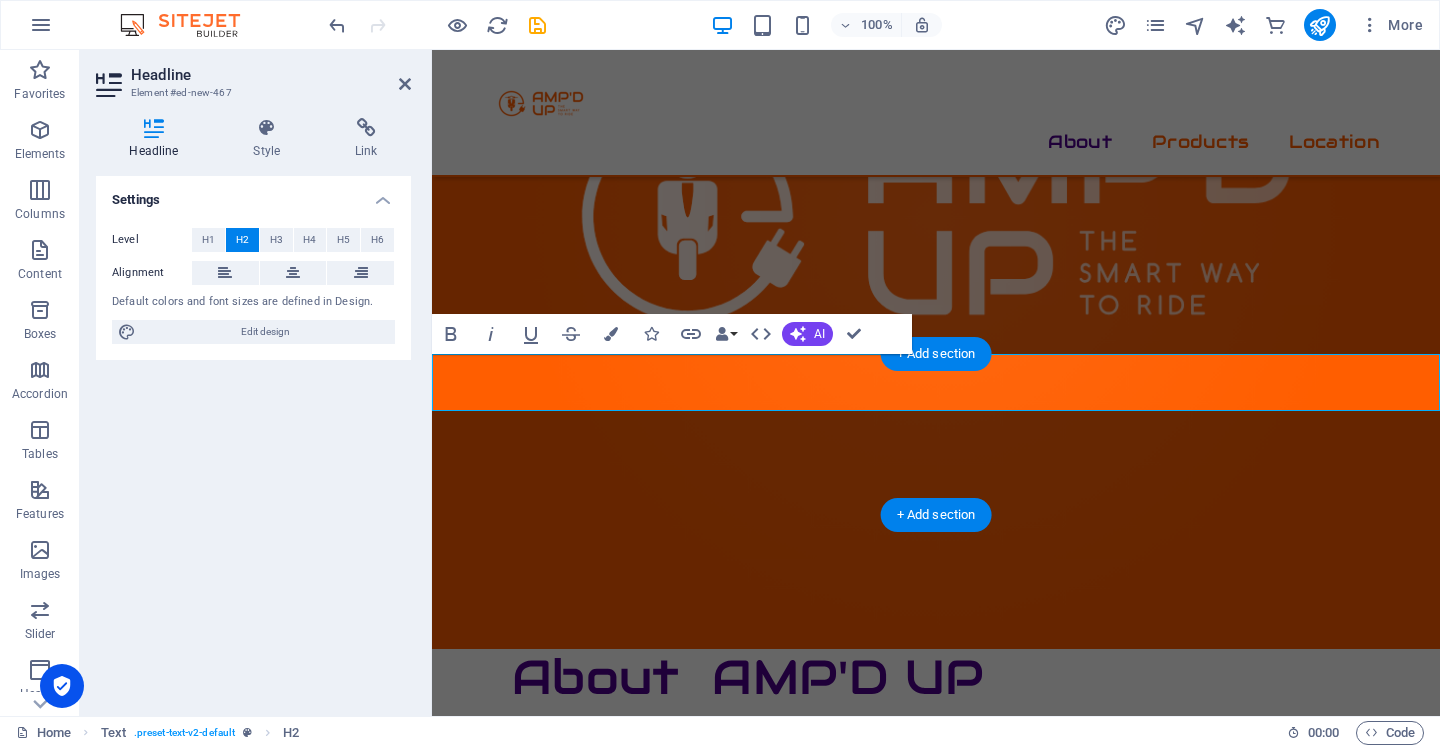 click on "Settings Level H1 H2 H3 H4 H5 H6 Alignment Default colors and font sizes are defined in Design. Edit design" at bounding box center [253, 438] 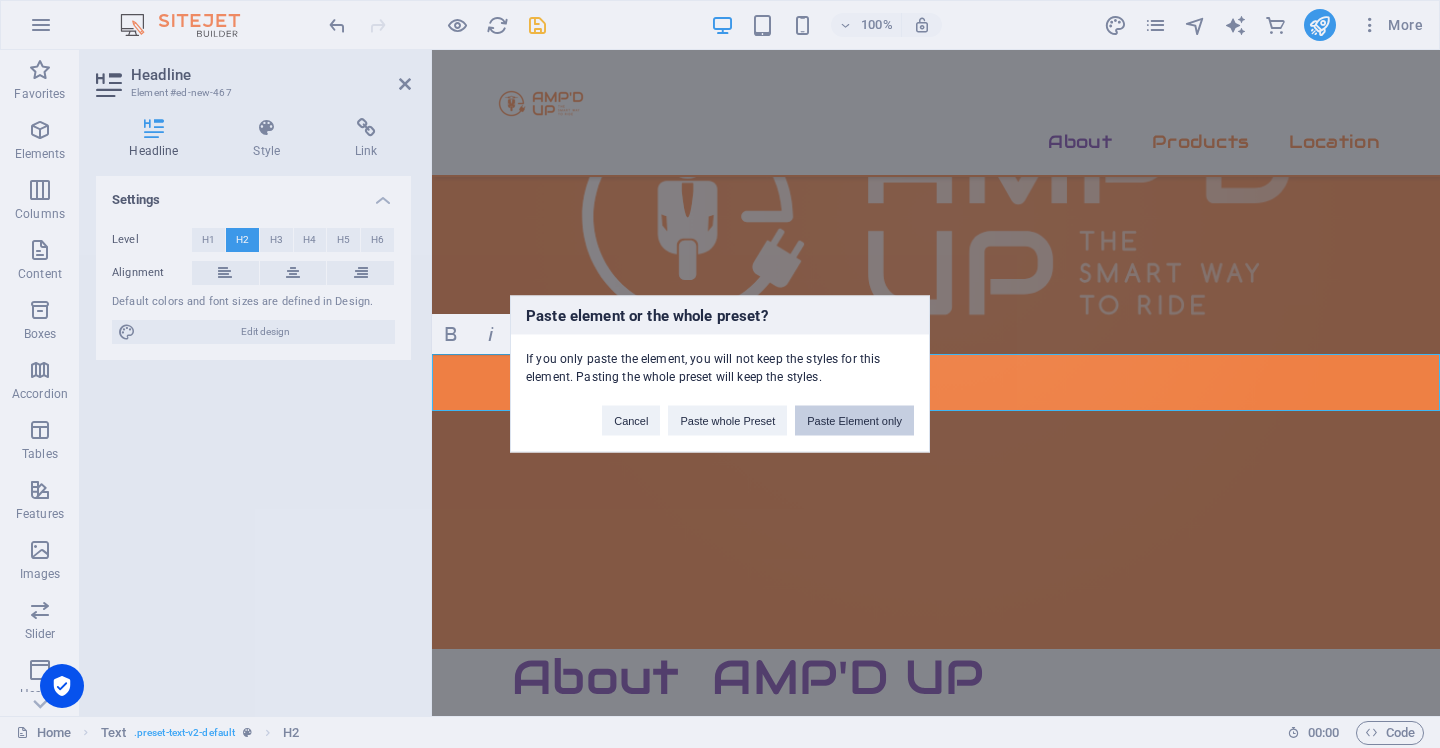click on "Paste Element only" at bounding box center [854, 421] 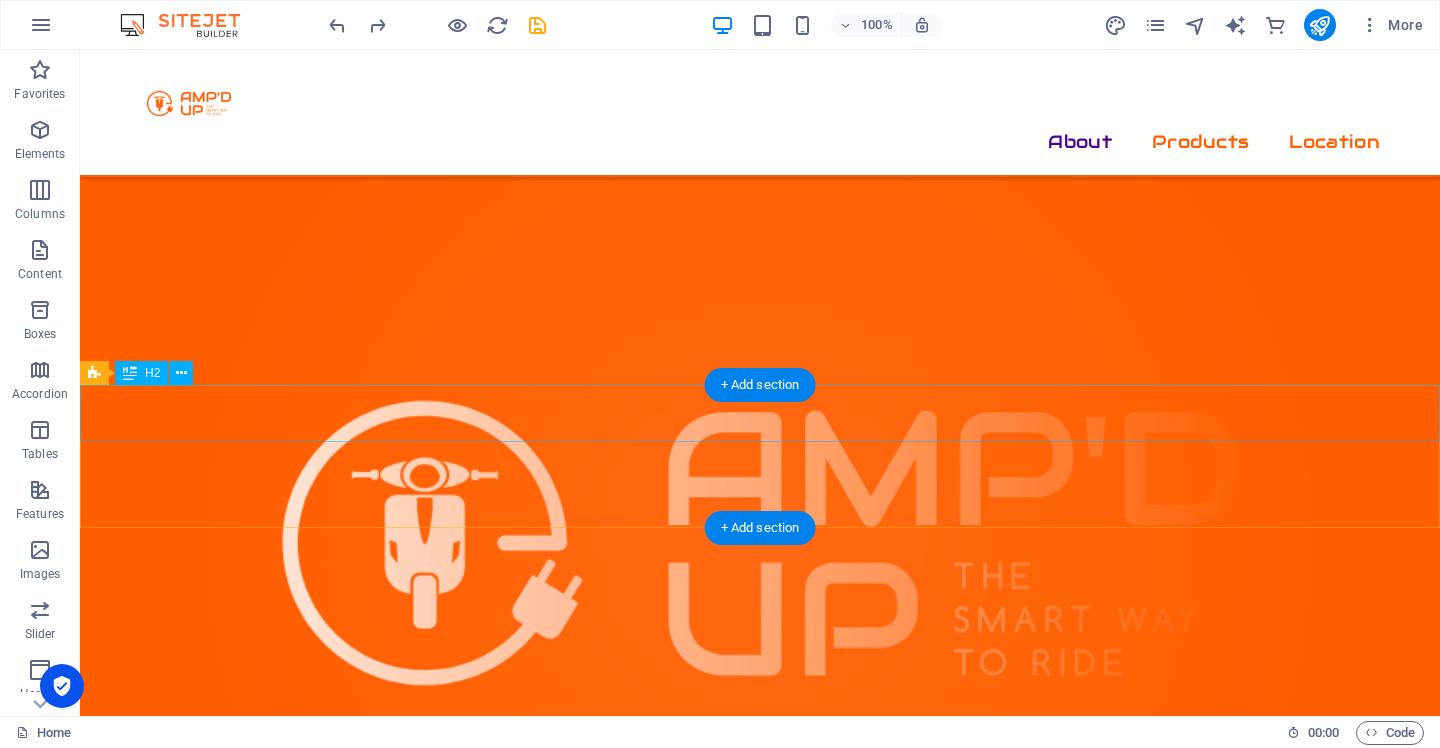 click on "Headline" at bounding box center (760, 1794) 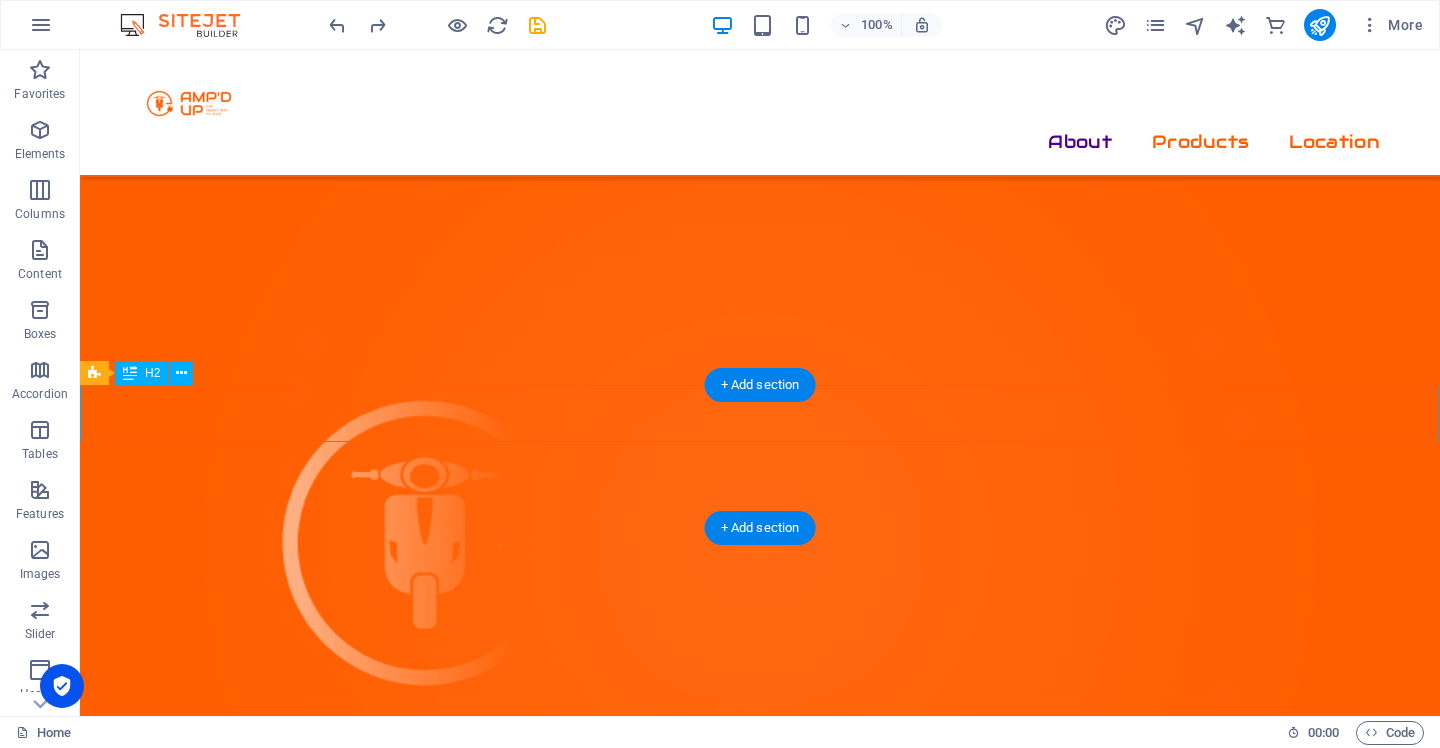click on "Headline" at bounding box center [760, 1794] 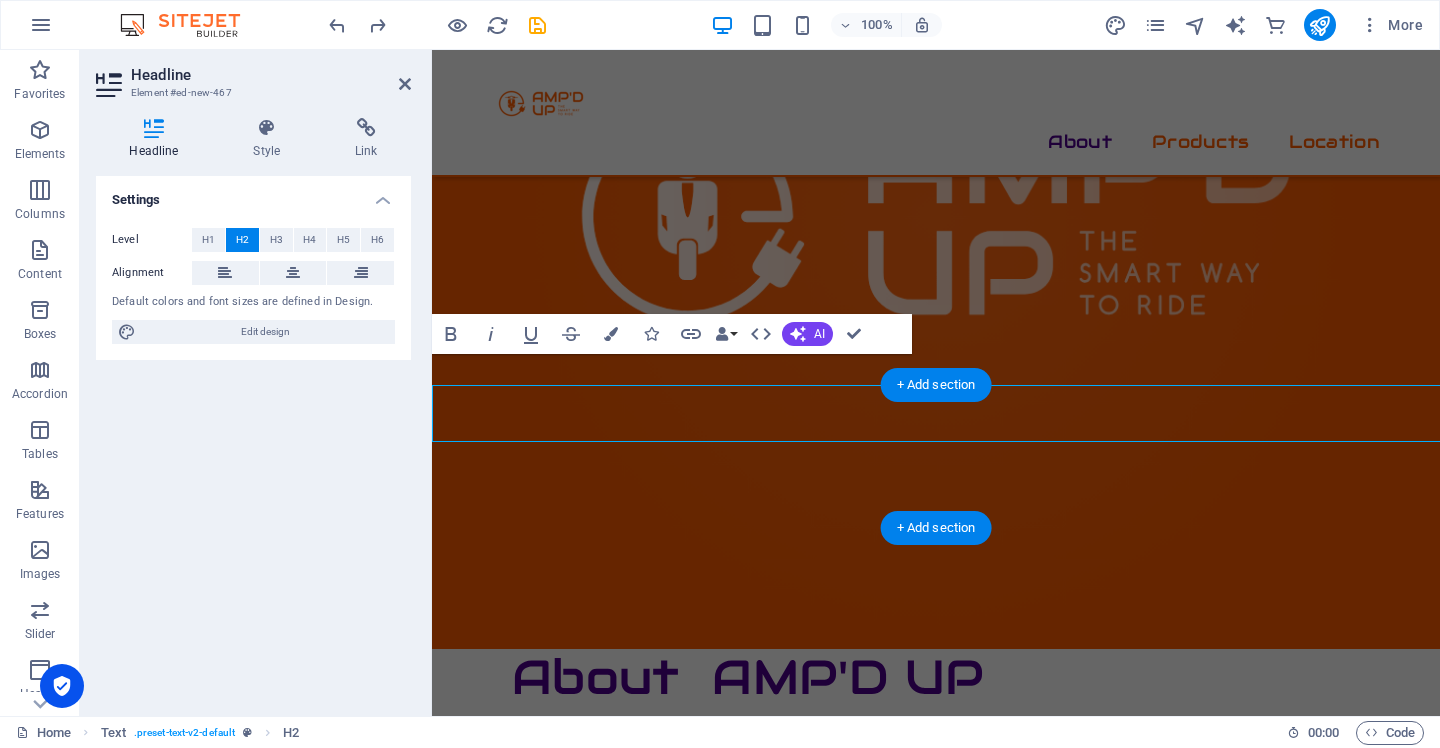 click on "Settings Level H1 H2 H3 H4 H5 H6 Alignment Default colors and font sizes are defined in Design. Edit design" at bounding box center [253, 438] 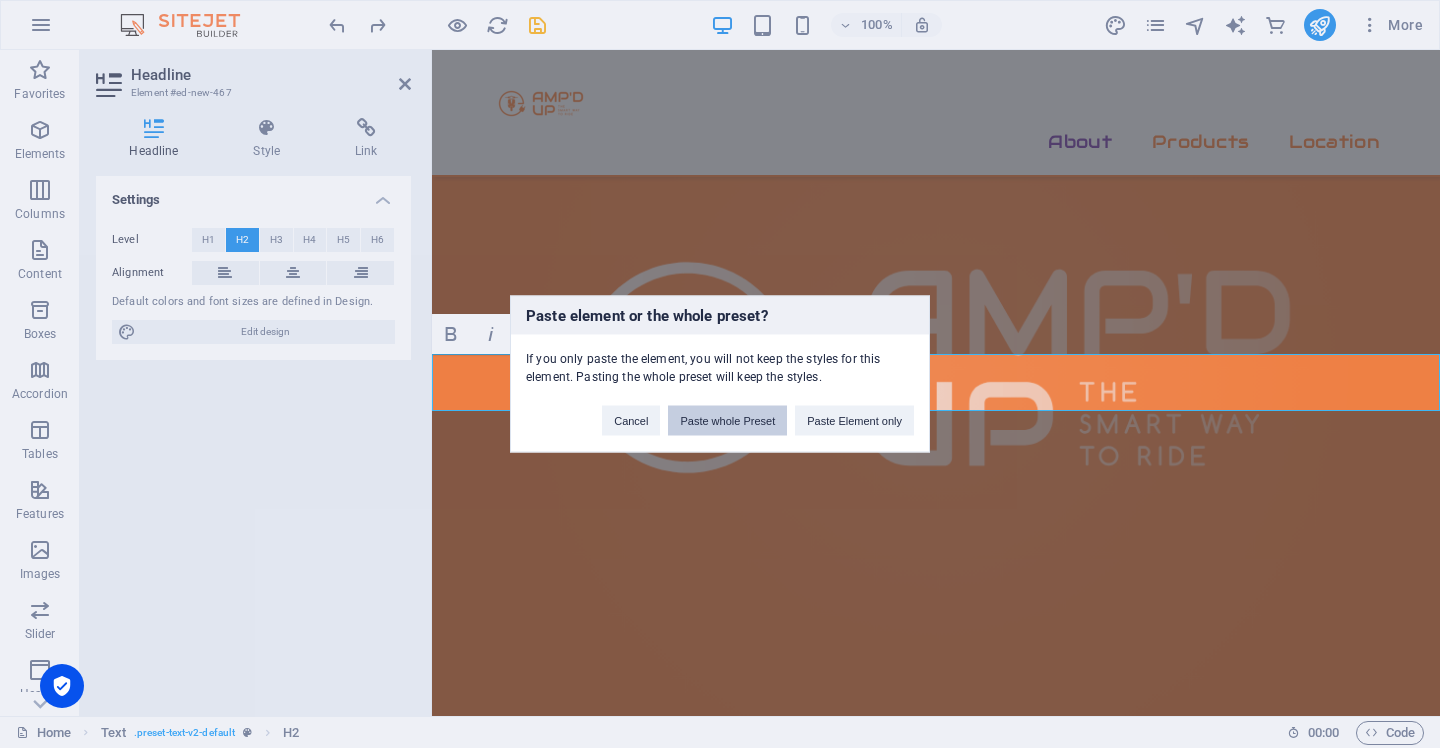 click on "Paste whole Preset" at bounding box center (727, 421) 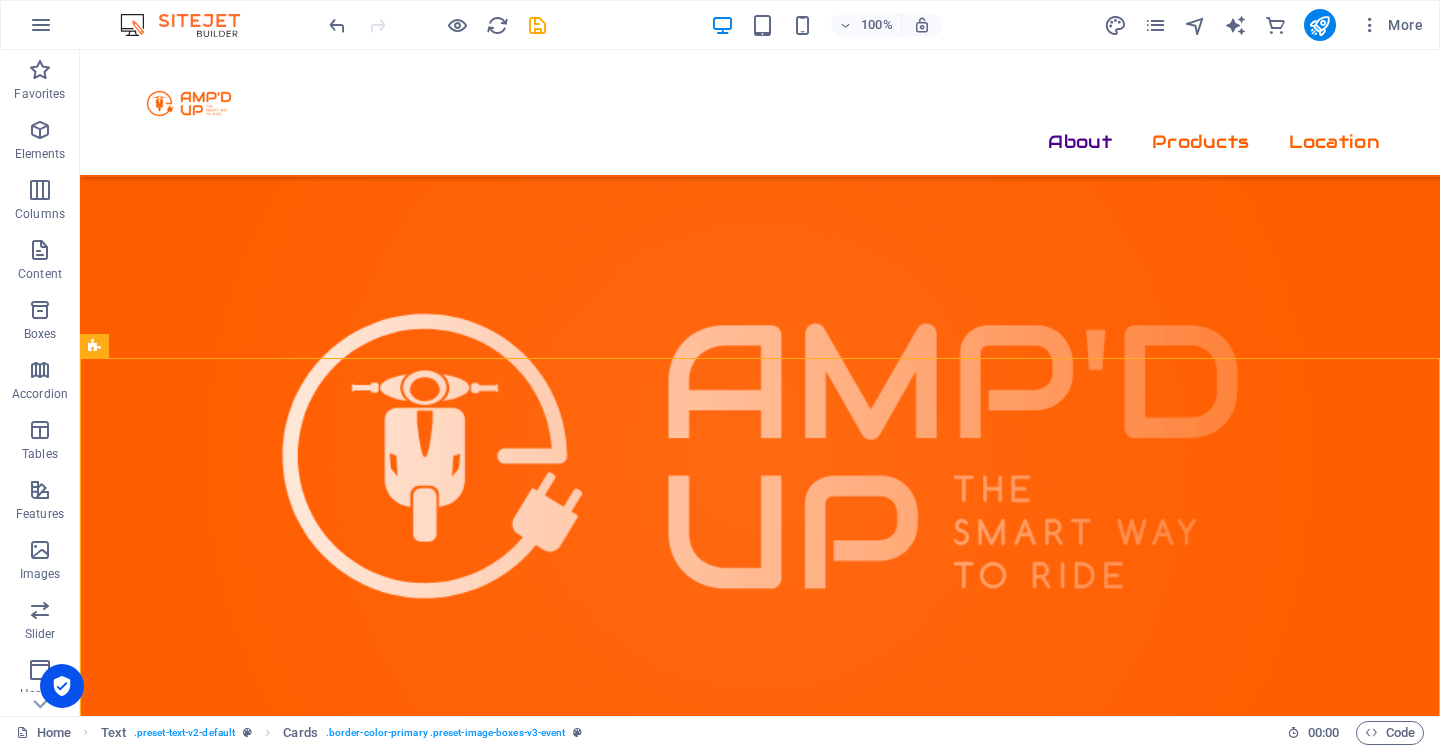 scroll, scrollTop: 1615, scrollLeft: 0, axis: vertical 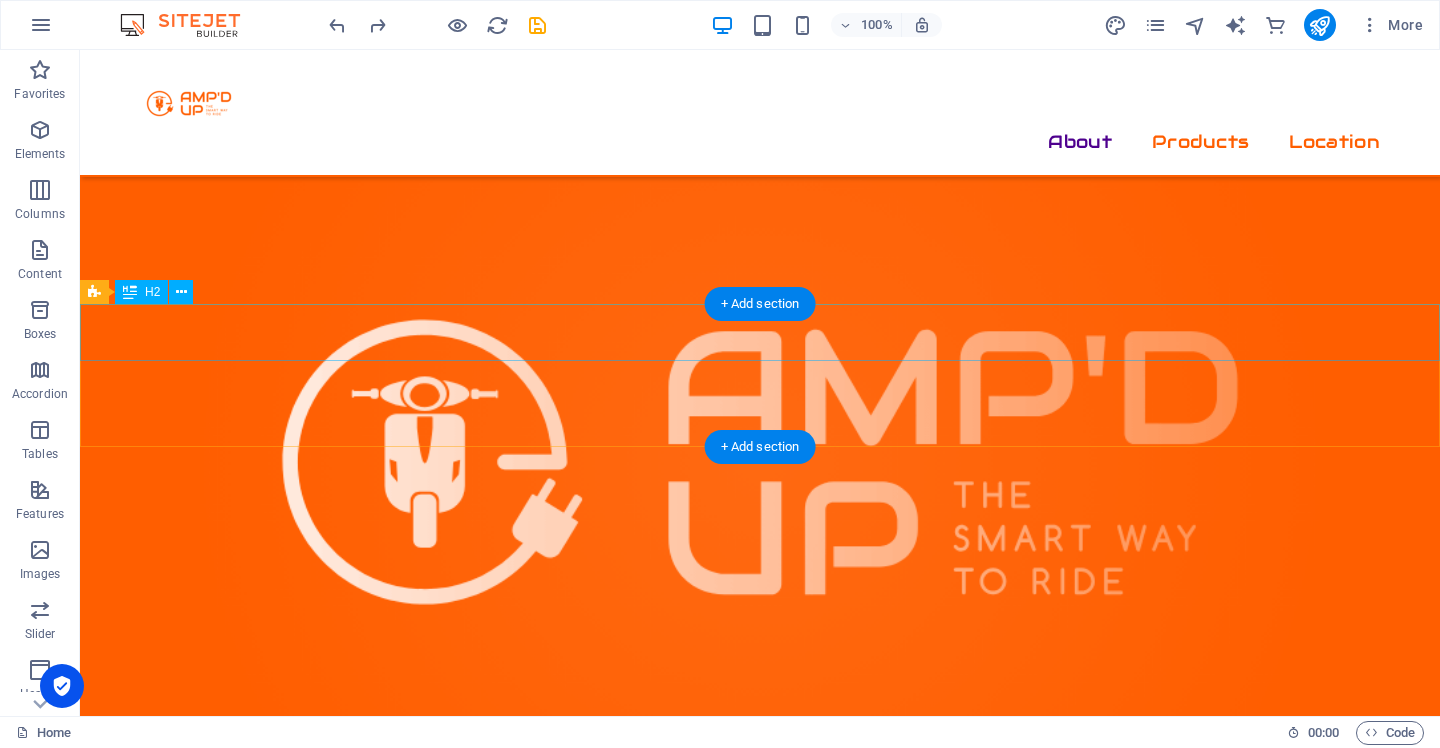 click on "Headline" at bounding box center (760, 1713) 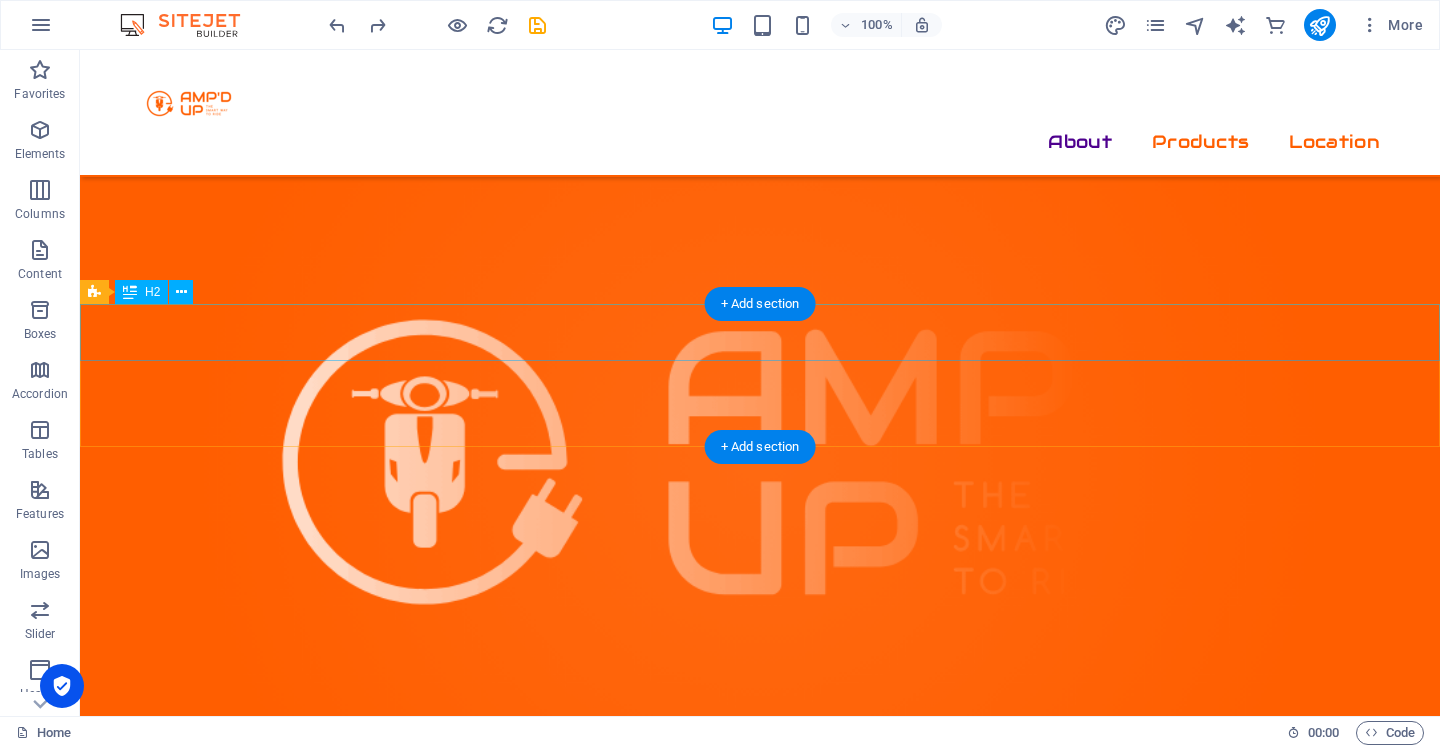 click on "Headline" at bounding box center (760, 1713) 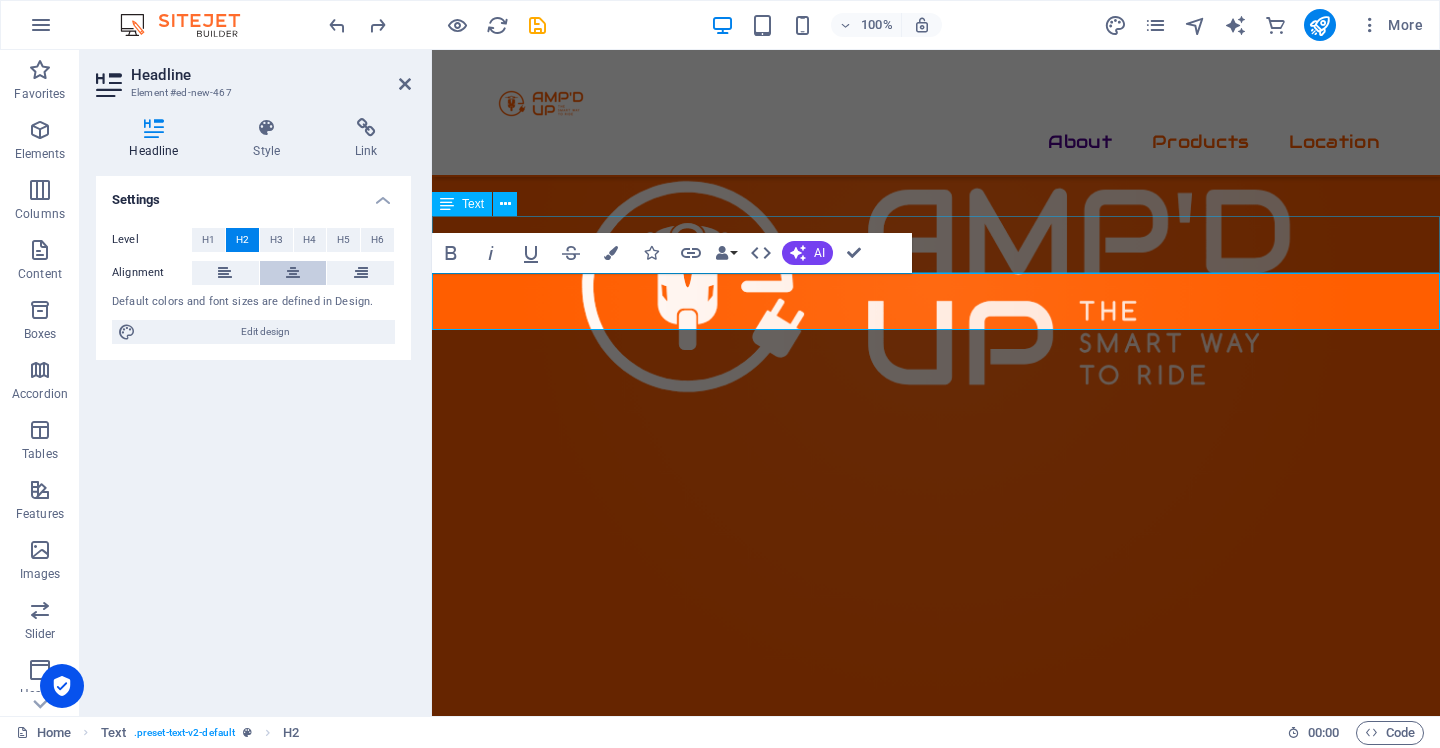 click at bounding box center (293, 273) 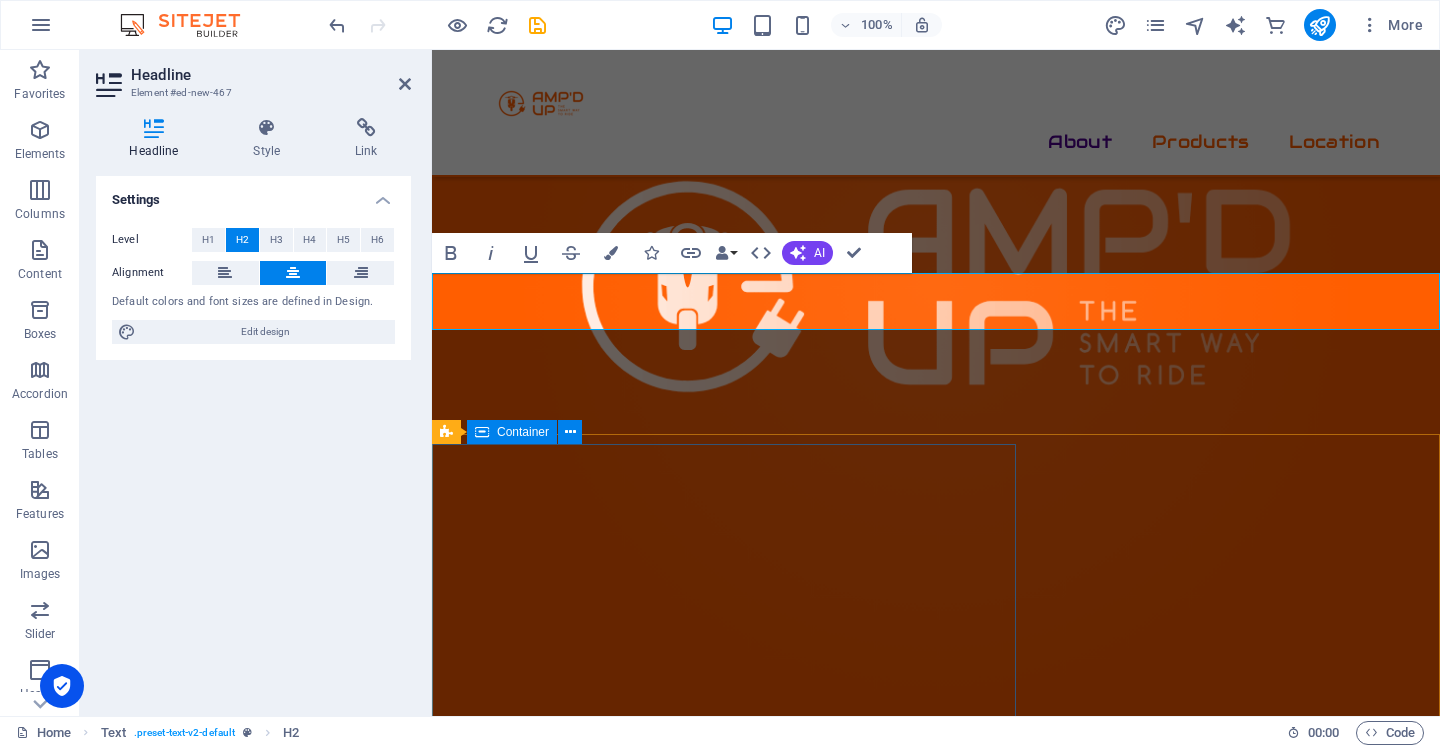click on "AMP 6   Built for Performance   Our  premium  delivery solution   Designed for  faster, longer-range deliveries  (up to 100 km)   Optimized for  speed, comfort, and quick charging   Better suited to  high-demand environments  where uptime is critical   A favourite among riders for its smooth ride and agile handling" at bounding box center (976, 1722) 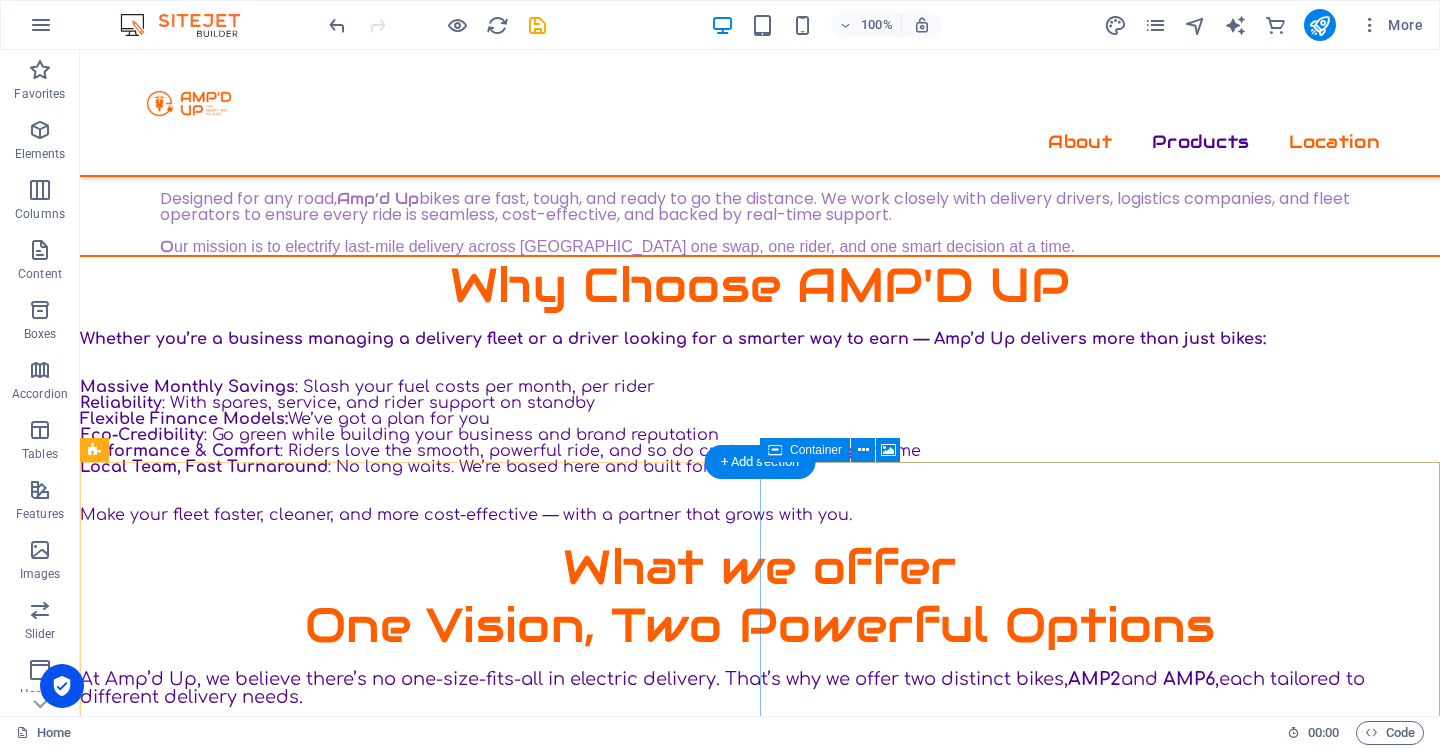 scroll, scrollTop: 2695, scrollLeft: 0, axis: vertical 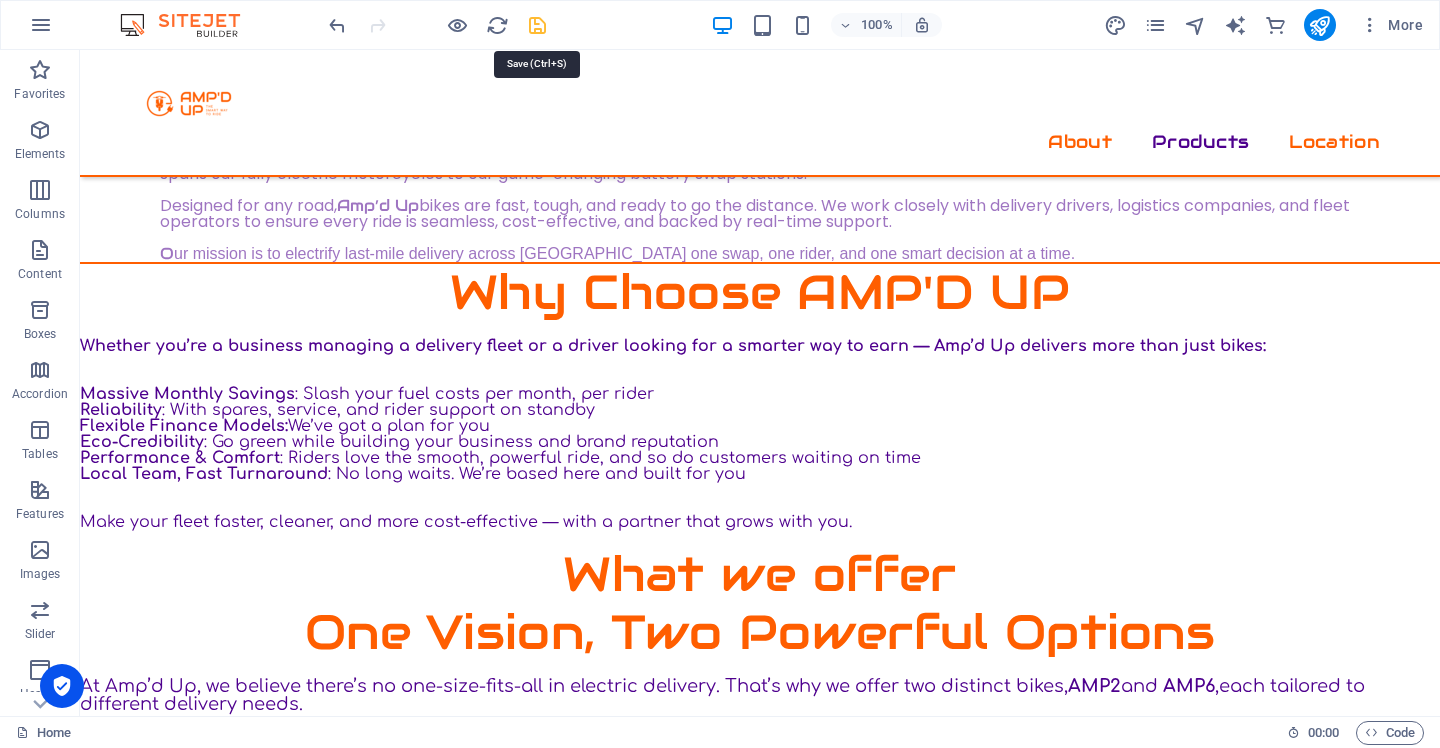 click at bounding box center (537, 25) 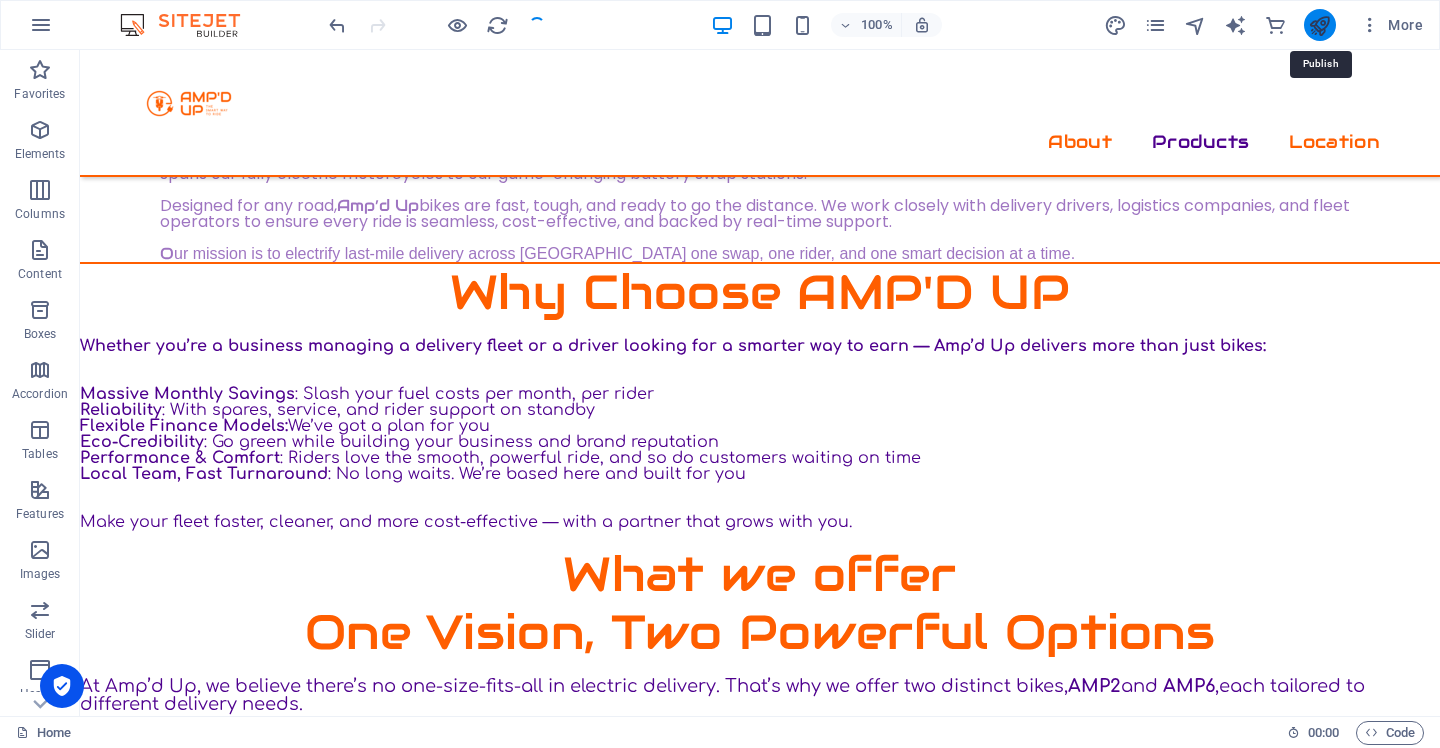 click at bounding box center (1319, 25) 